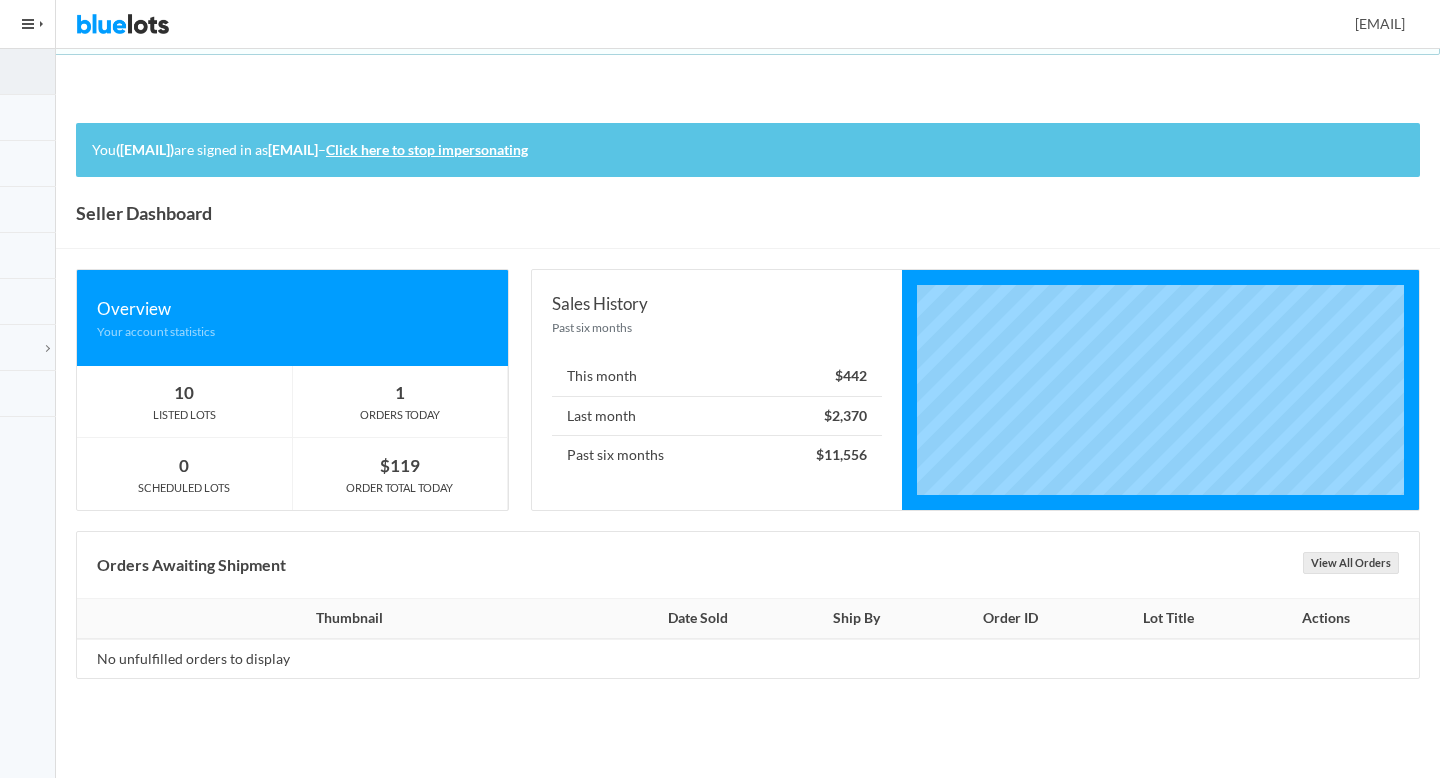 scroll, scrollTop: 0, scrollLeft: 0, axis: both 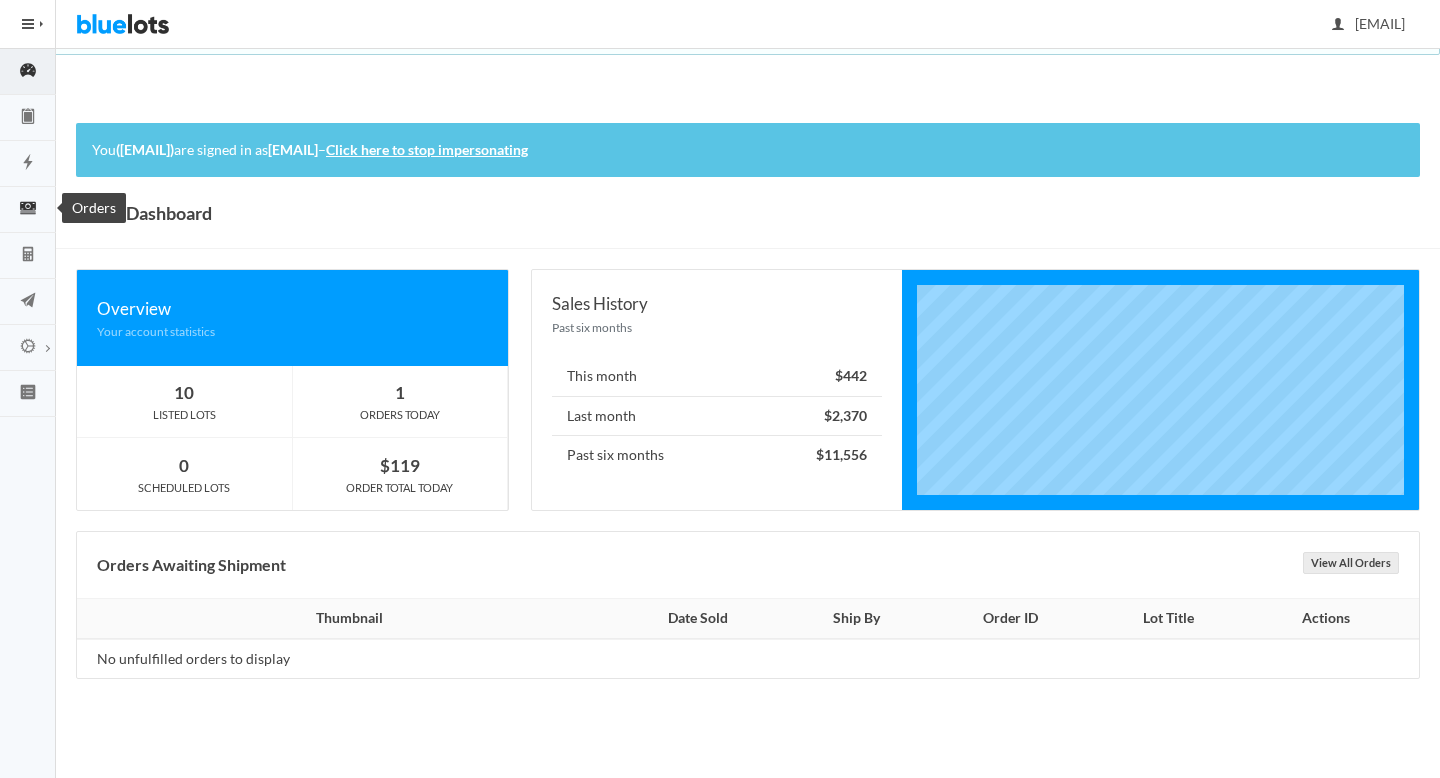 click 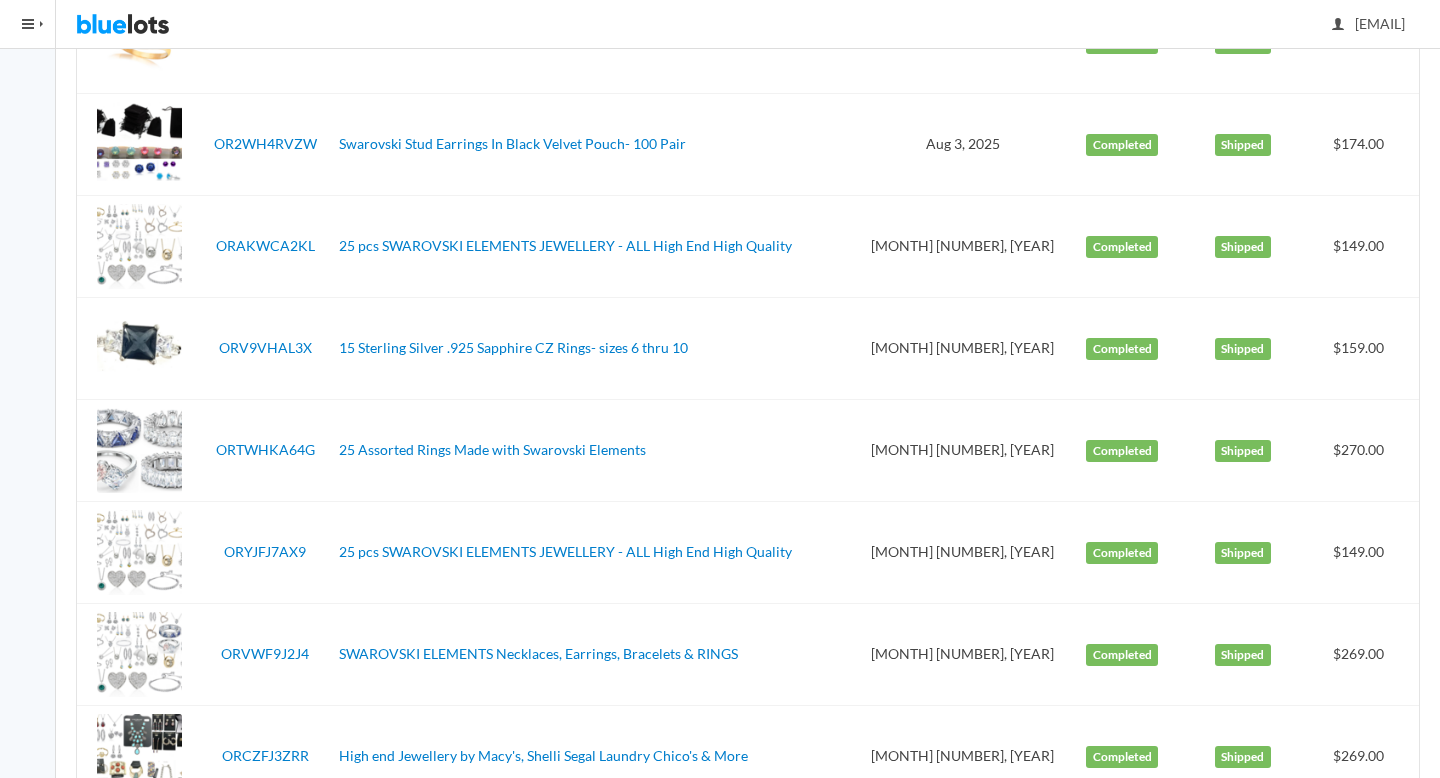 scroll, scrollTop: 413, scrollLeft: 0, axis: vertical 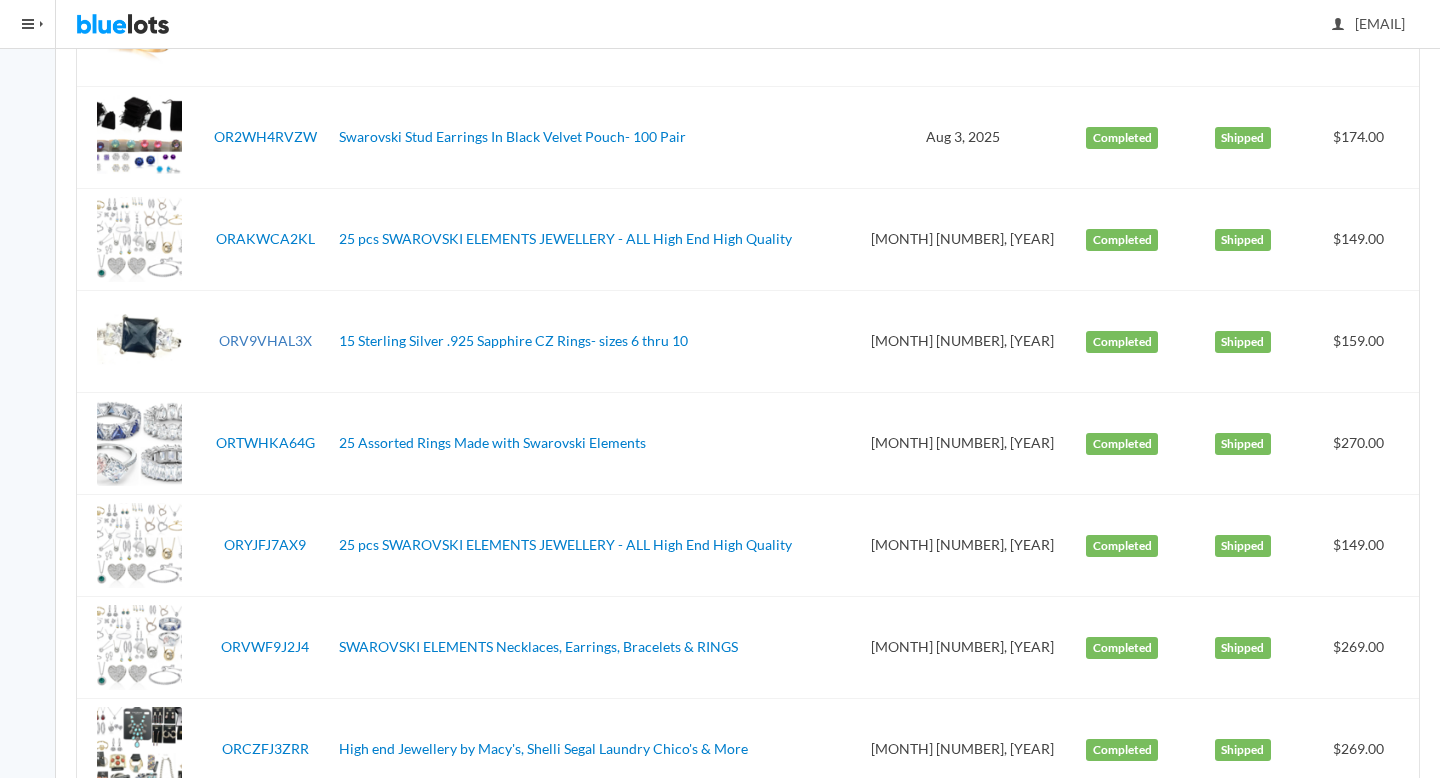 click on "ORV9VHAL3X" at bounding box center [265, 340] 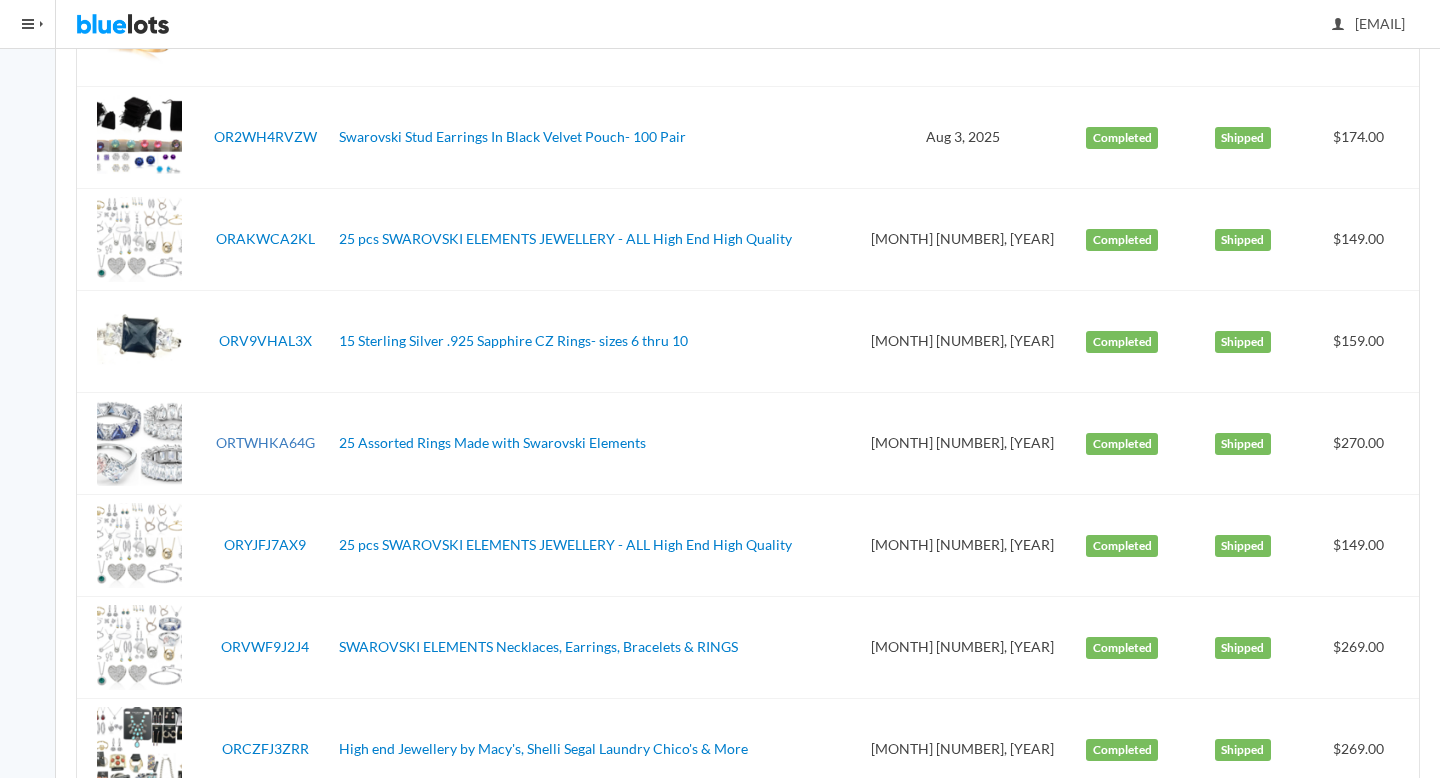 click on "ORTWHKA64G" at bounding box center [265, 442] 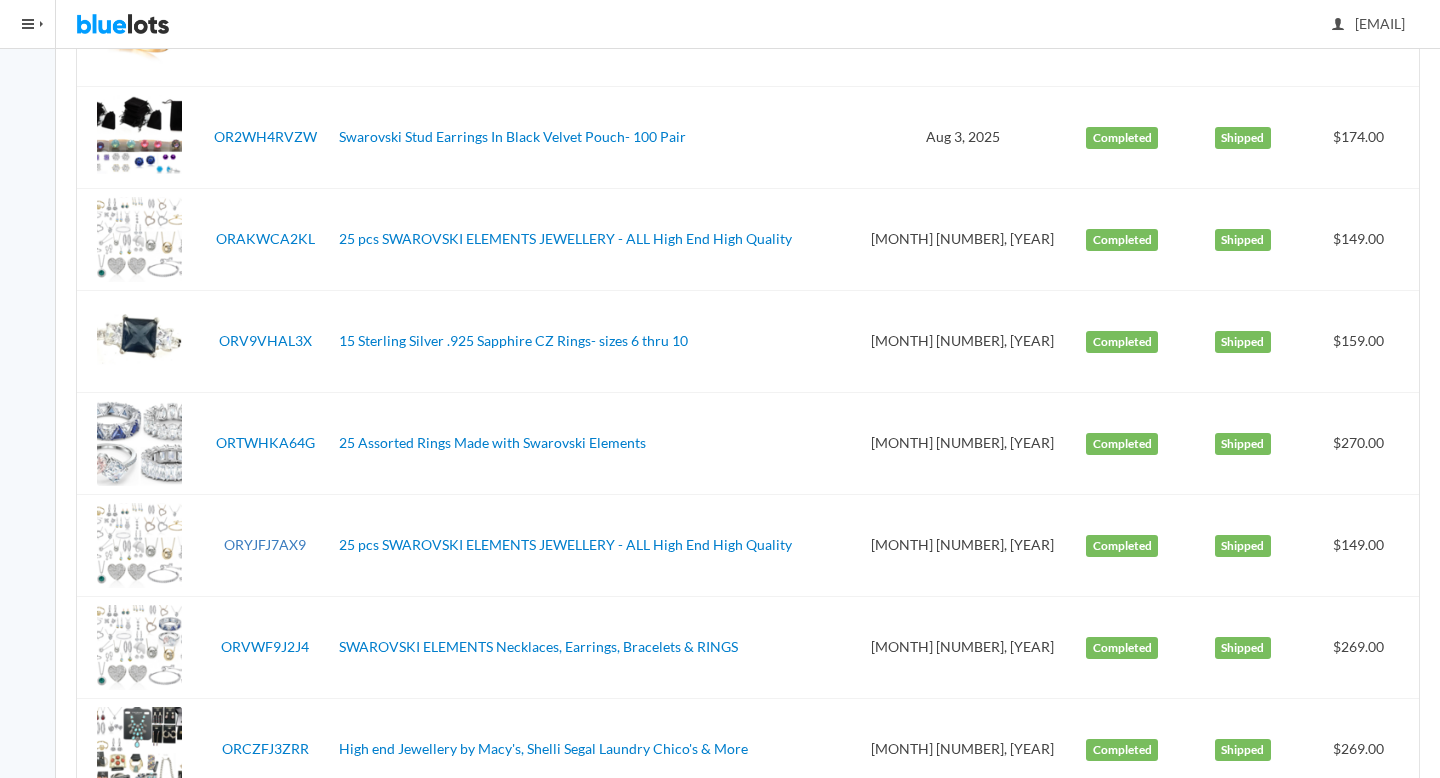 click on "ORYJFJ7AX9" at bounding box center (265, 544) 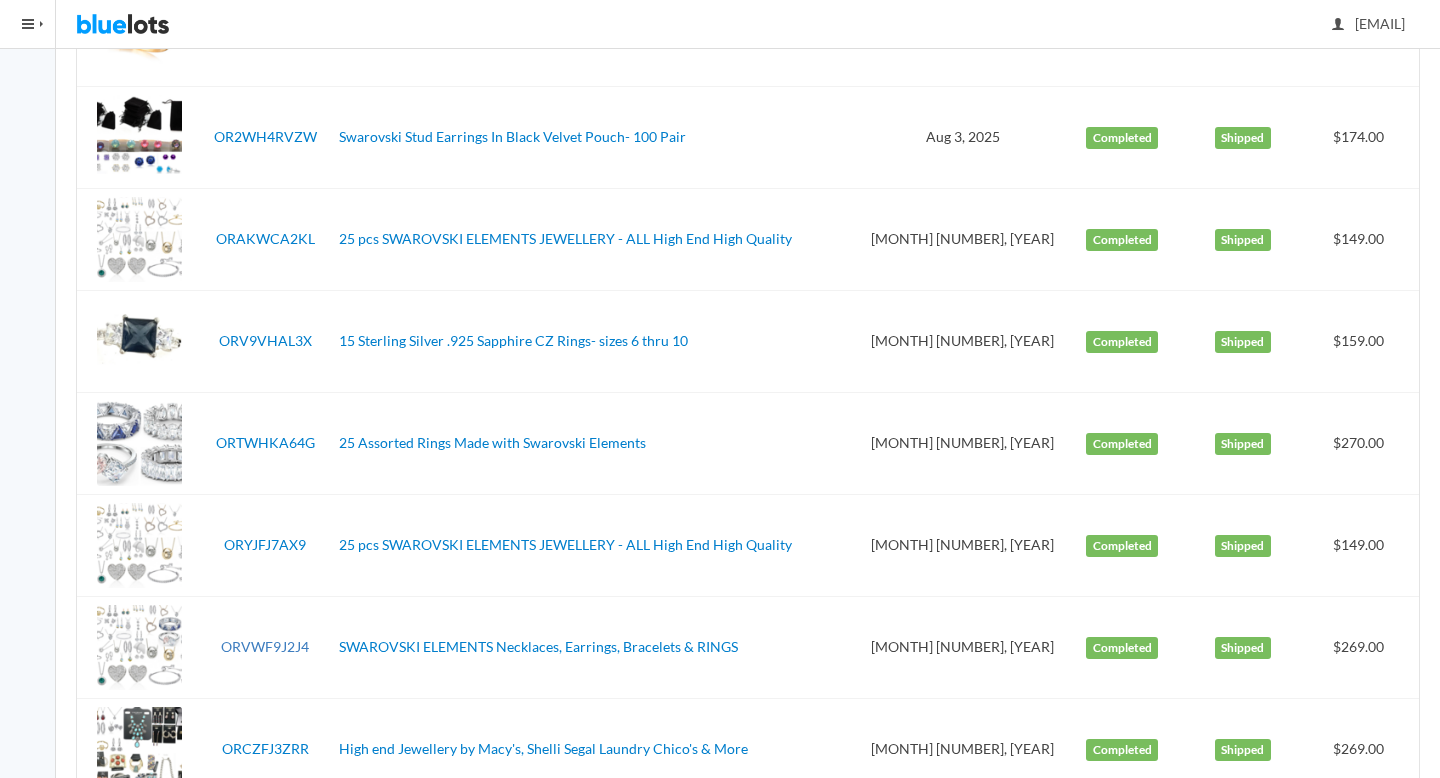 click on "ORVWF9J2J4" at bounding box center (265, 646) 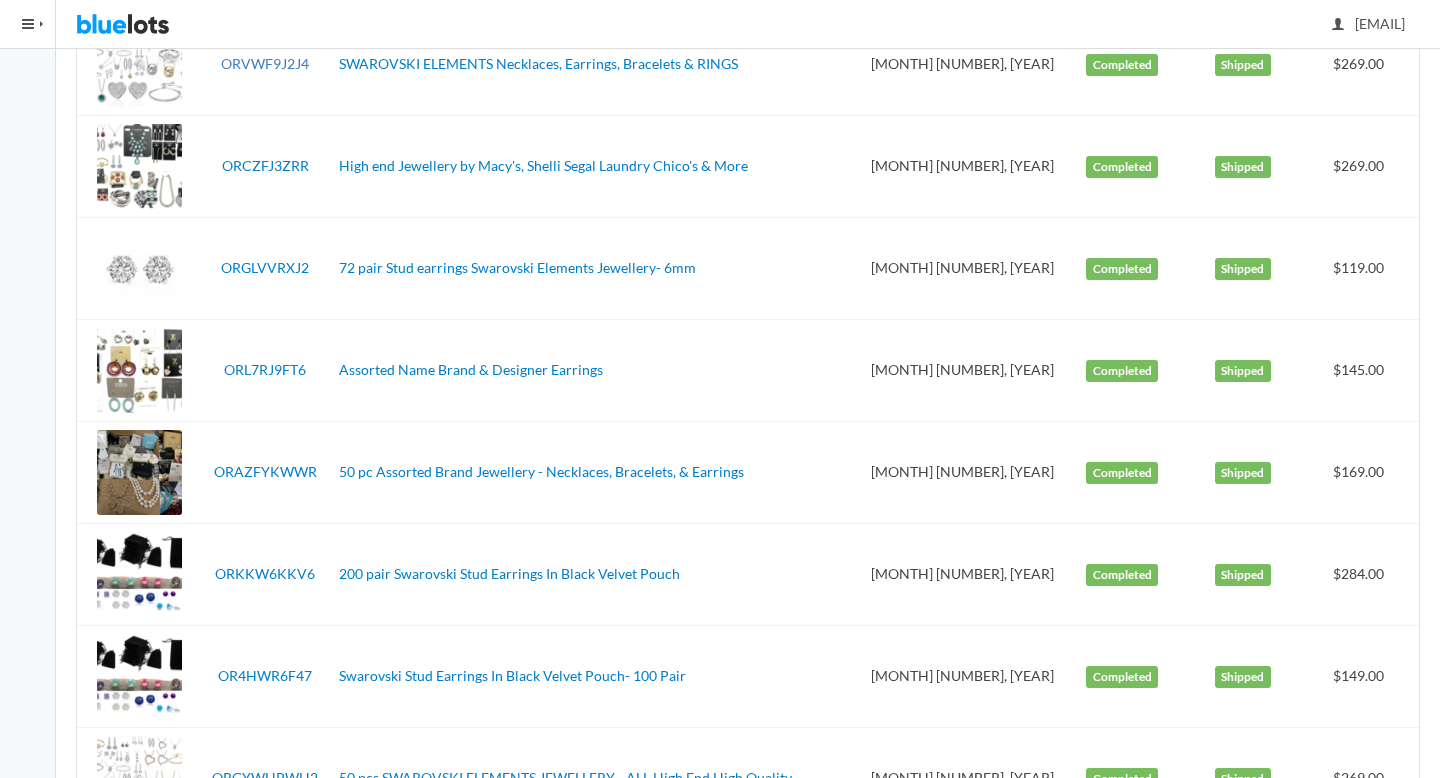 scroll, scrollTop: 1003, scrollLeft: 0, axis: vertical 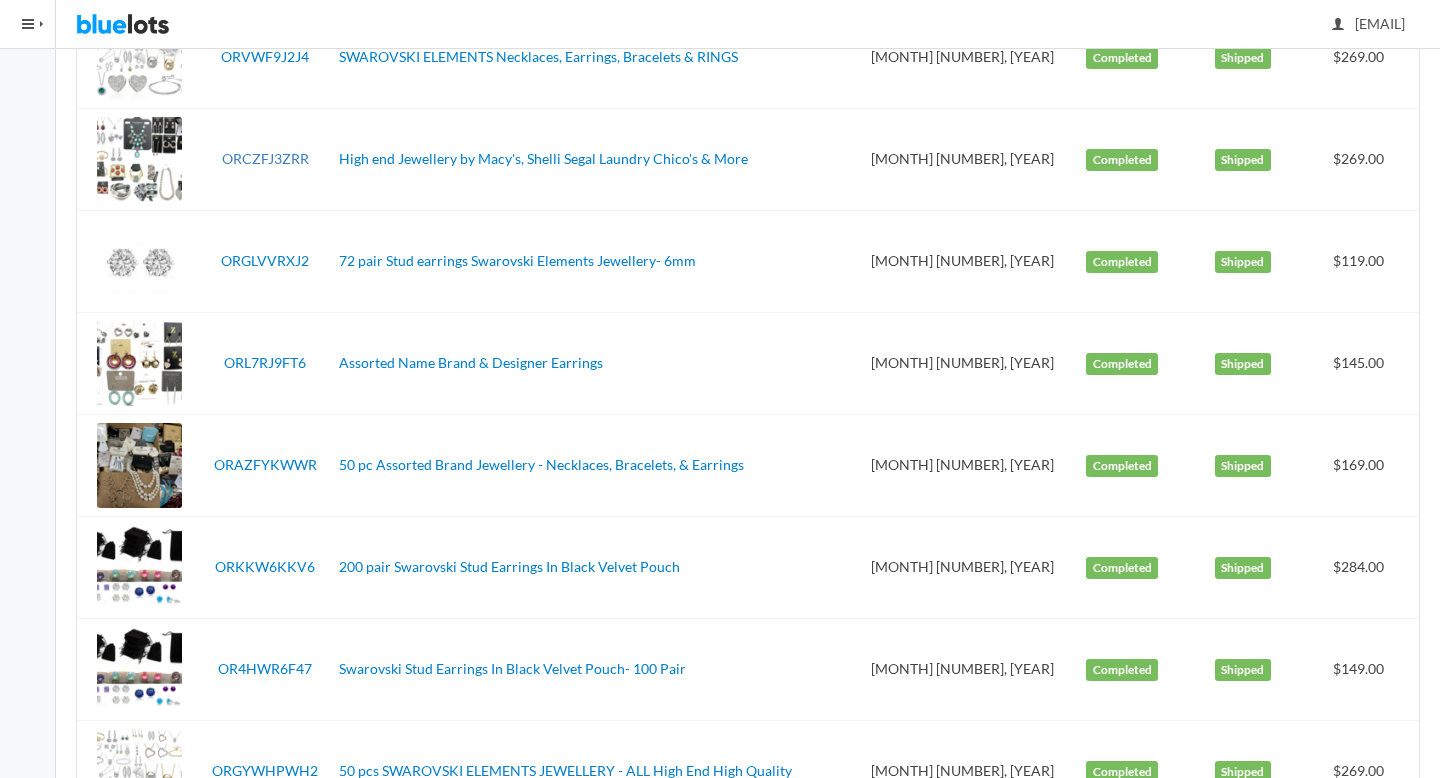 click on "ORCZFJ3ZRR" at bounding box center (265, 158) 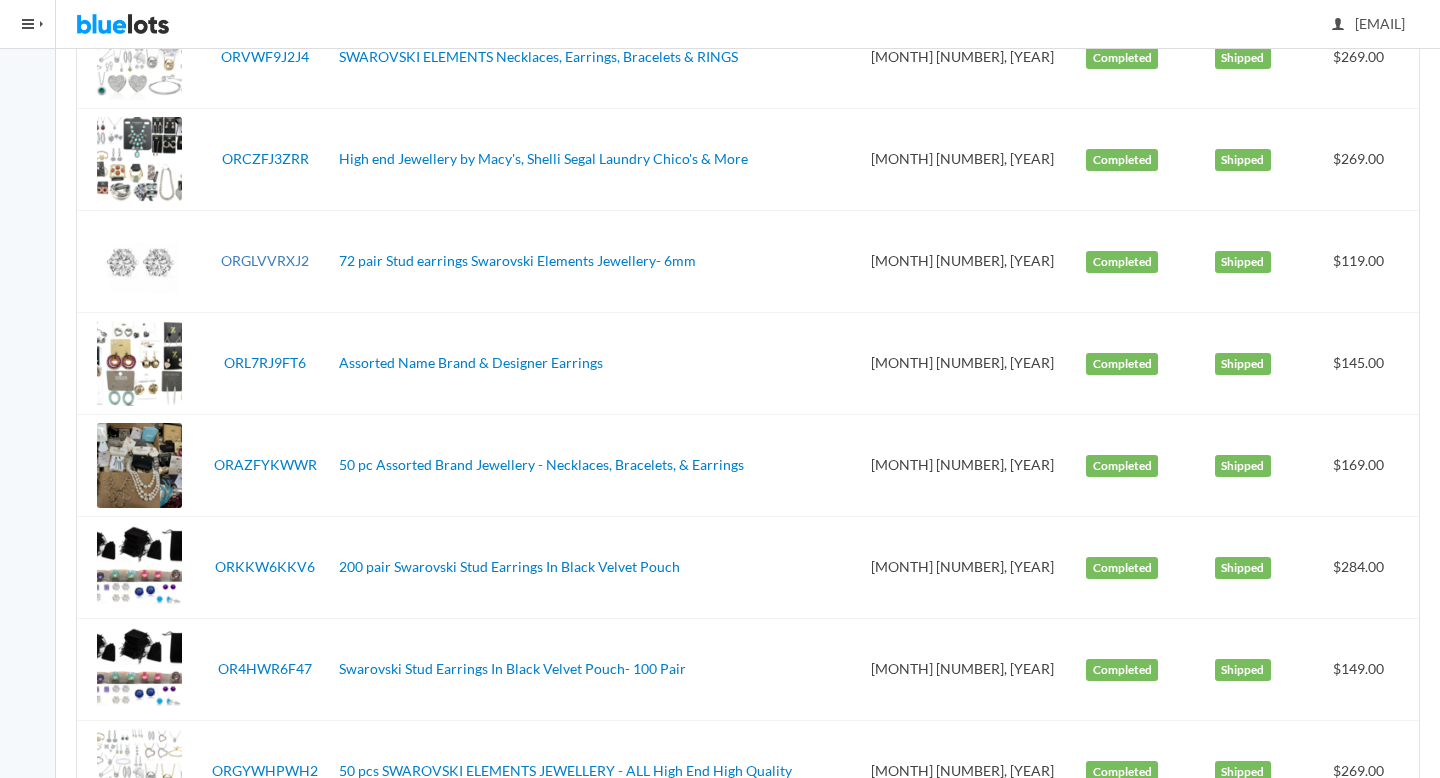 click on "ORGLVVRXJ2" at bounding box center (265, 260) 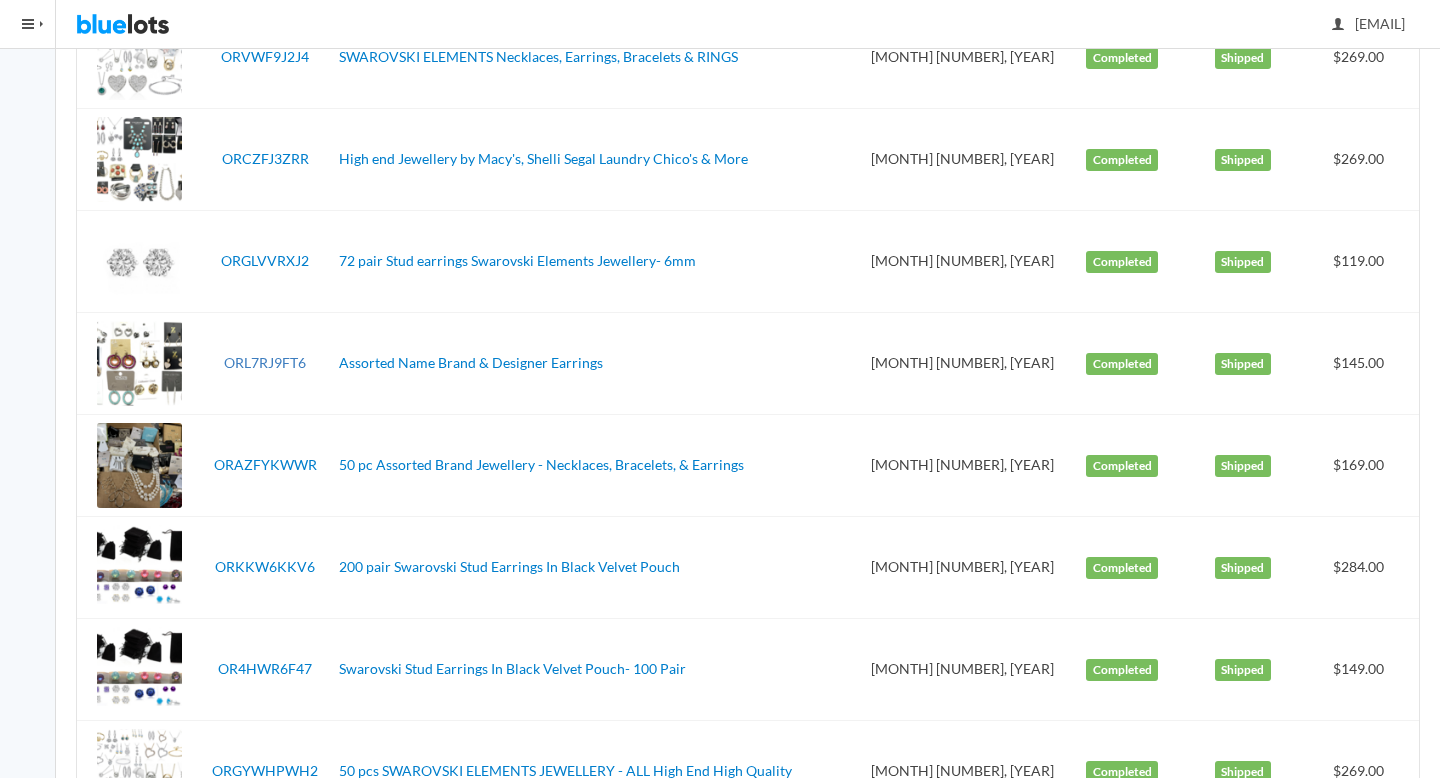 click on "ORL7RJ9FT6" at bounding box center [265, 362] 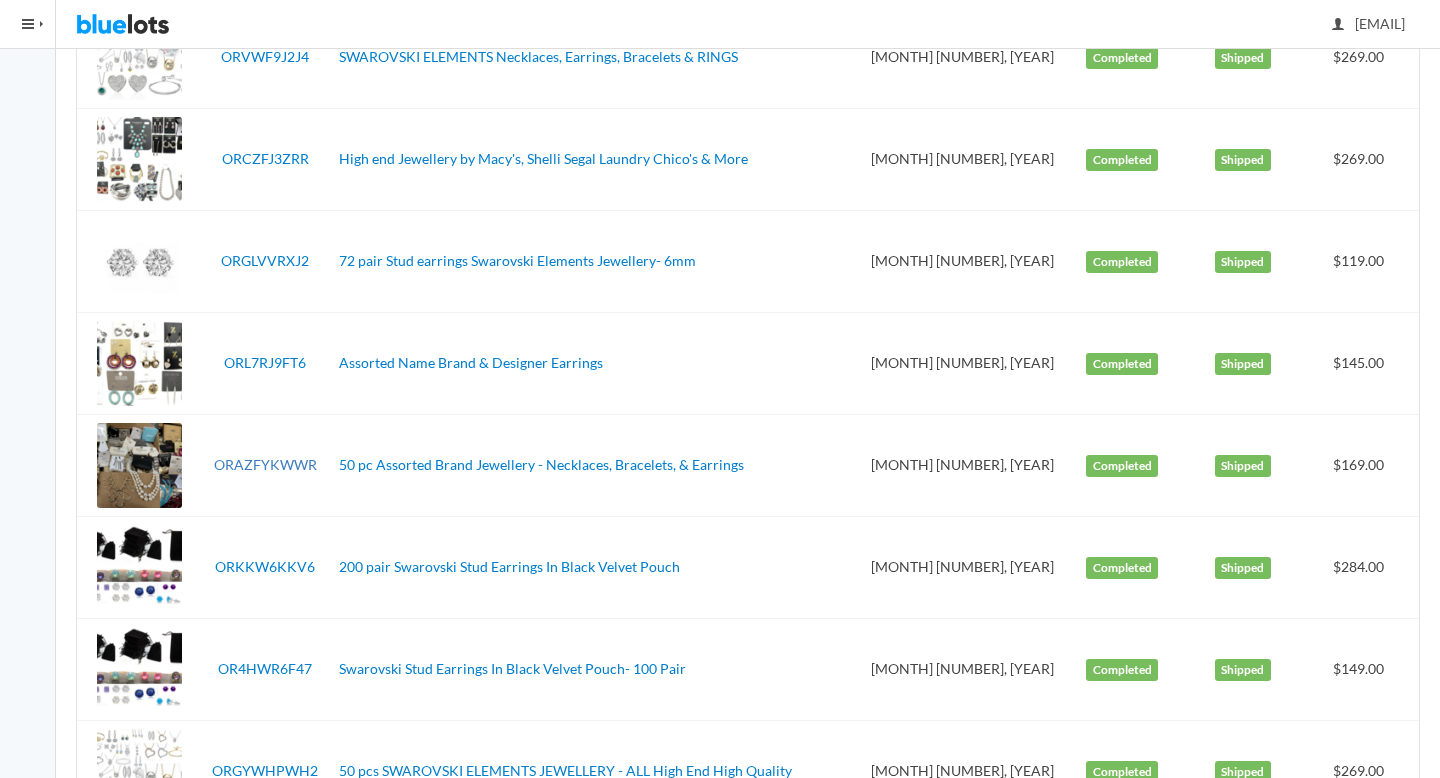 click on "ORAZFYKWWR" at bounding box center (265, 464) 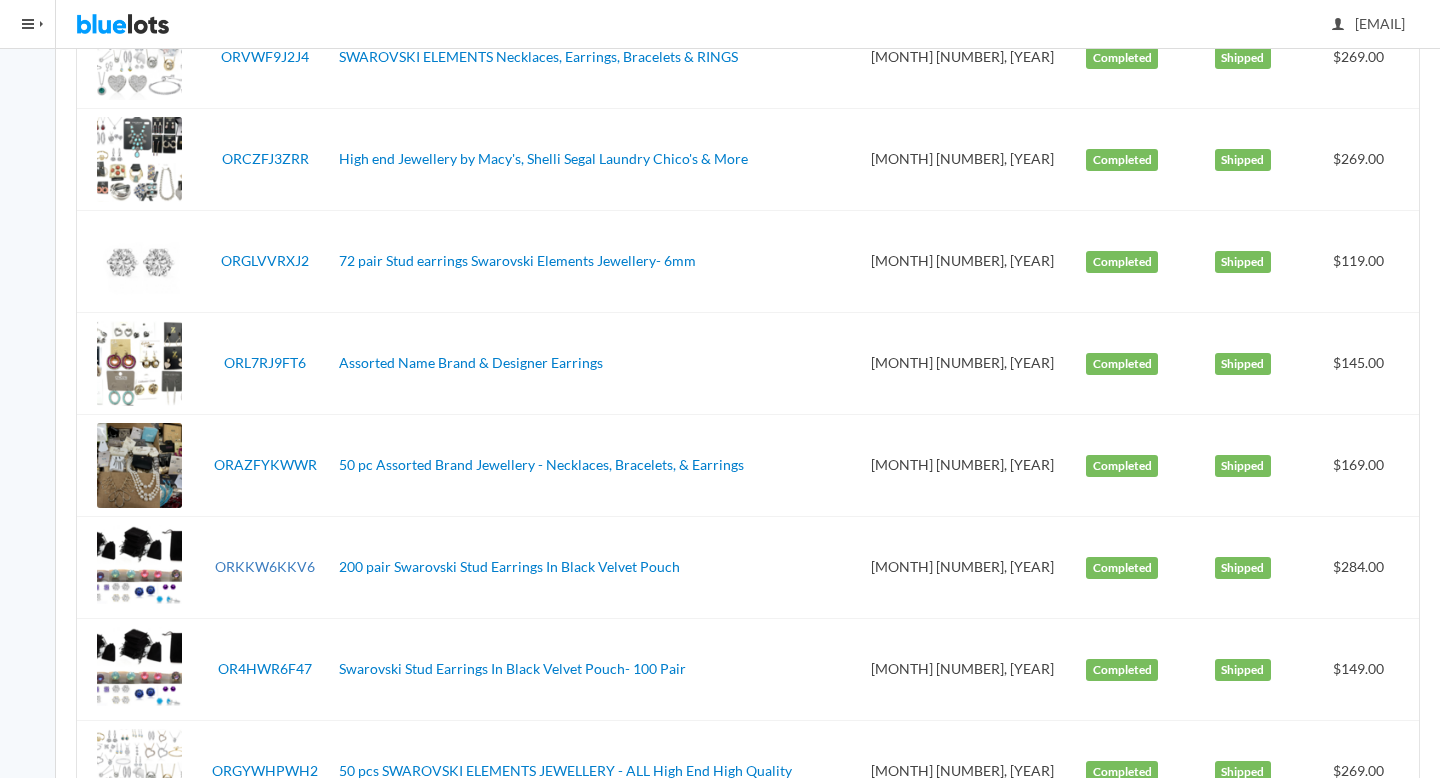 click on "ORKKW6KKV6" at bounding box center (265, 566) 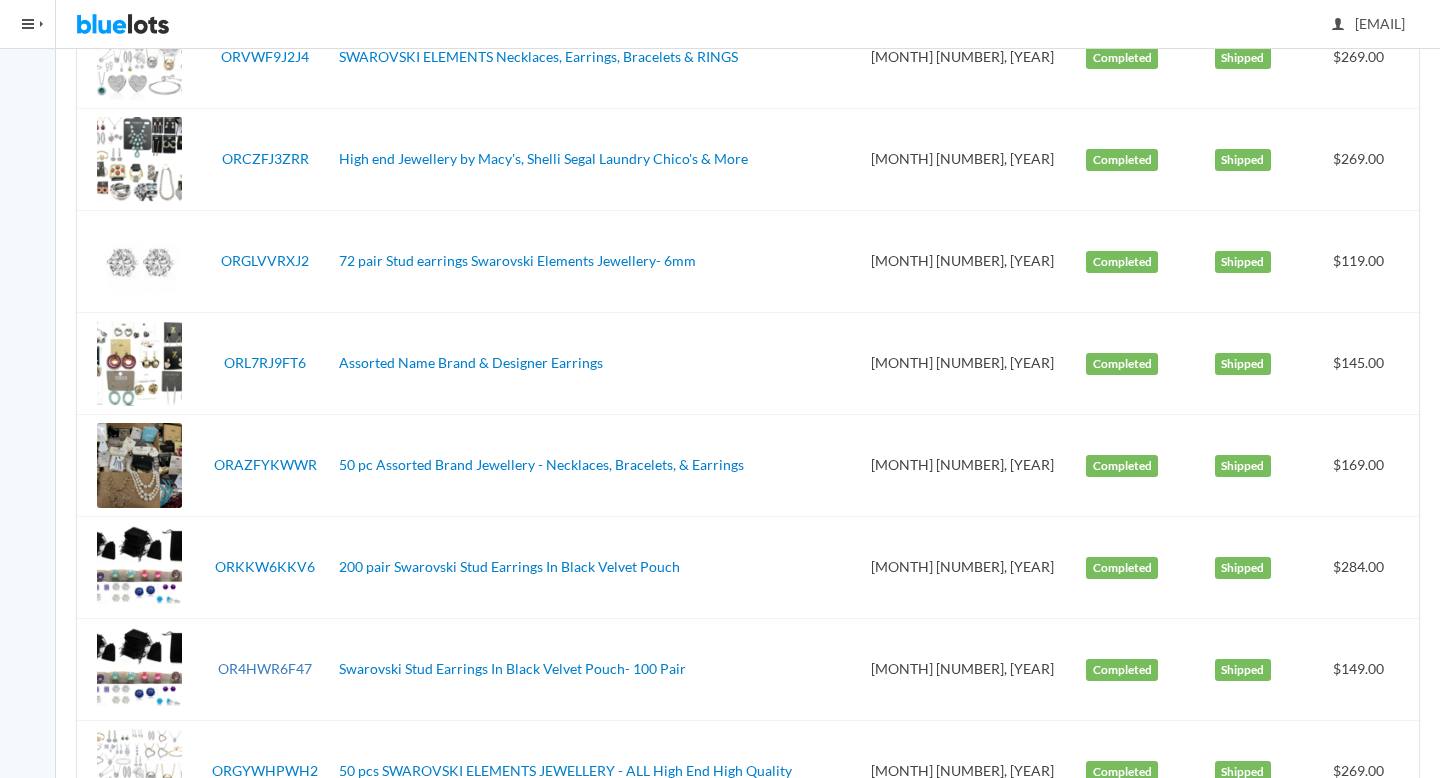 click on "OR4HWR6F47" at bounding box center (265, 668) 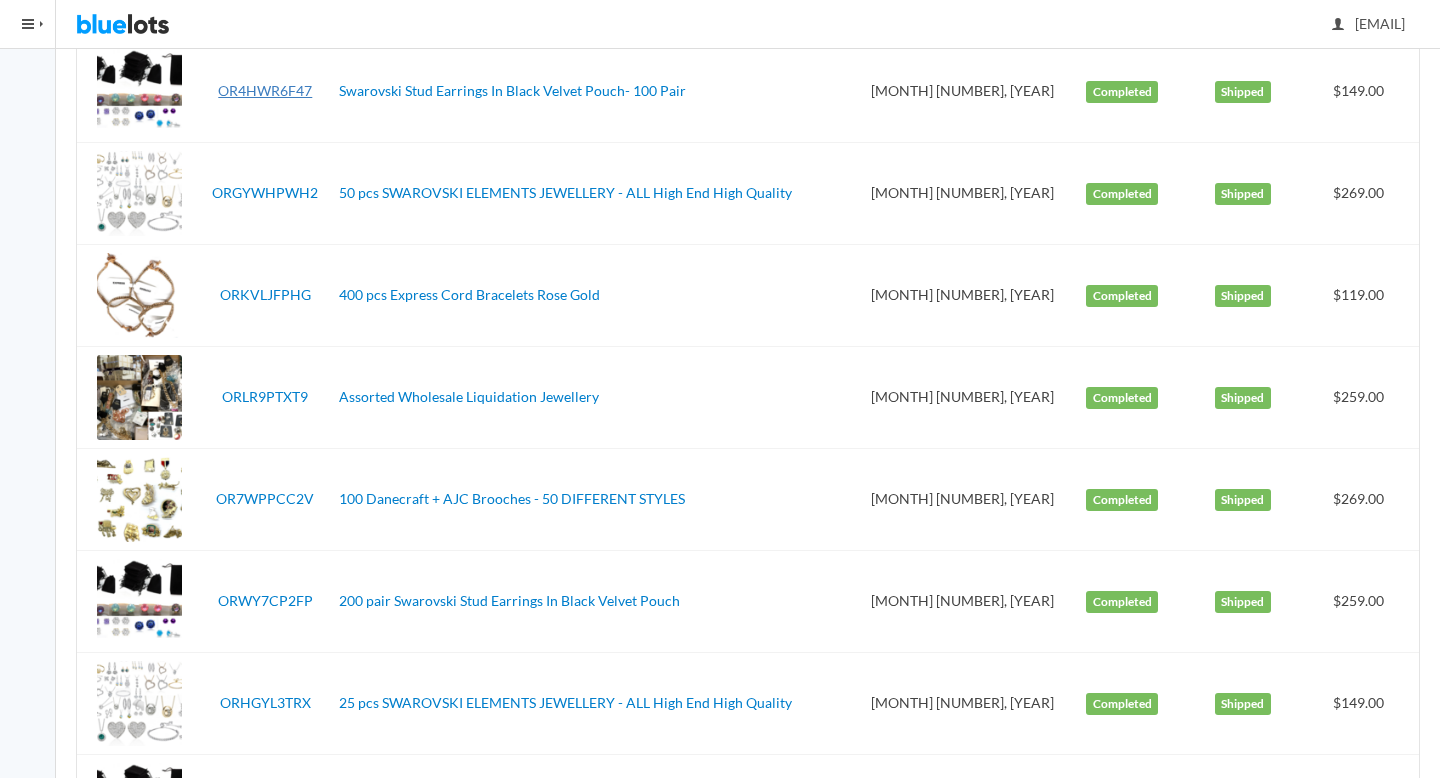 scroll, scrollTop: 1585, scrollLeft: 0, axis: vertical 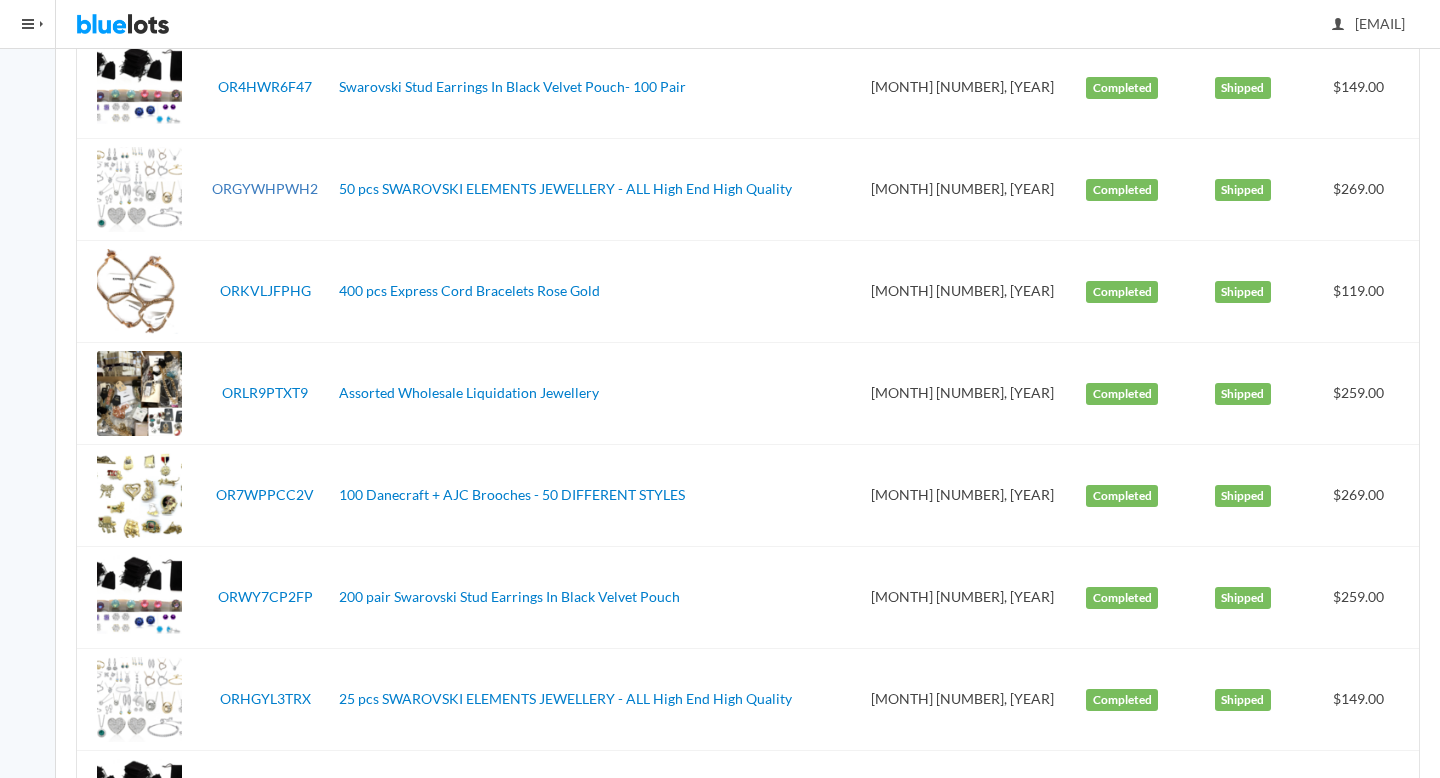 click on "ORGYWHPWH2" at bounding box center [265, 188] 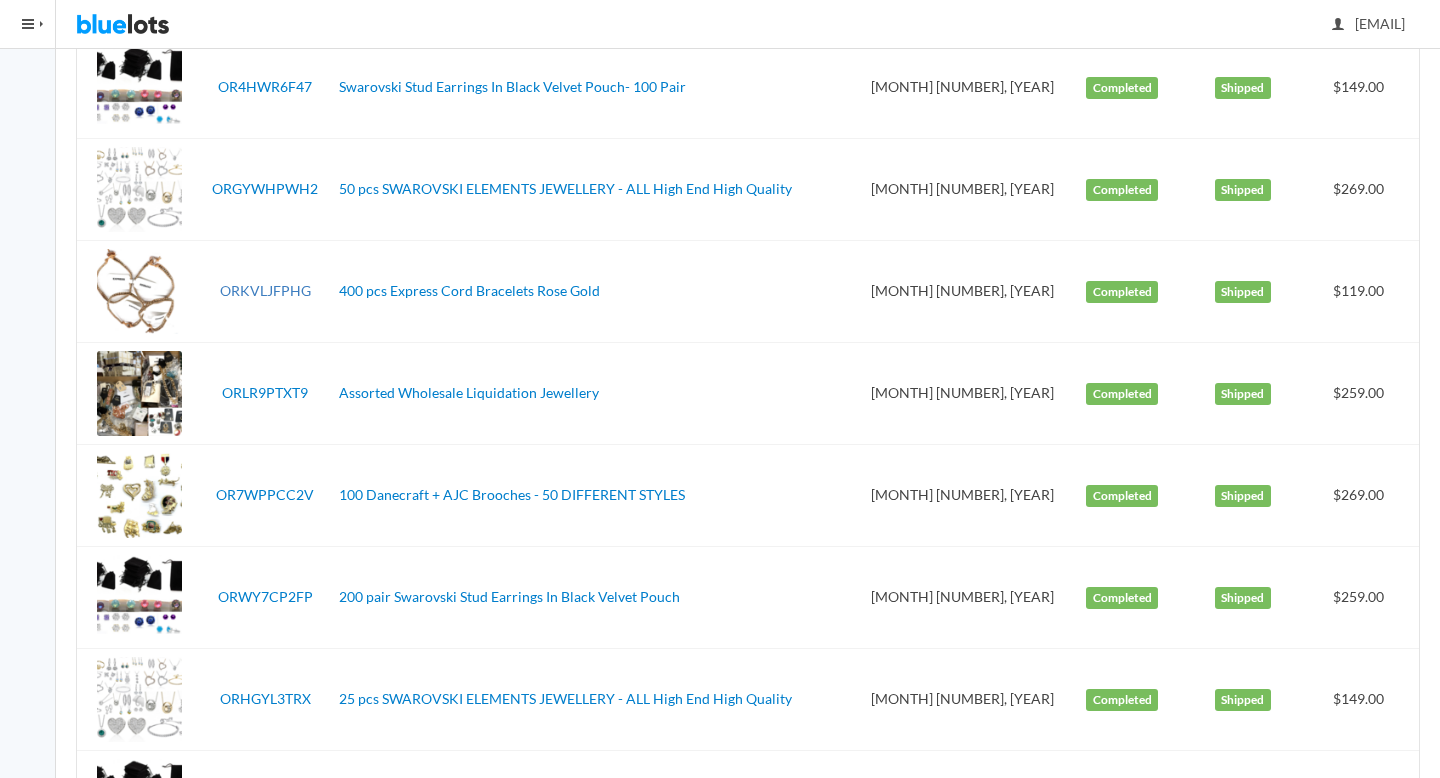 click on "ORKVLJFPHG" at bounding box center [265, 290] 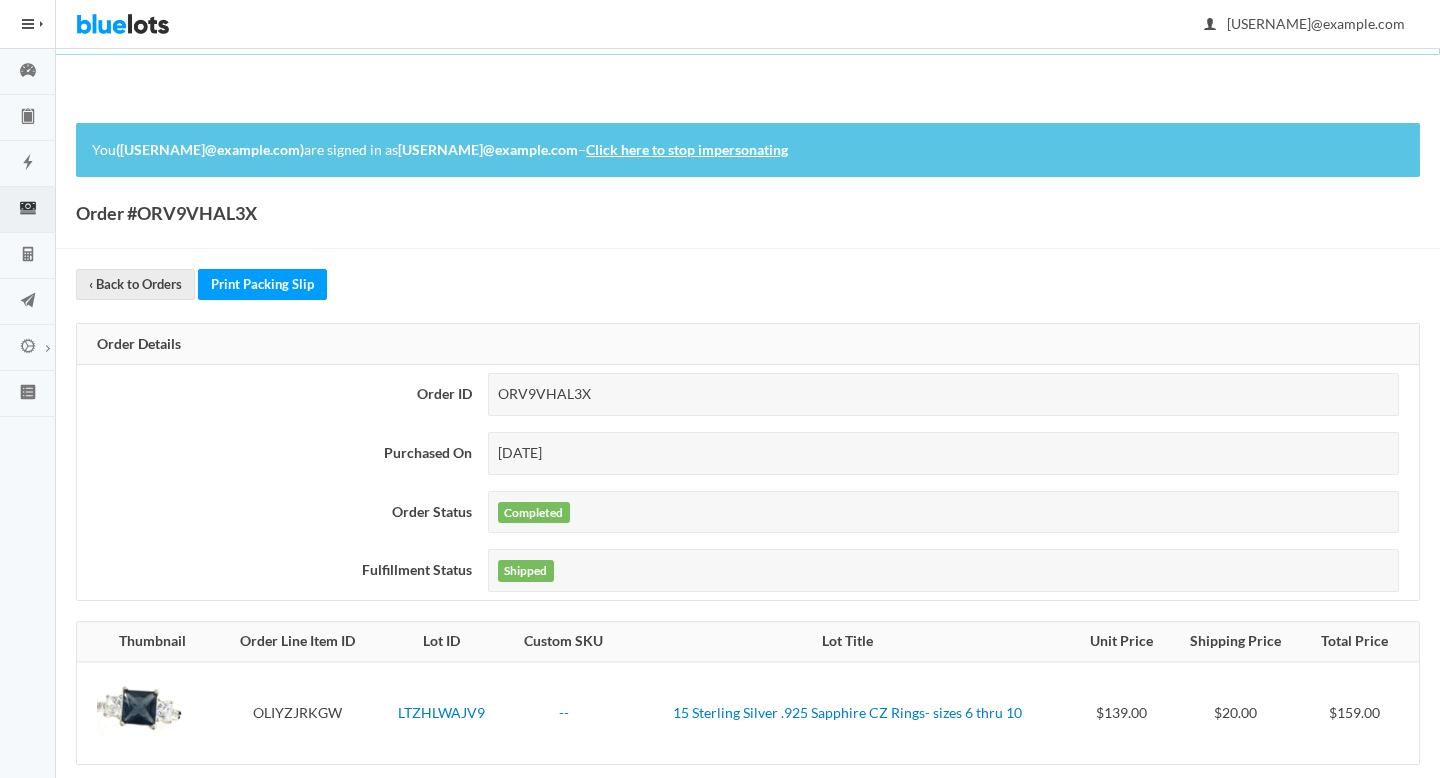 scroll, scrollTop: 177, scrollLeft: 0, axis: vertical 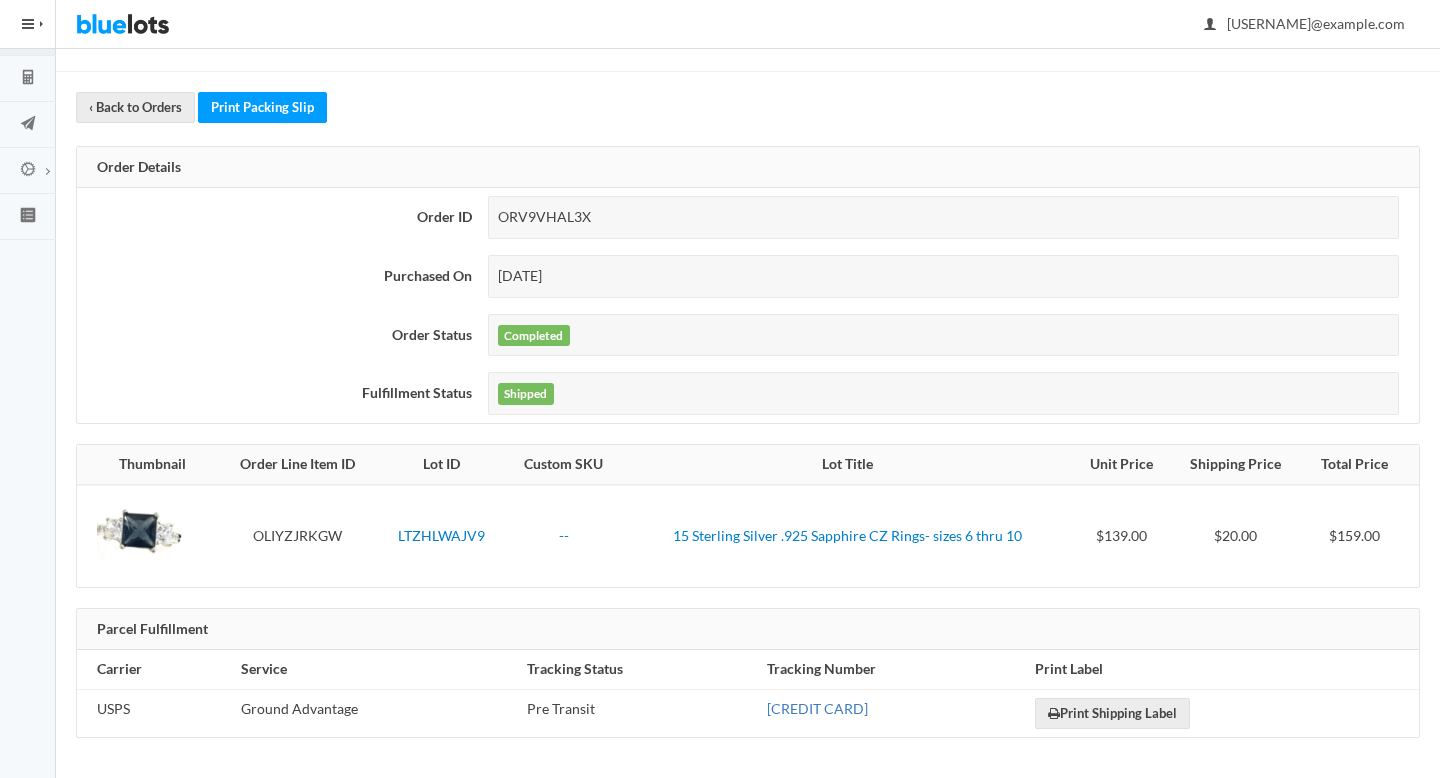 click on "9234990347375200511749" at bounding box center [817, 708] 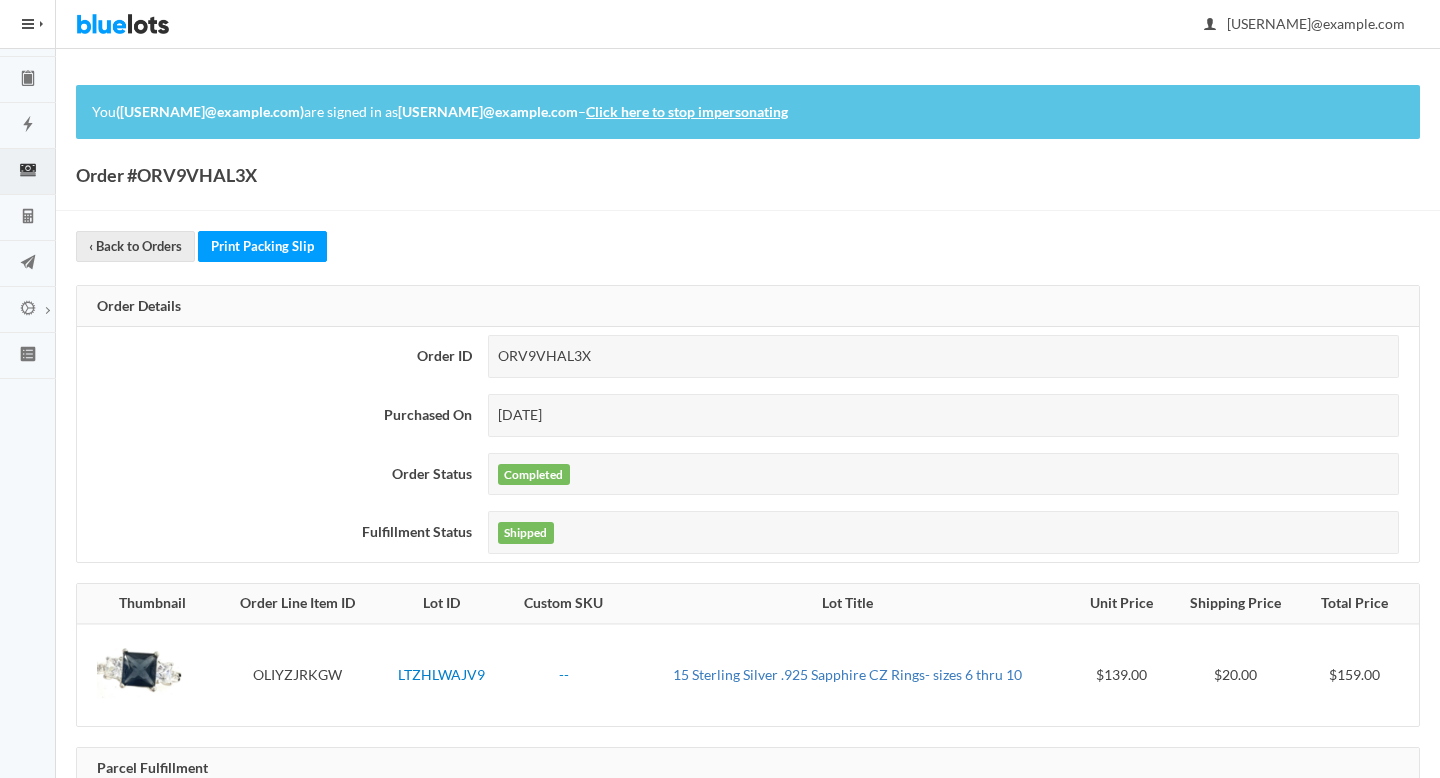 scroll, scrollTop: 0, scrollLeft: 0, axis: both 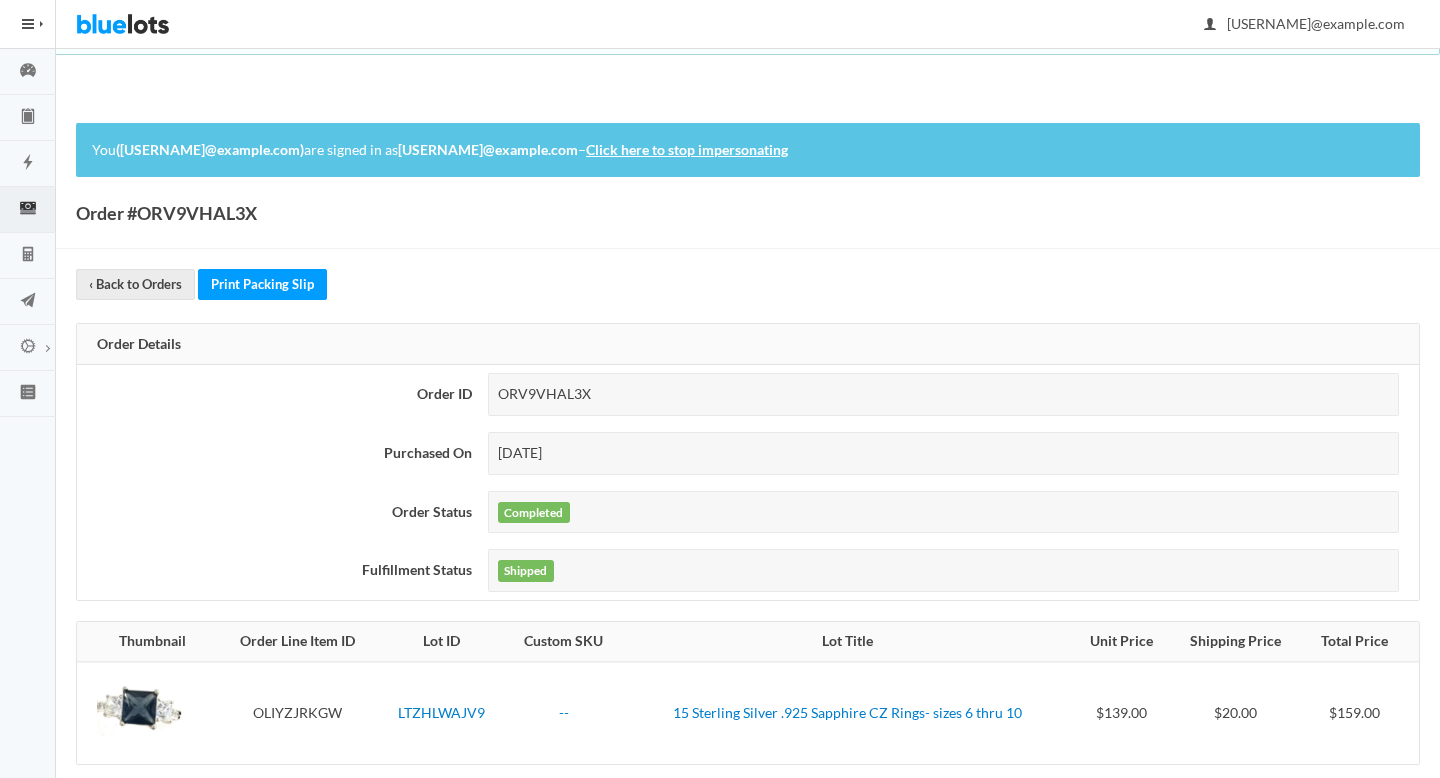 click on "ORV9VHAL3X" at bounding box center [943, 394] 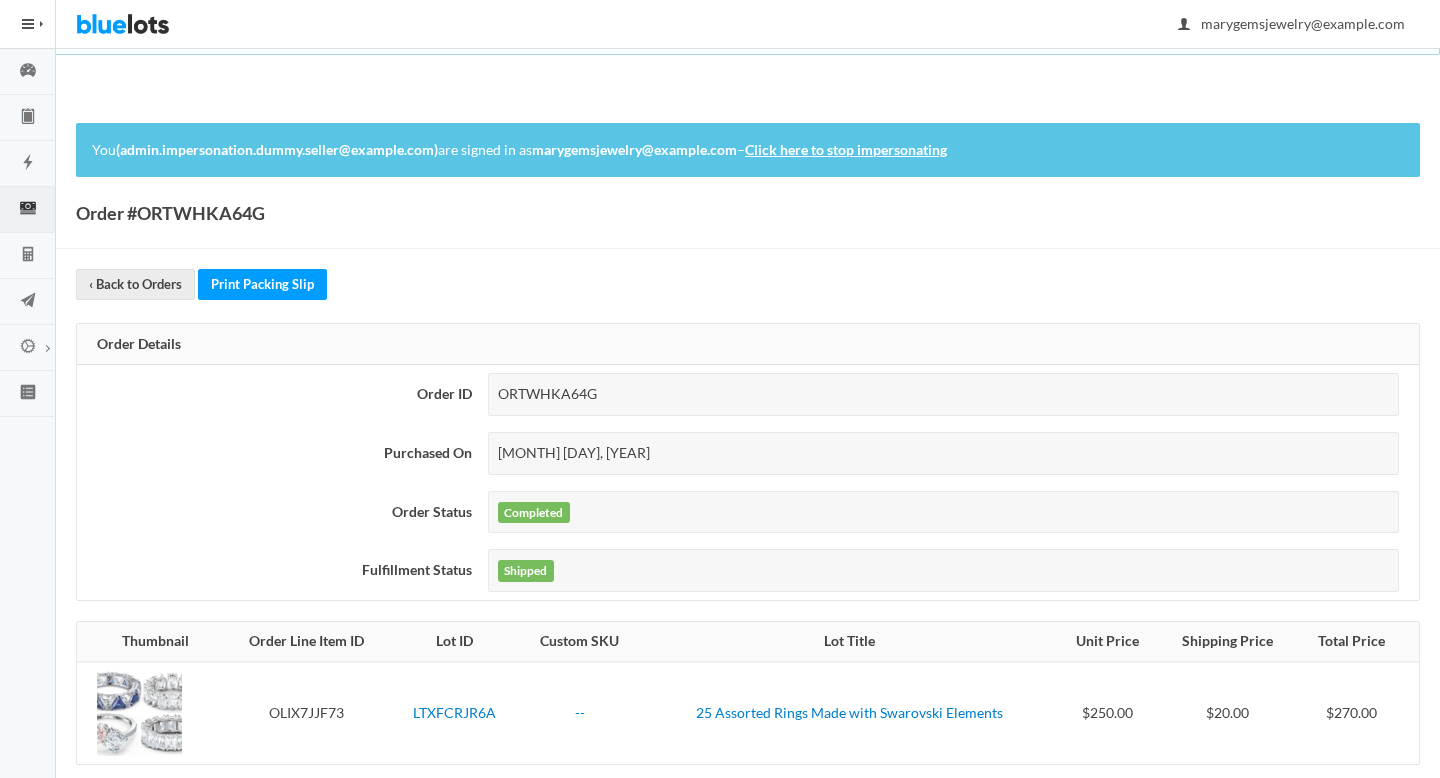 scroll, scrollTop: 177, scrollLeft: 0, axis: vertical 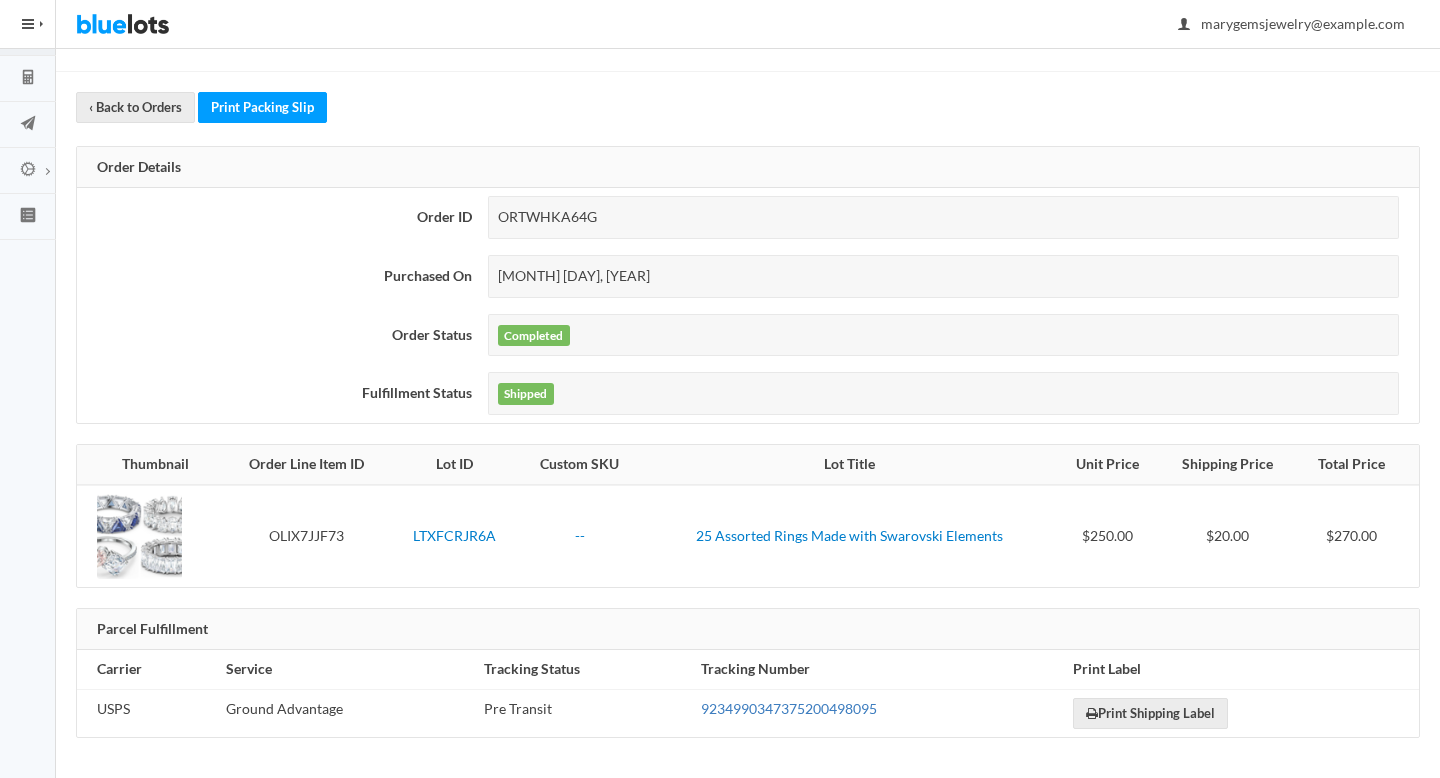 click on "9234990347375200498095" at bounding box center (789, 708) 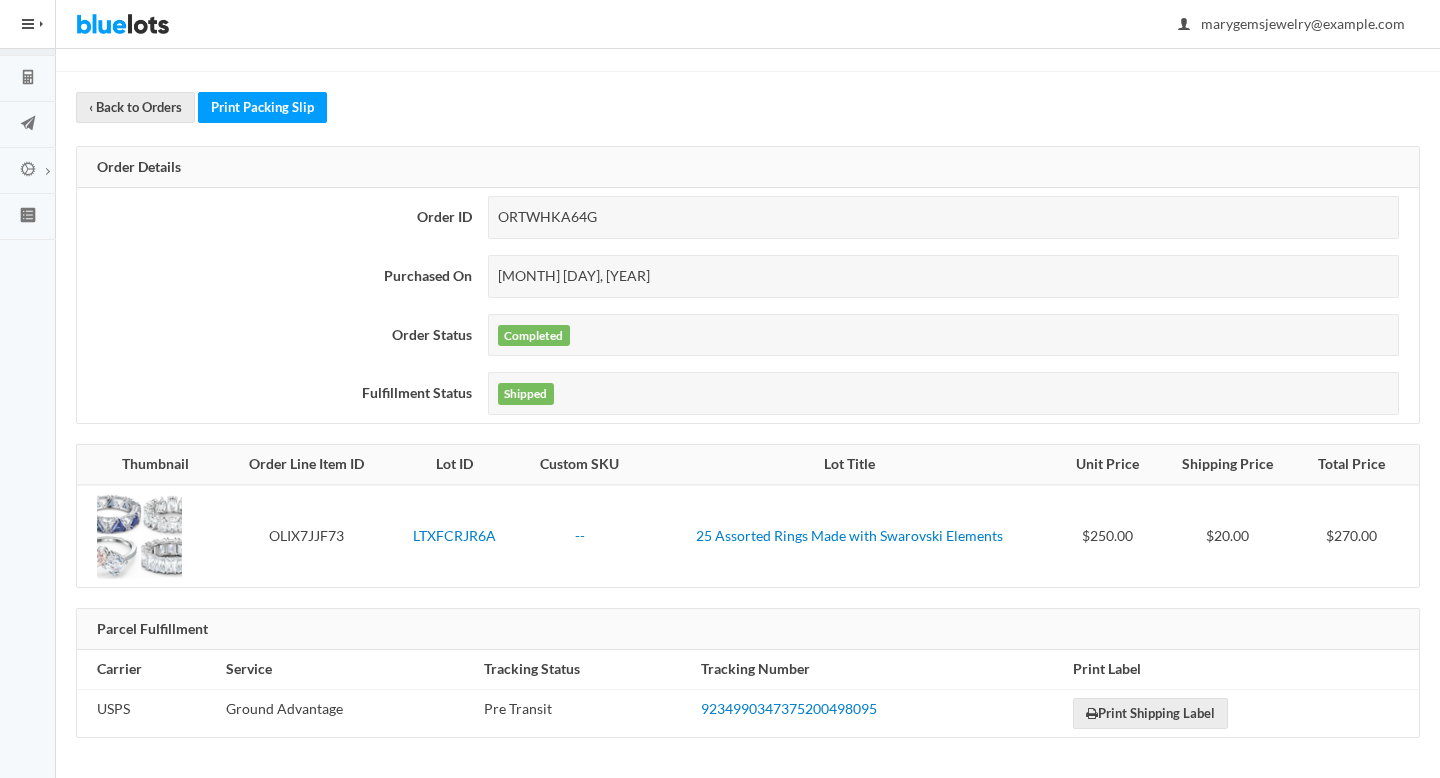 click on "ORTWHKA64G" at bounding box center [943, 217] 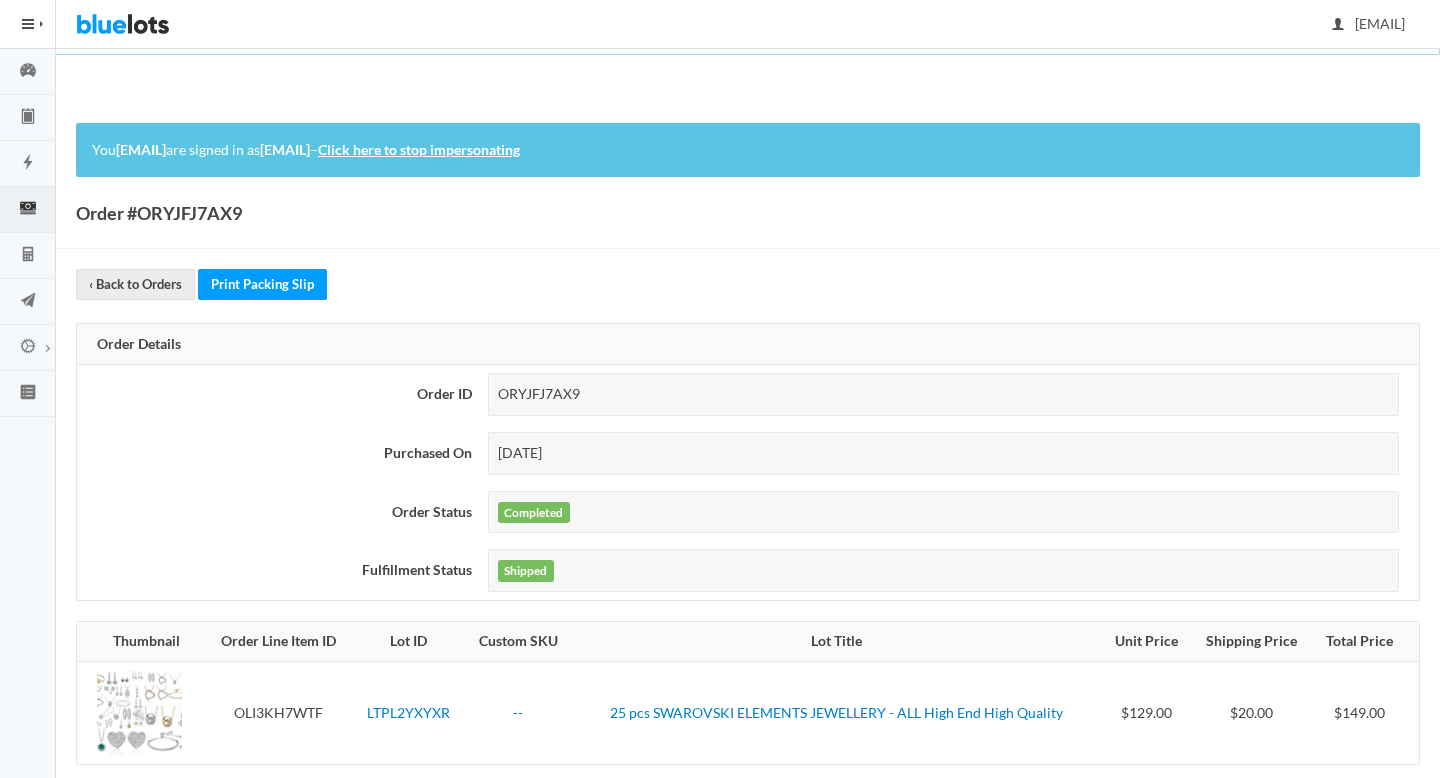 scroll, scrollTop: 177, scrollLeft: 0, axis: vertical 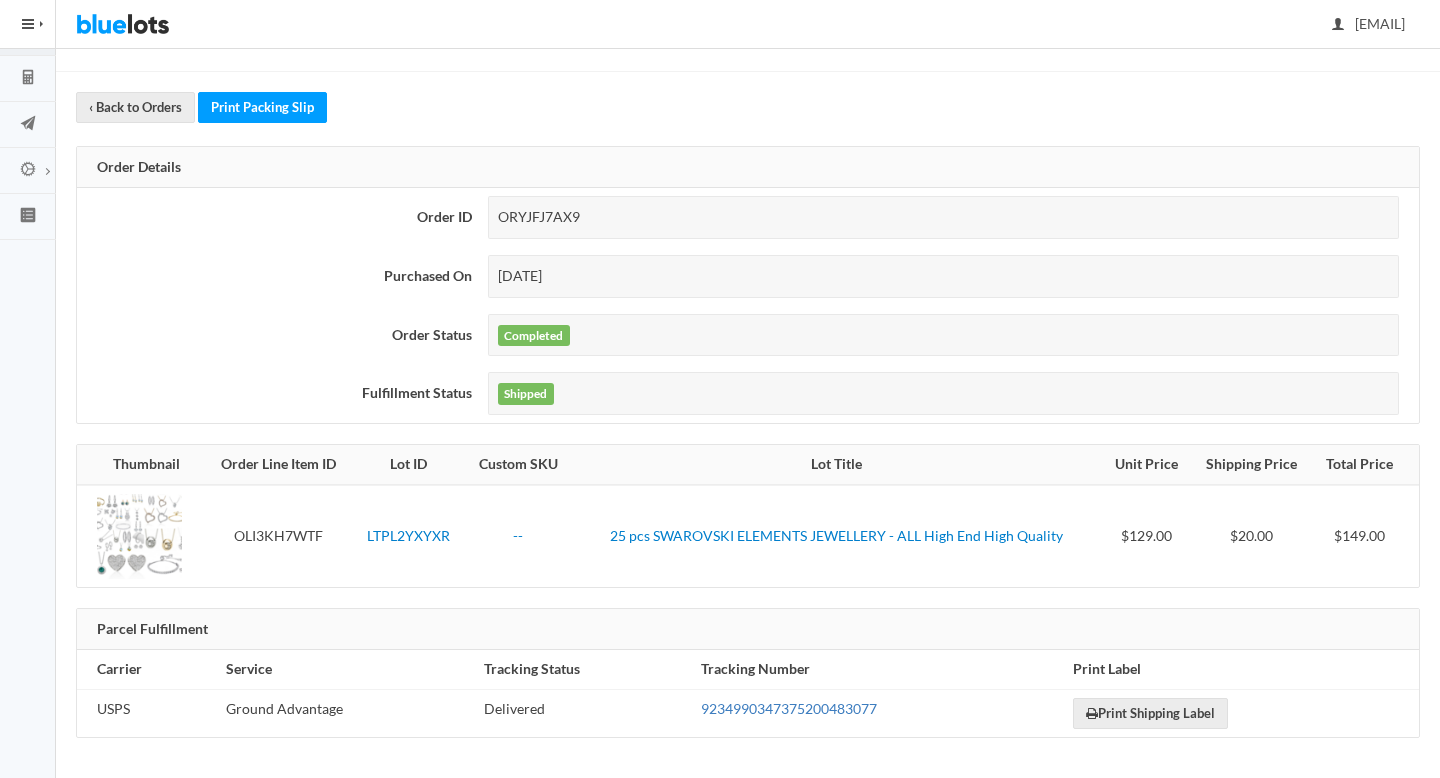 click on "9234990347375200483077" at bounding box center (789, 708) 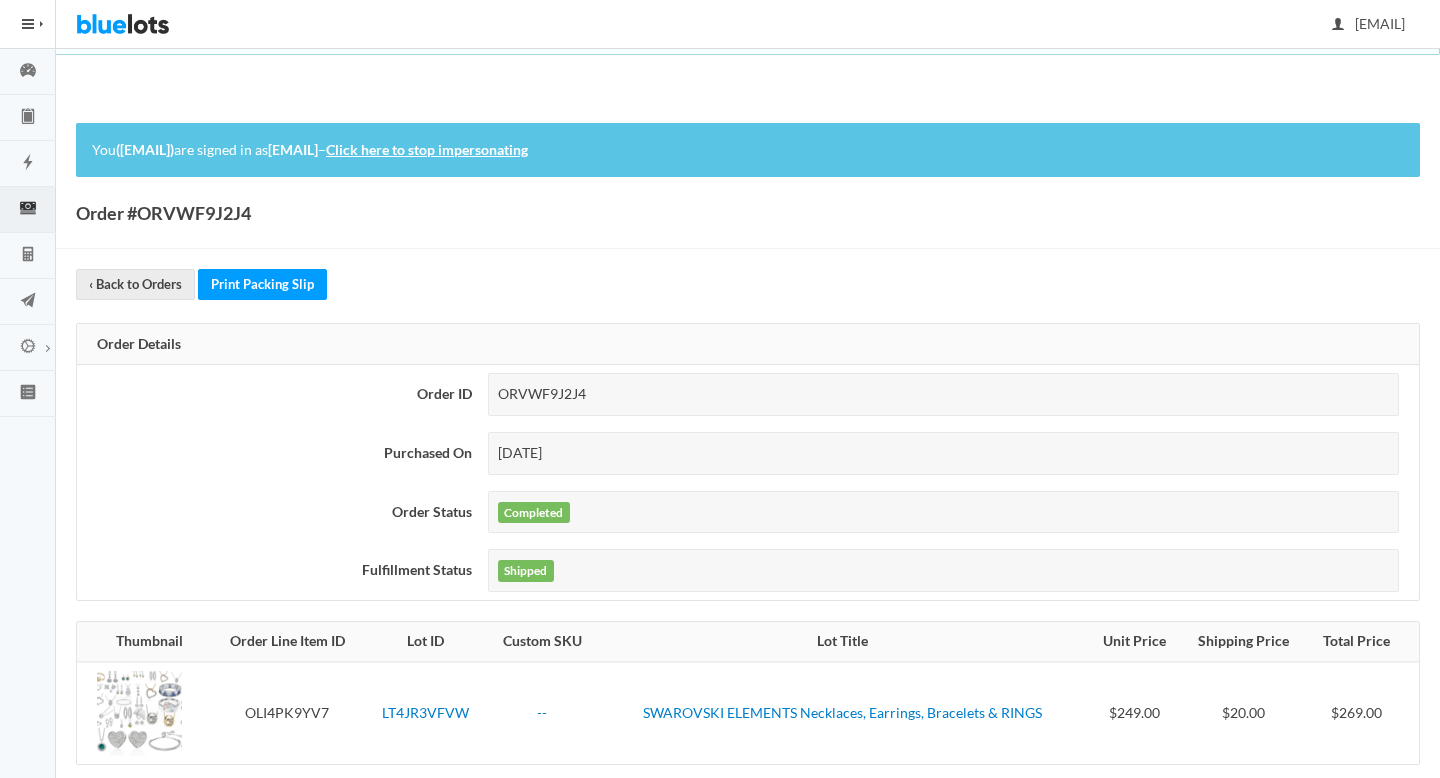 scroll, scrollTop: 177, scrollLeft: 0, axis: vertical 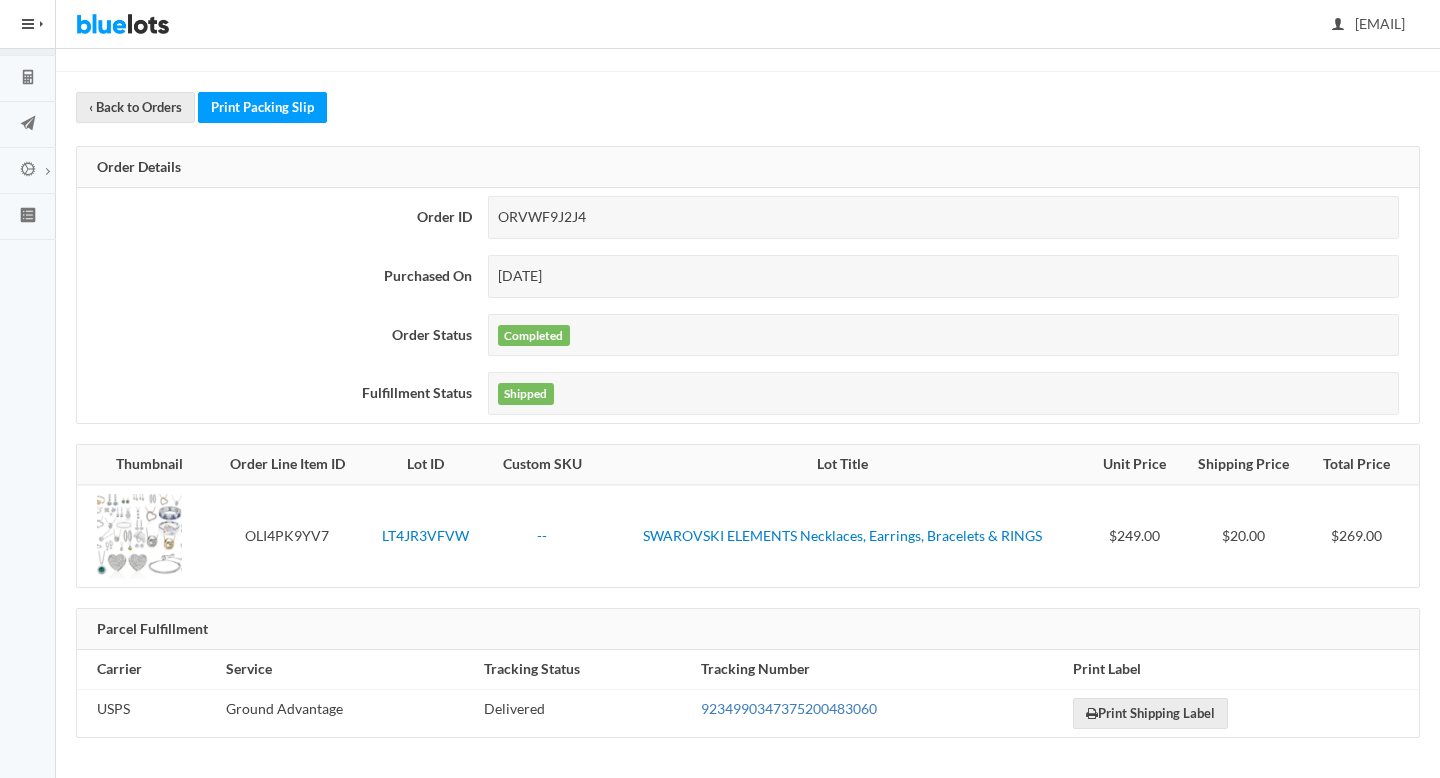 click on "9234990347375200483060" at bounding box center [789, 708] 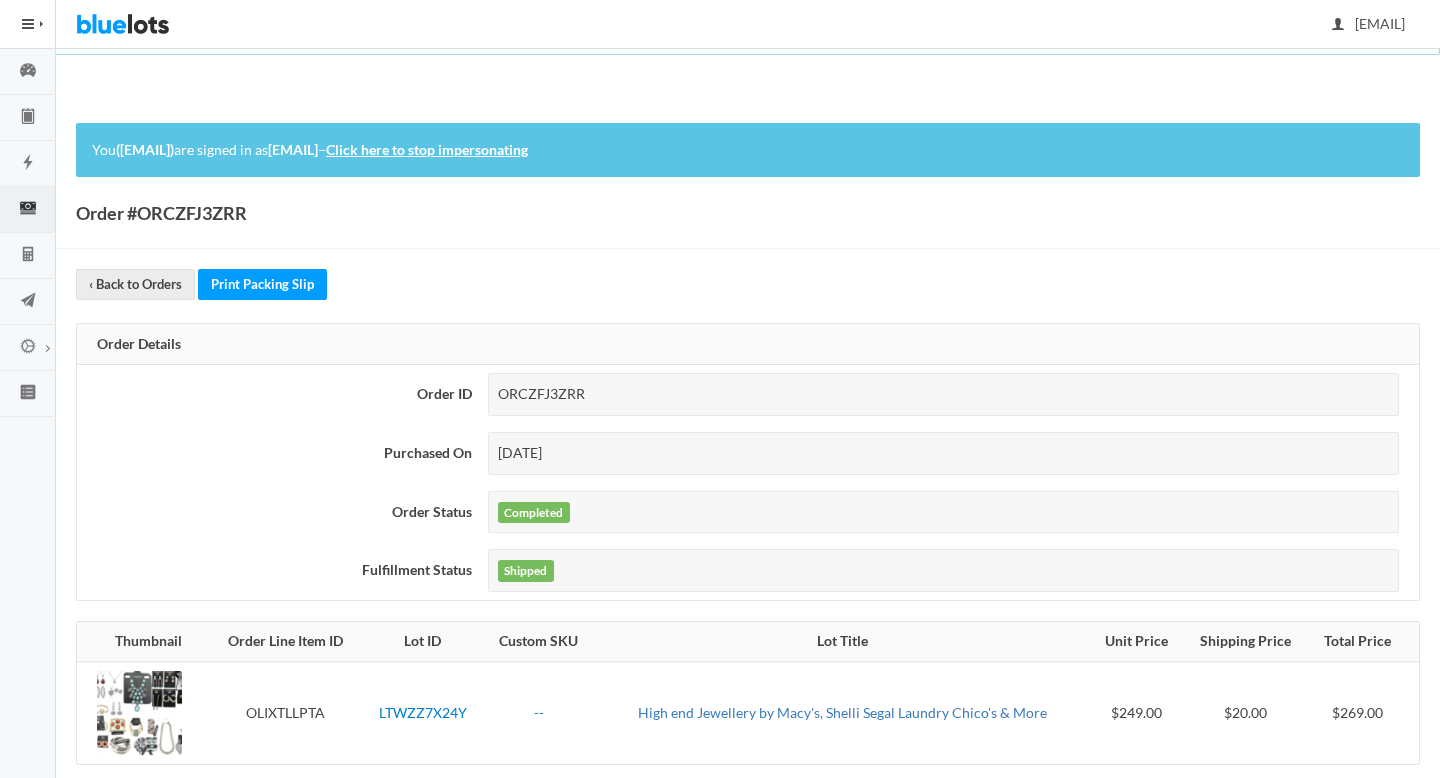scroll, scrollTop: 177, scrollLeft: 0, axis: vertical 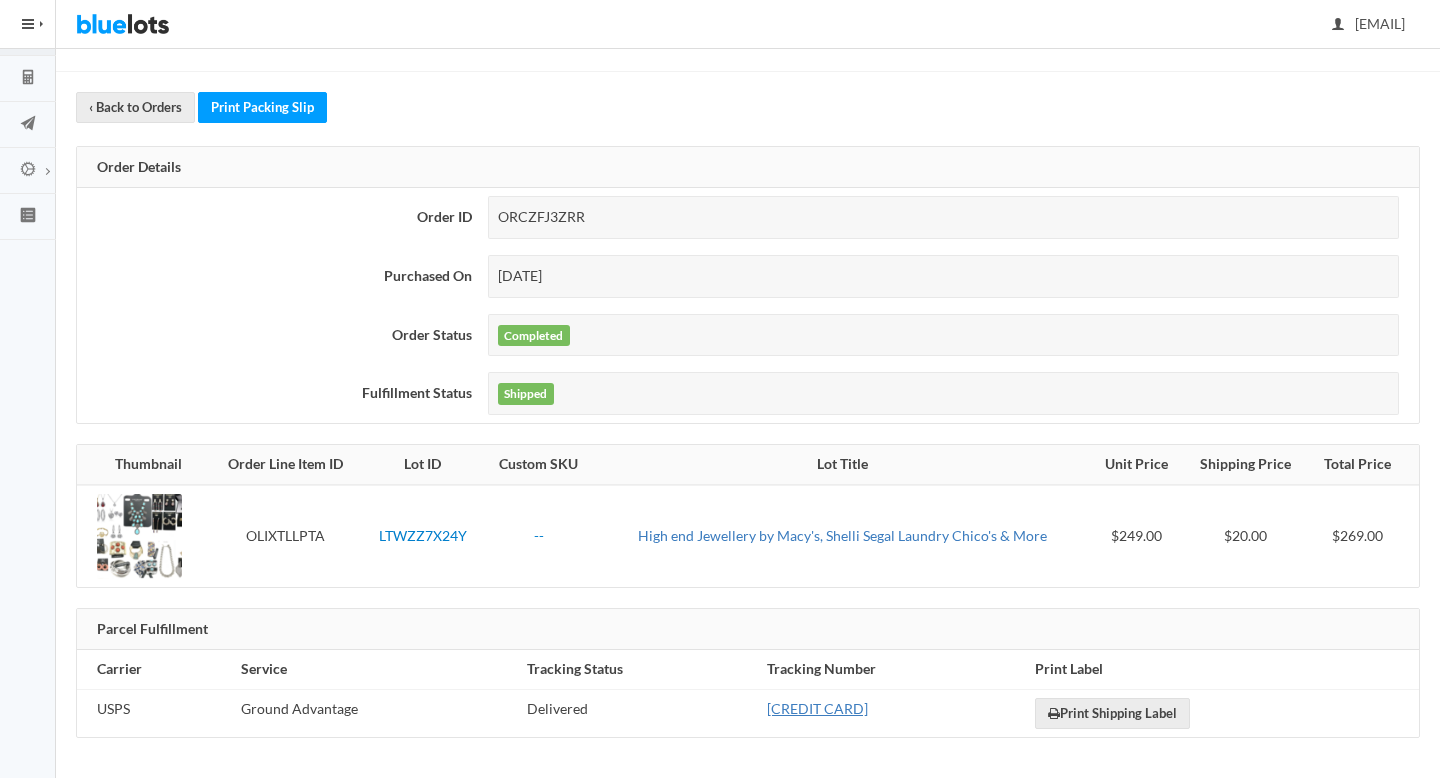 click on "[CREDIT CARD]" at bounding box center [817, 708] 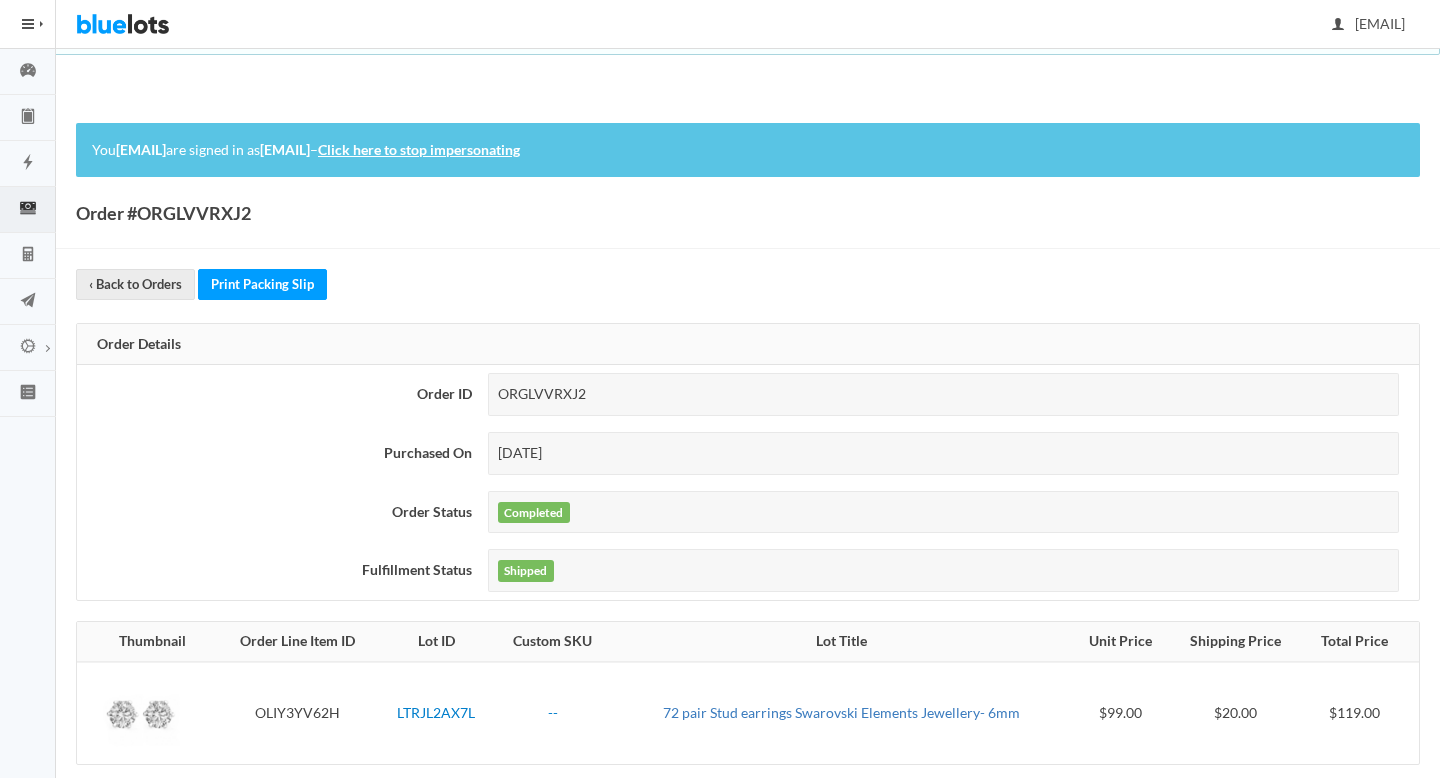 scroll, scrollTop: 177, scrollLeft: 0, axis: vertical 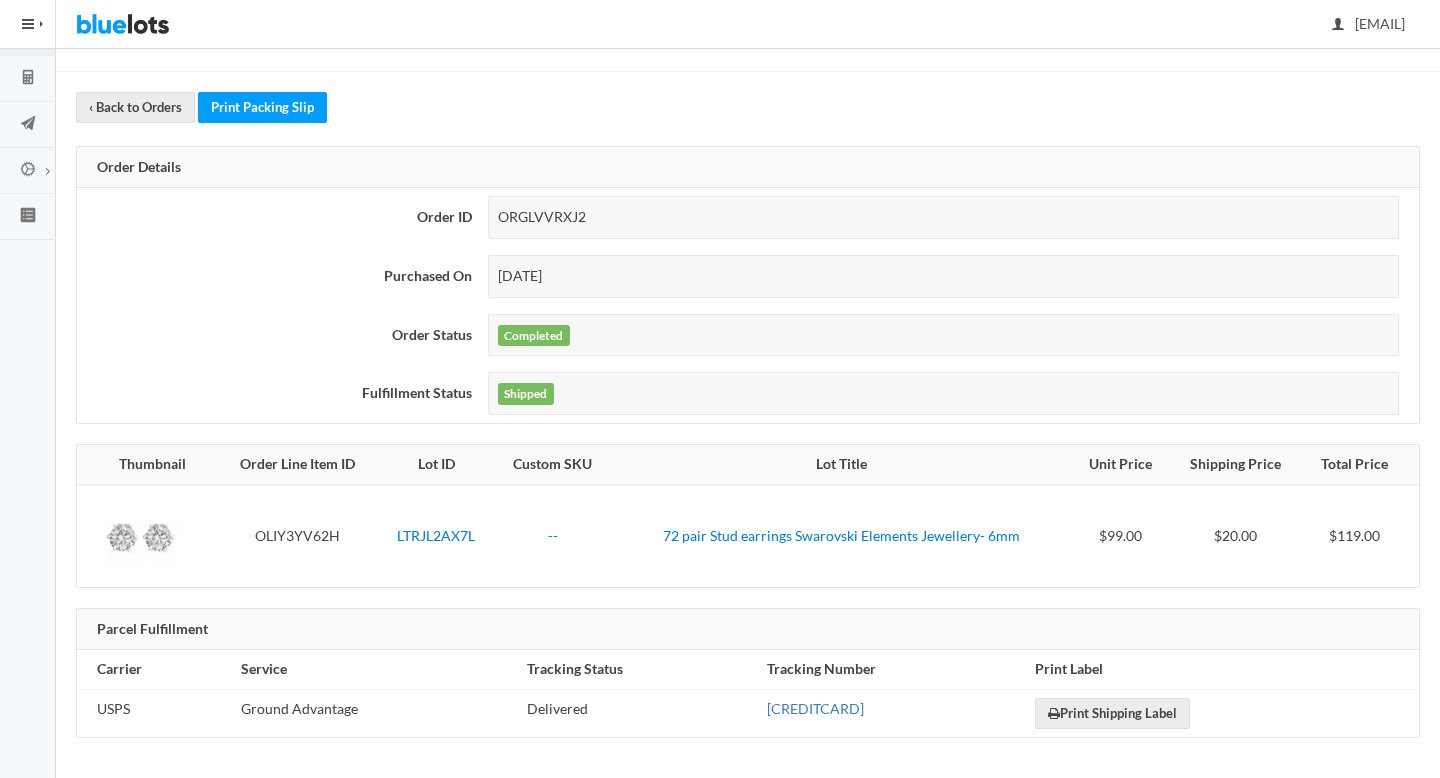 click on "9234990347375200464281" at bounding box center (815, 708) 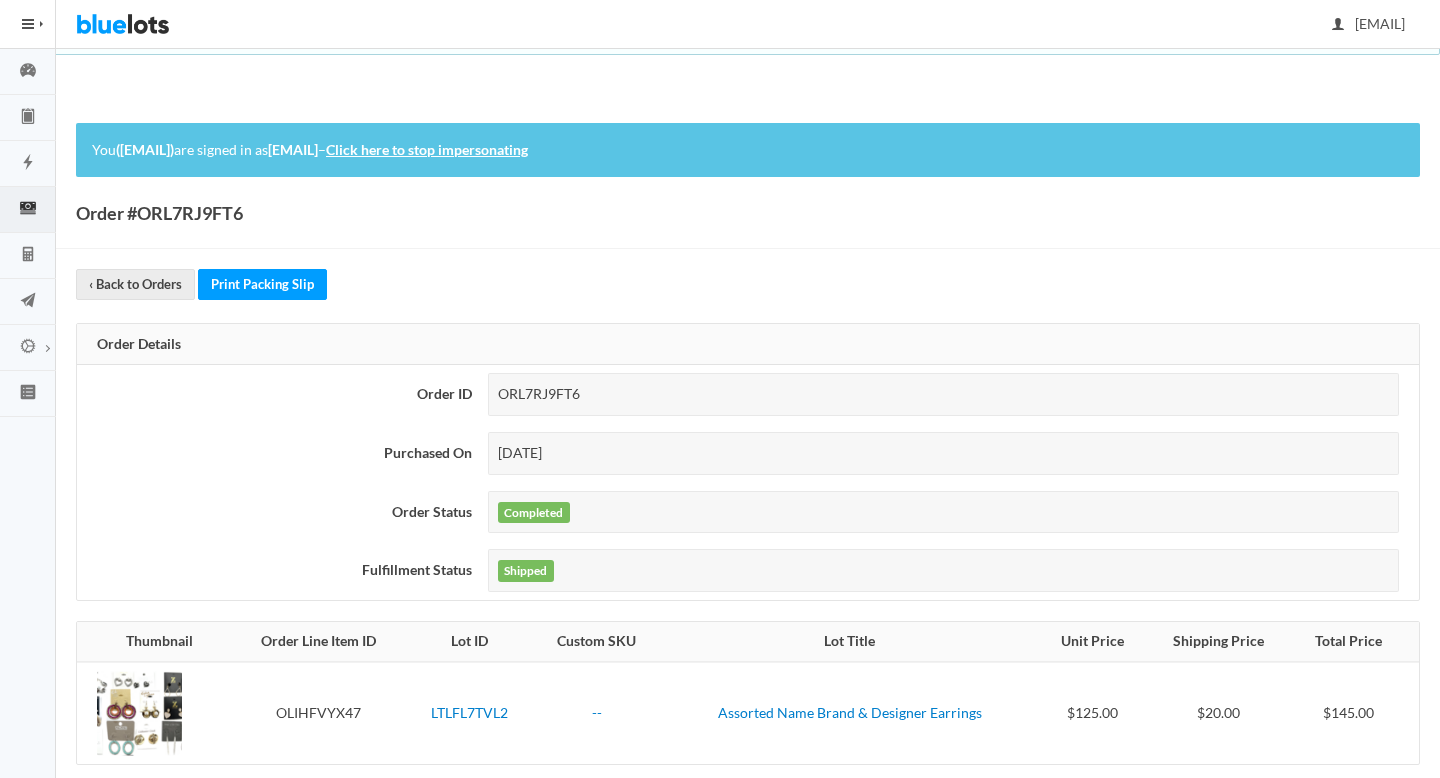 scroll, scrollTop: 177, scrollLeft: 0, axis: vertical 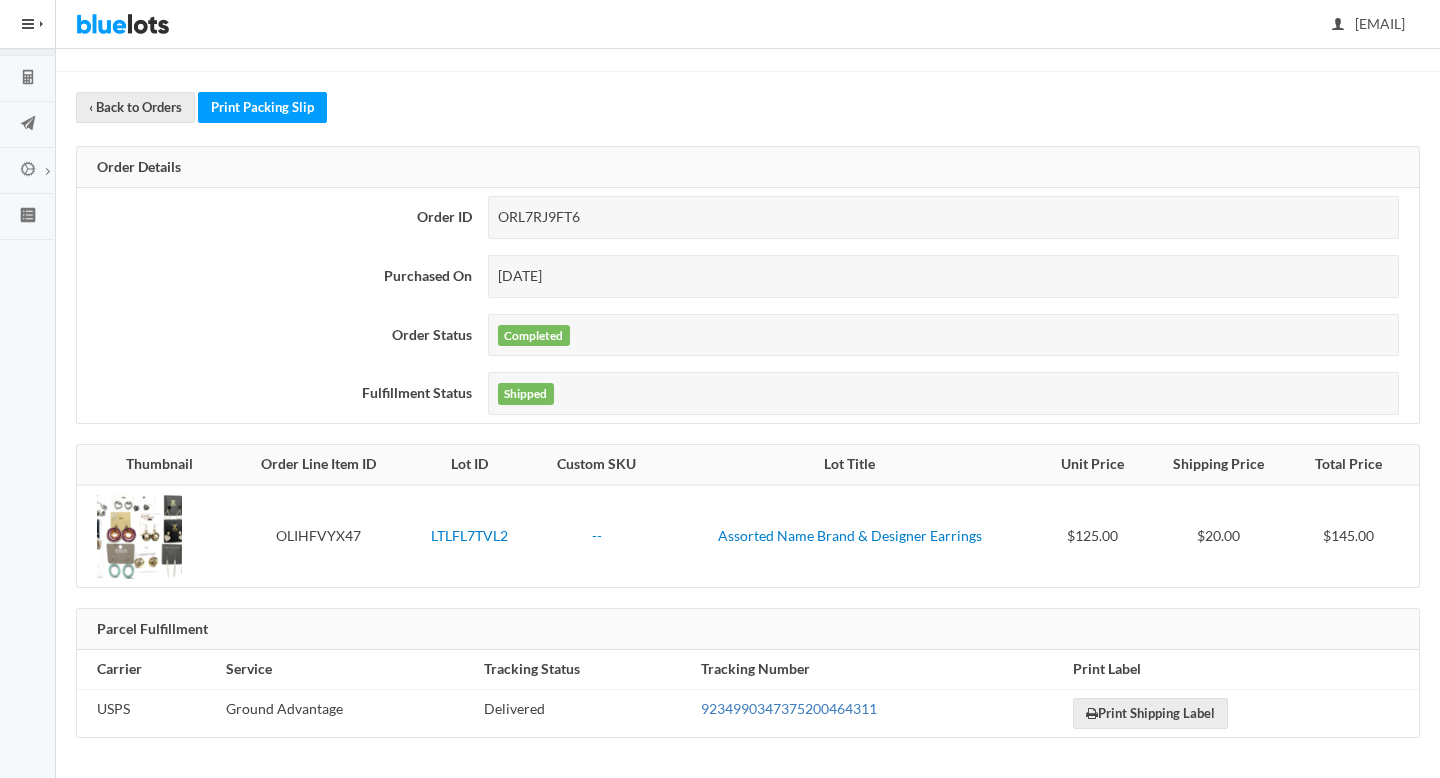 click on "9234990347375200464311" at bounding box center (789, 708) 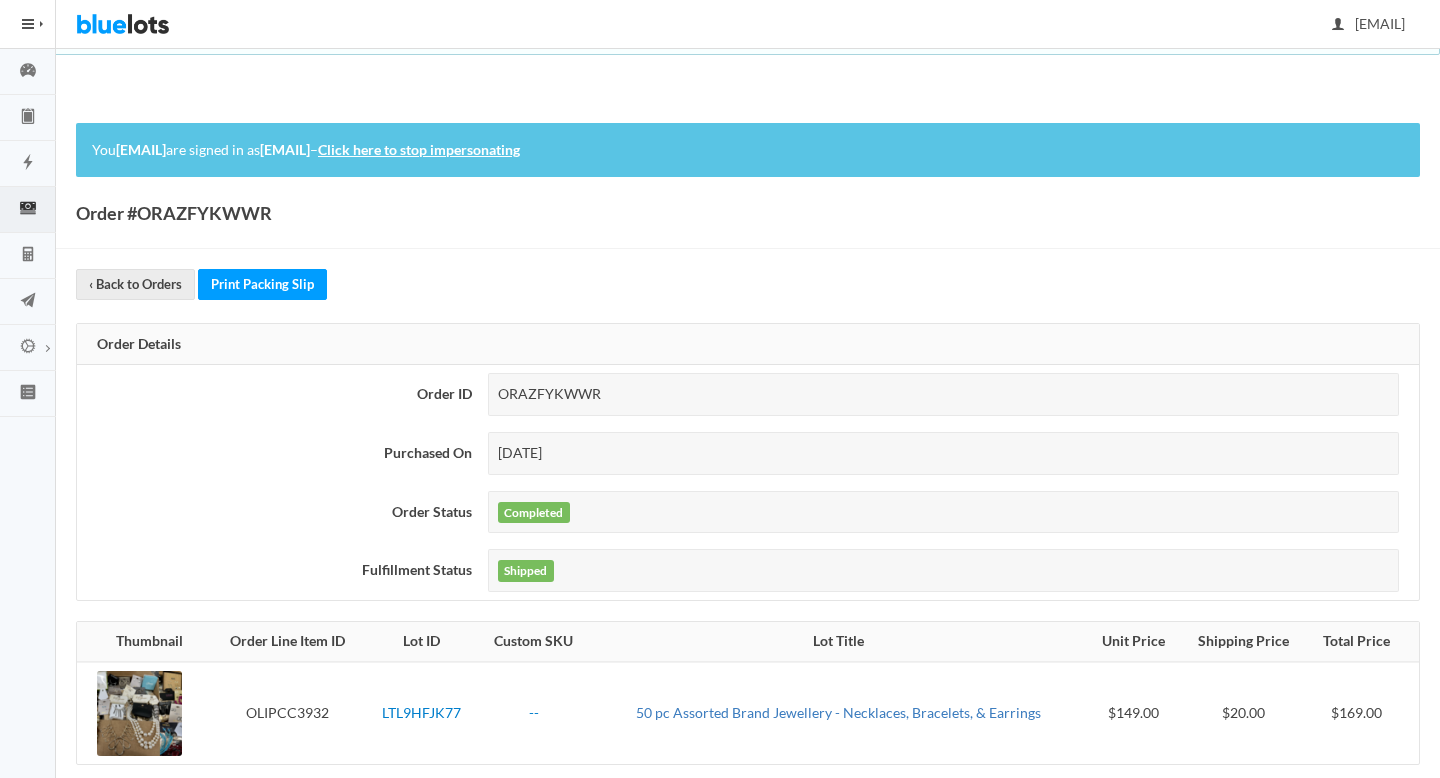 scroll, scrollTop: 177, scrollLeft: 0, axis: vertical 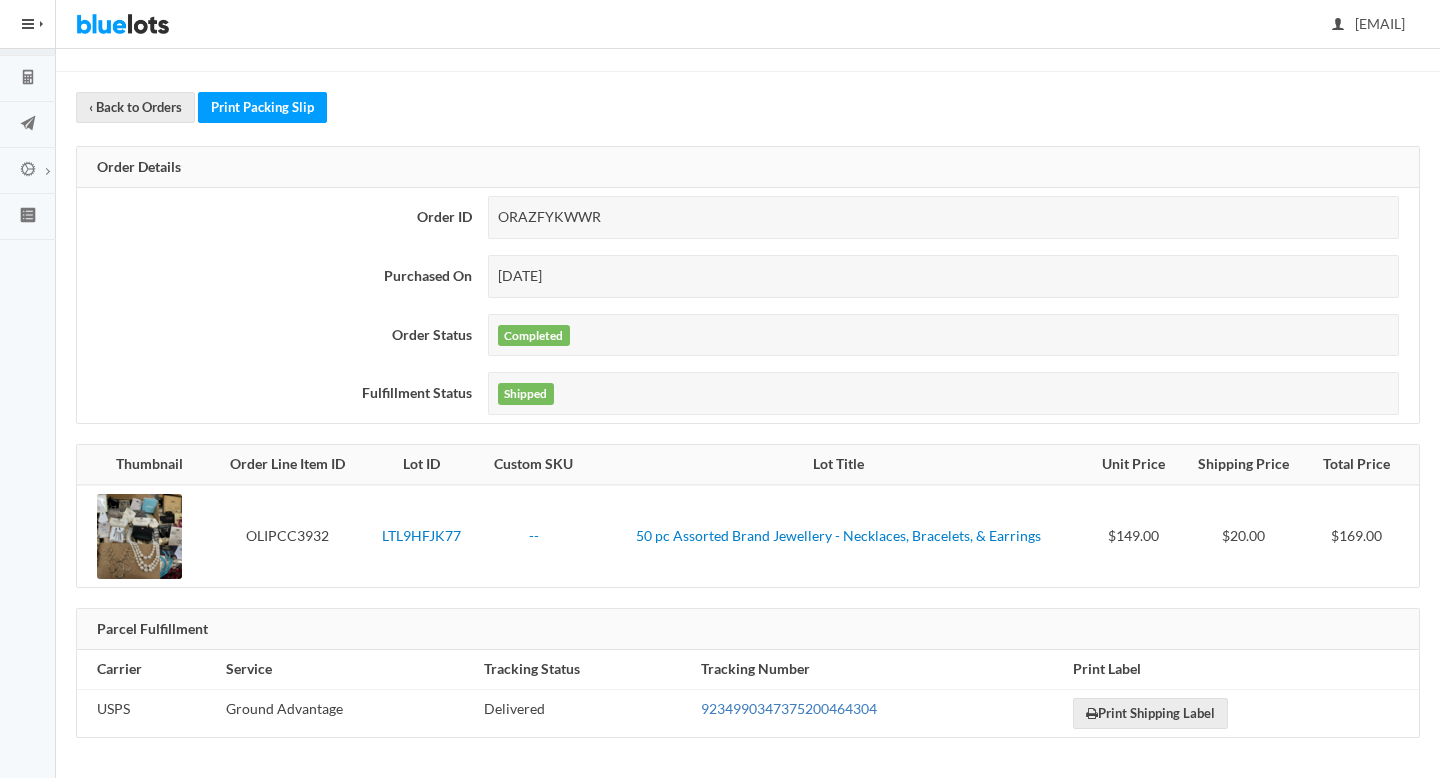 click on "9234990347375200464304" at bounding box center (789, 708) 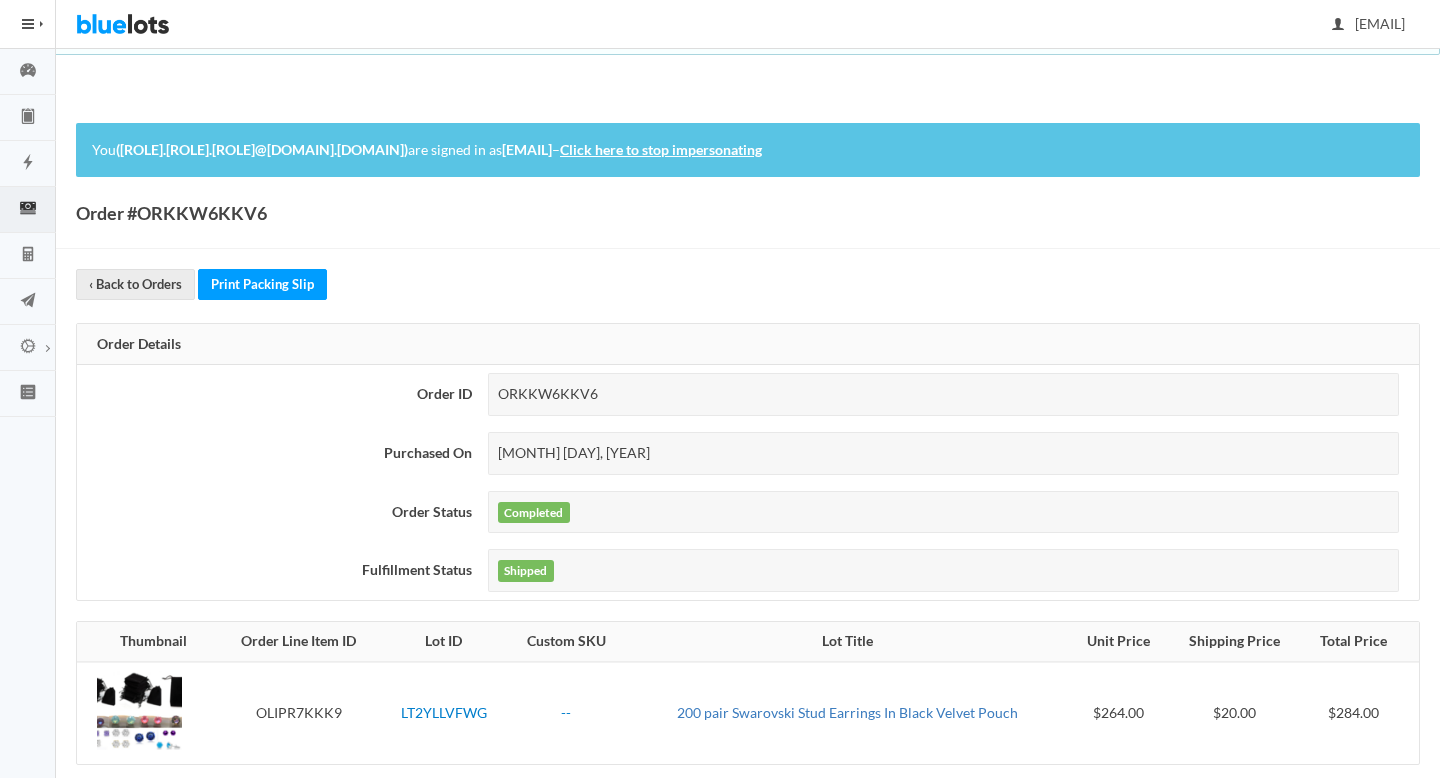 scroll, scrollTop: 177, scrollLeft: 0, axis: vertical 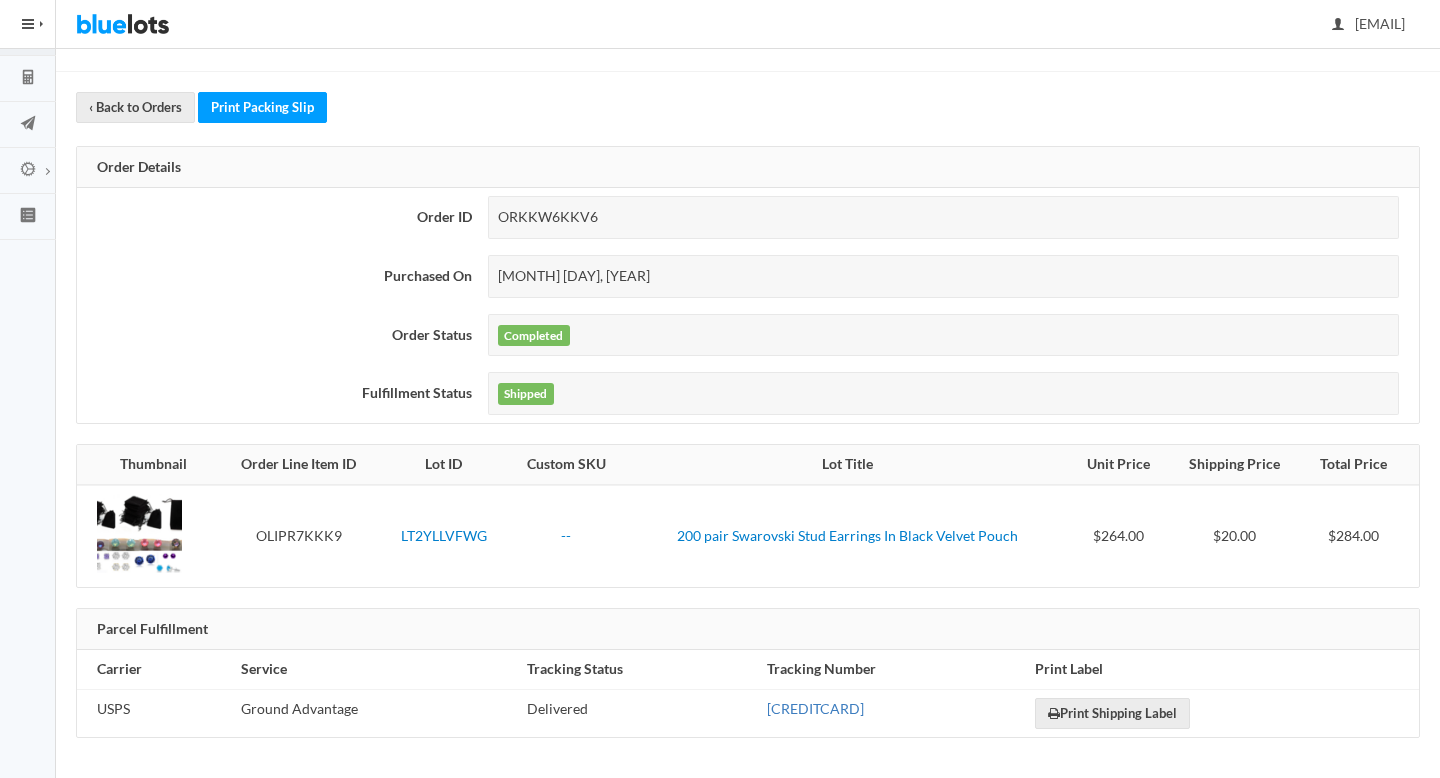 click on "[CREDITCARD]" at bounding box center [815, 708] 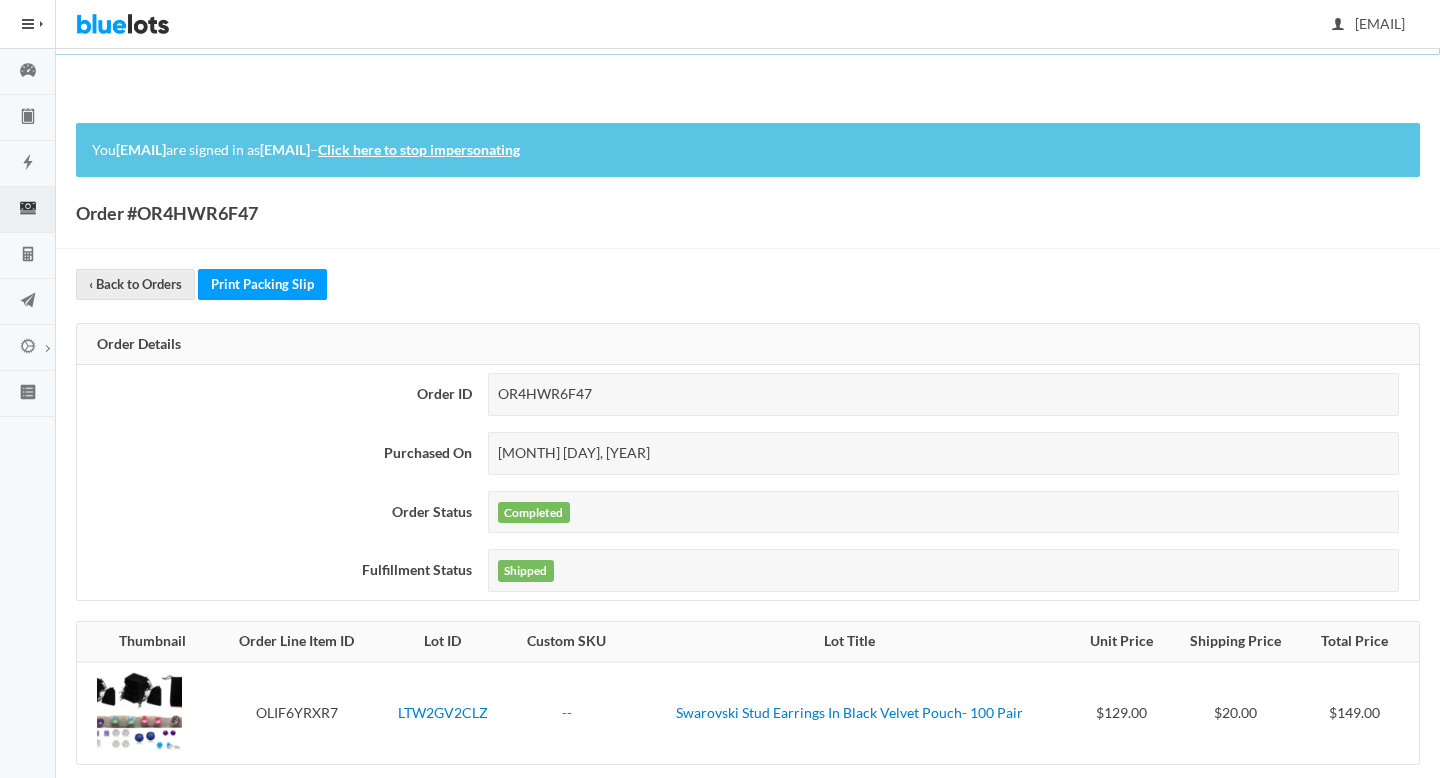 scroll, scrollTop: 177, scrollLeft: 0, axis: vertical 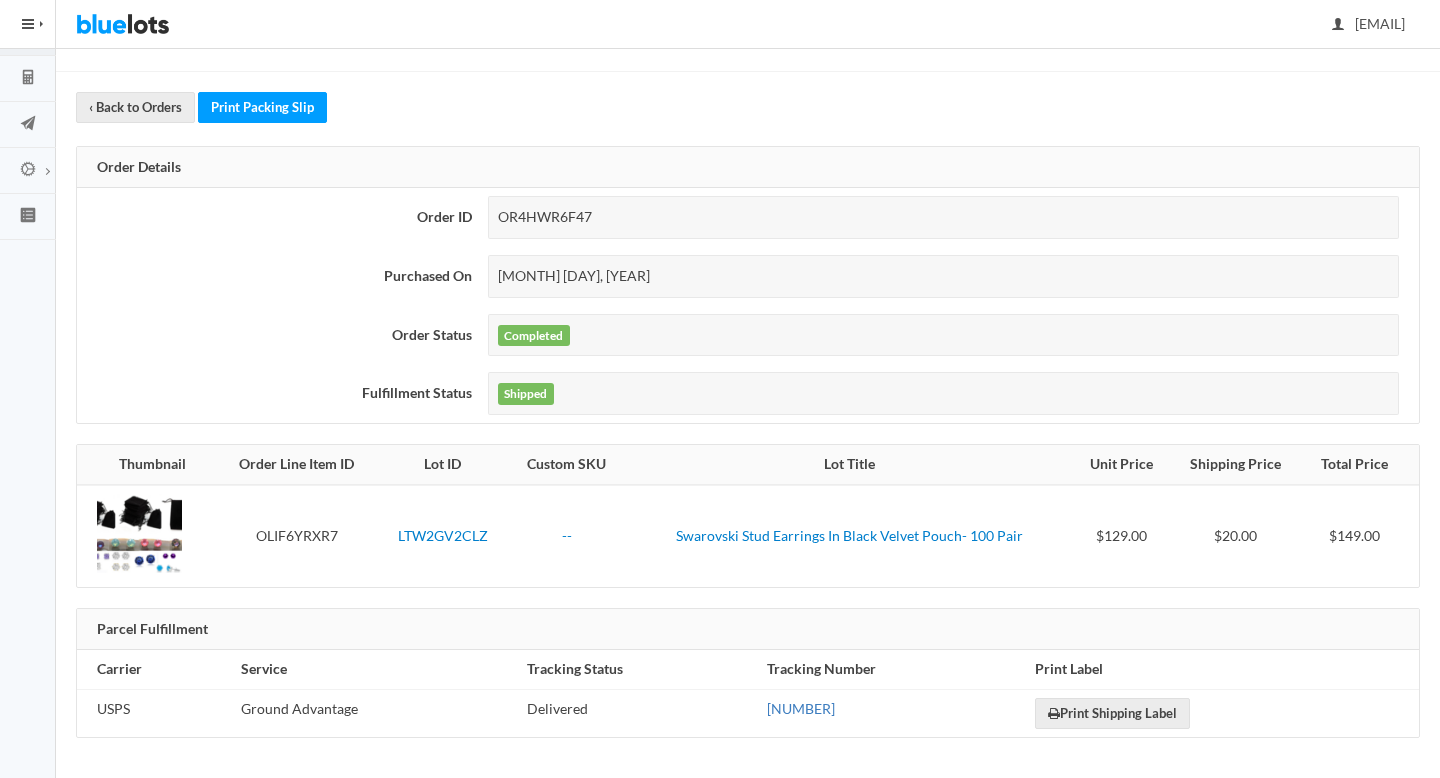 click on "[NUMBER]" at bounding box center [801, 708] 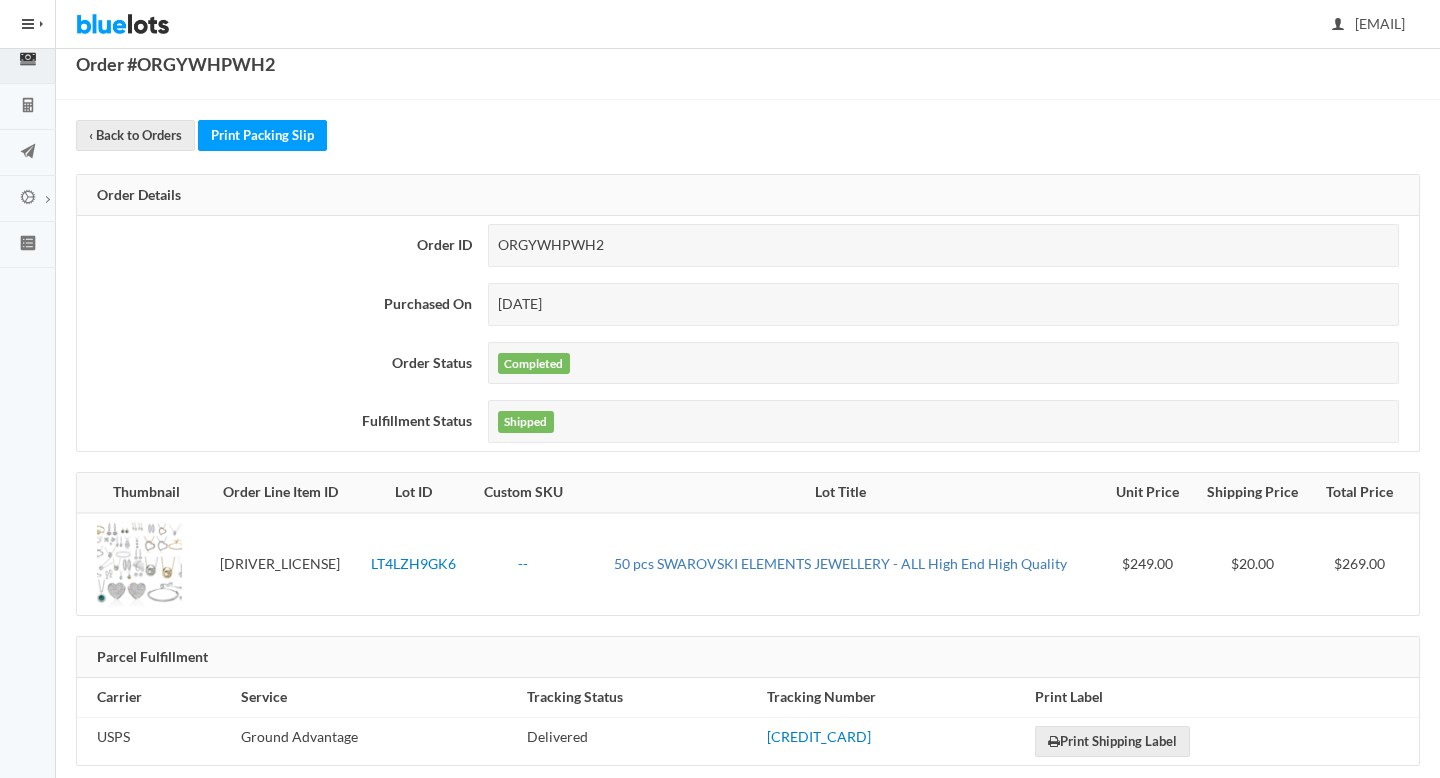 scroll, scrollTop: 177, scrollLeft: 0, axis: vertical 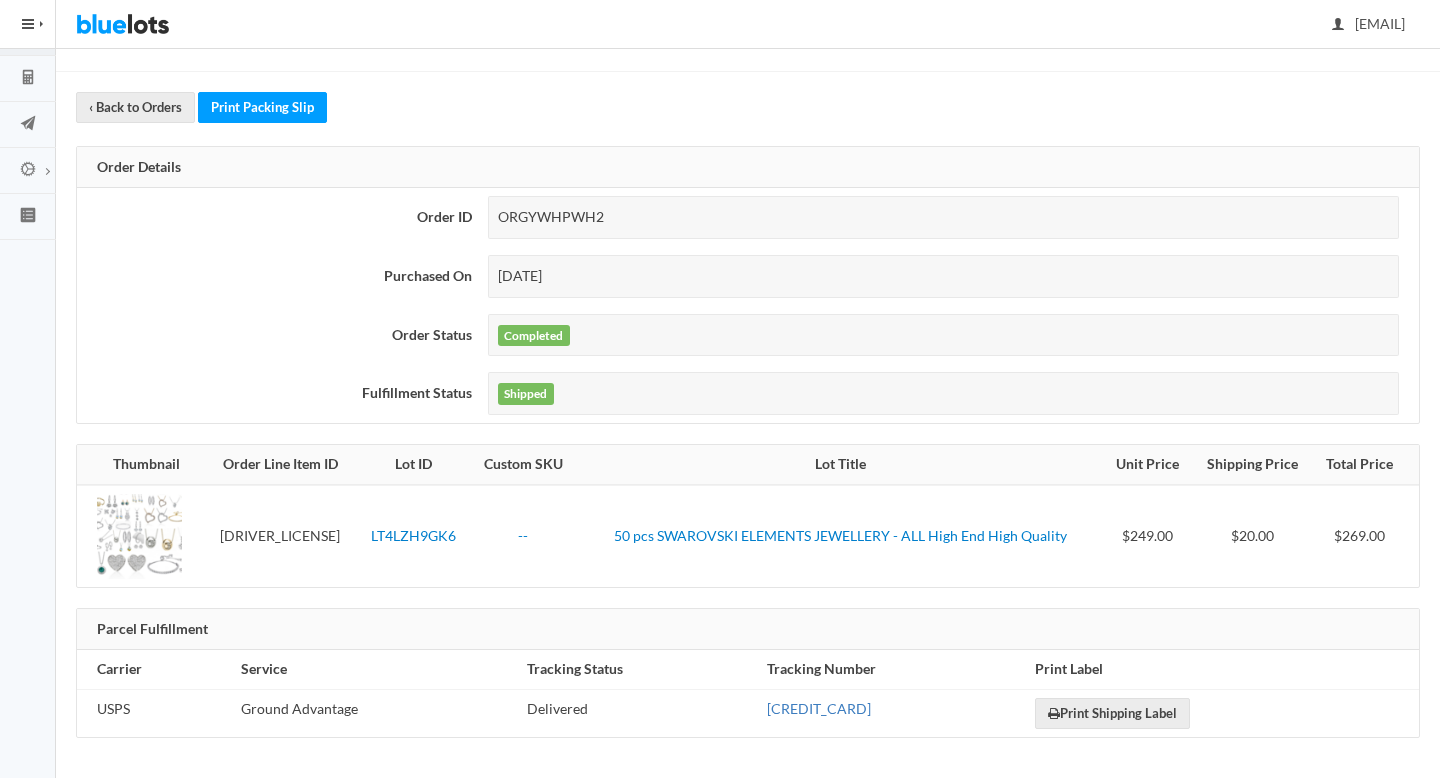 click on "9234990347375200432358" at bounding box center [819, 708] 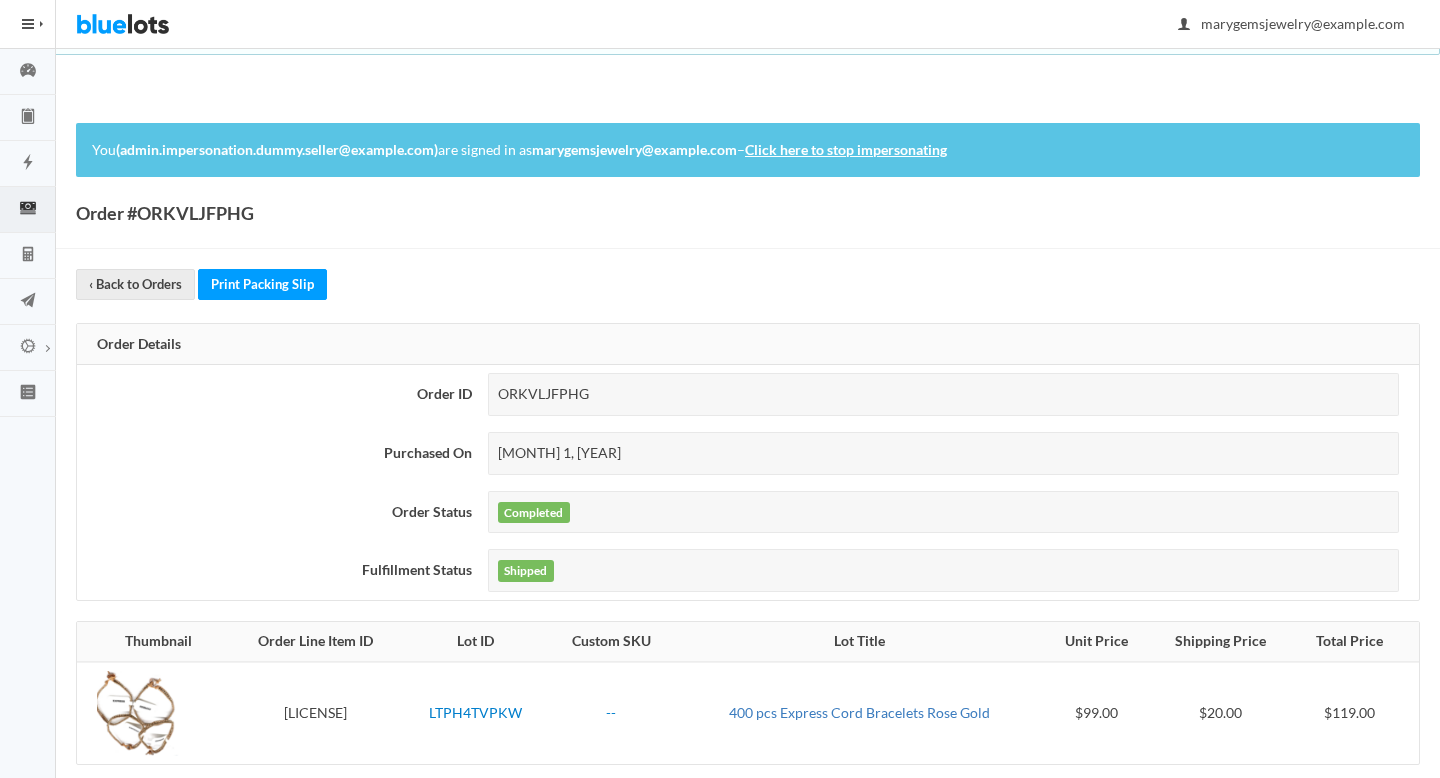 scroll, scrollTop: 177, scrollLeft: 0, axis: vertical 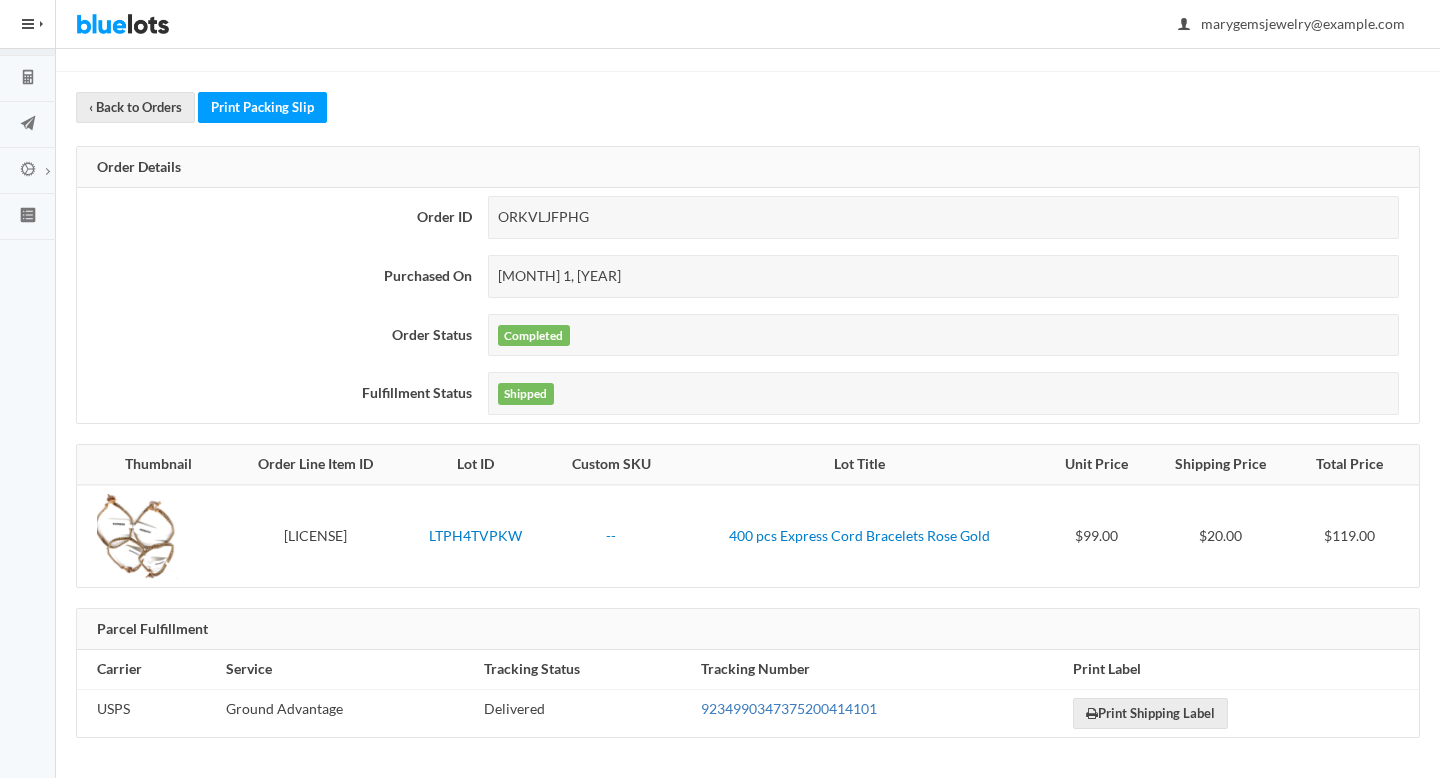click on "9234990347375200414101" at bounding box center (789, 708) 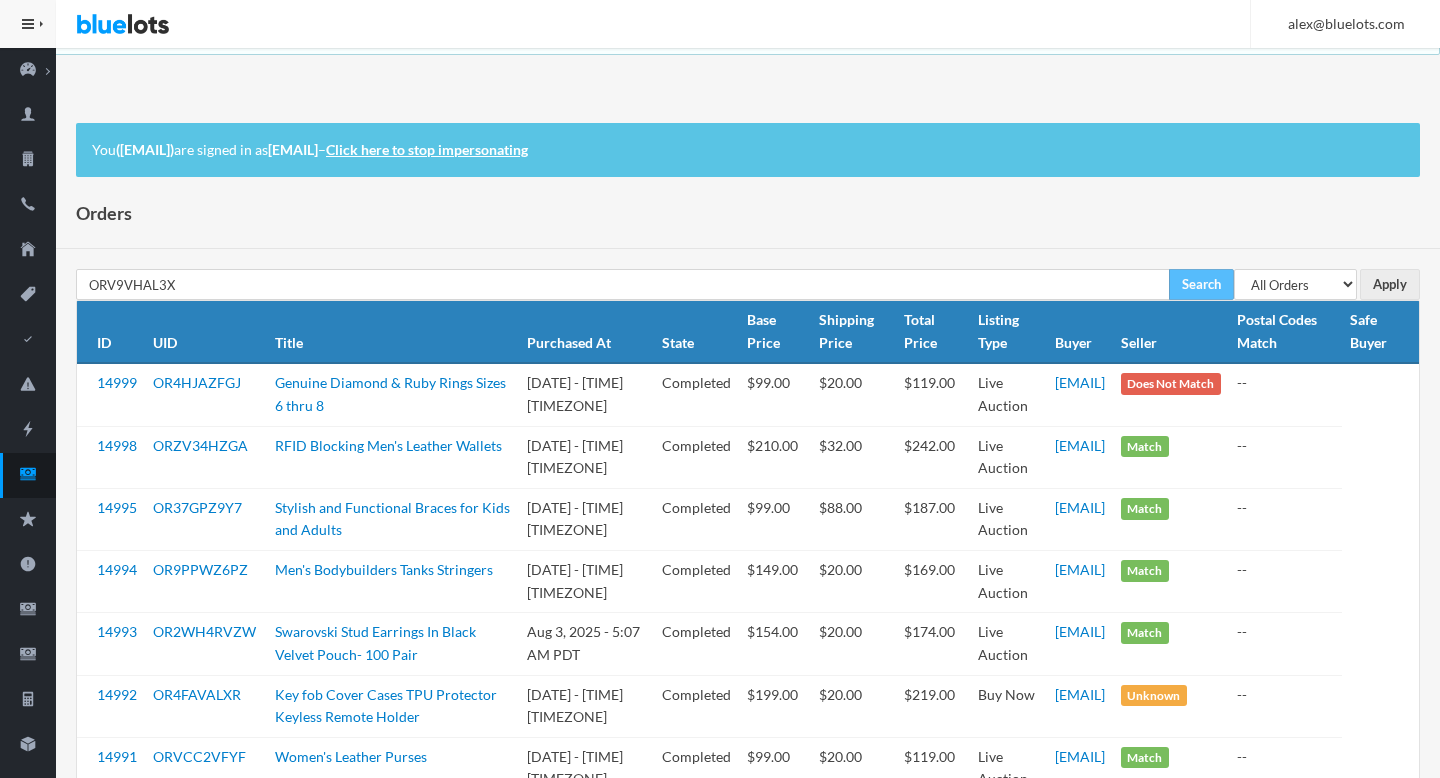 scroll, scrollTop: 0, scrollLeft: 0, axis: both 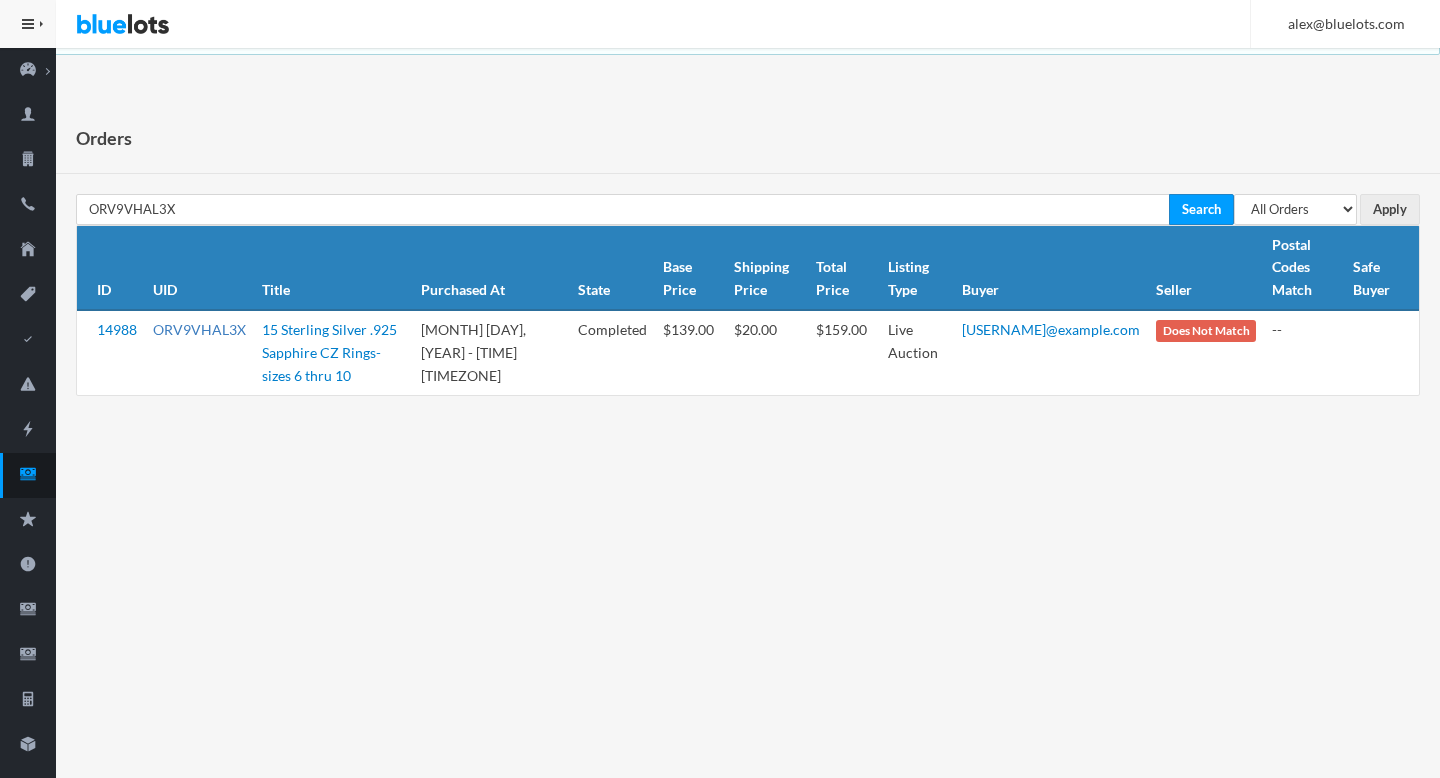 click on "ORV9VHAL3X" at bounding box center [199, 329] 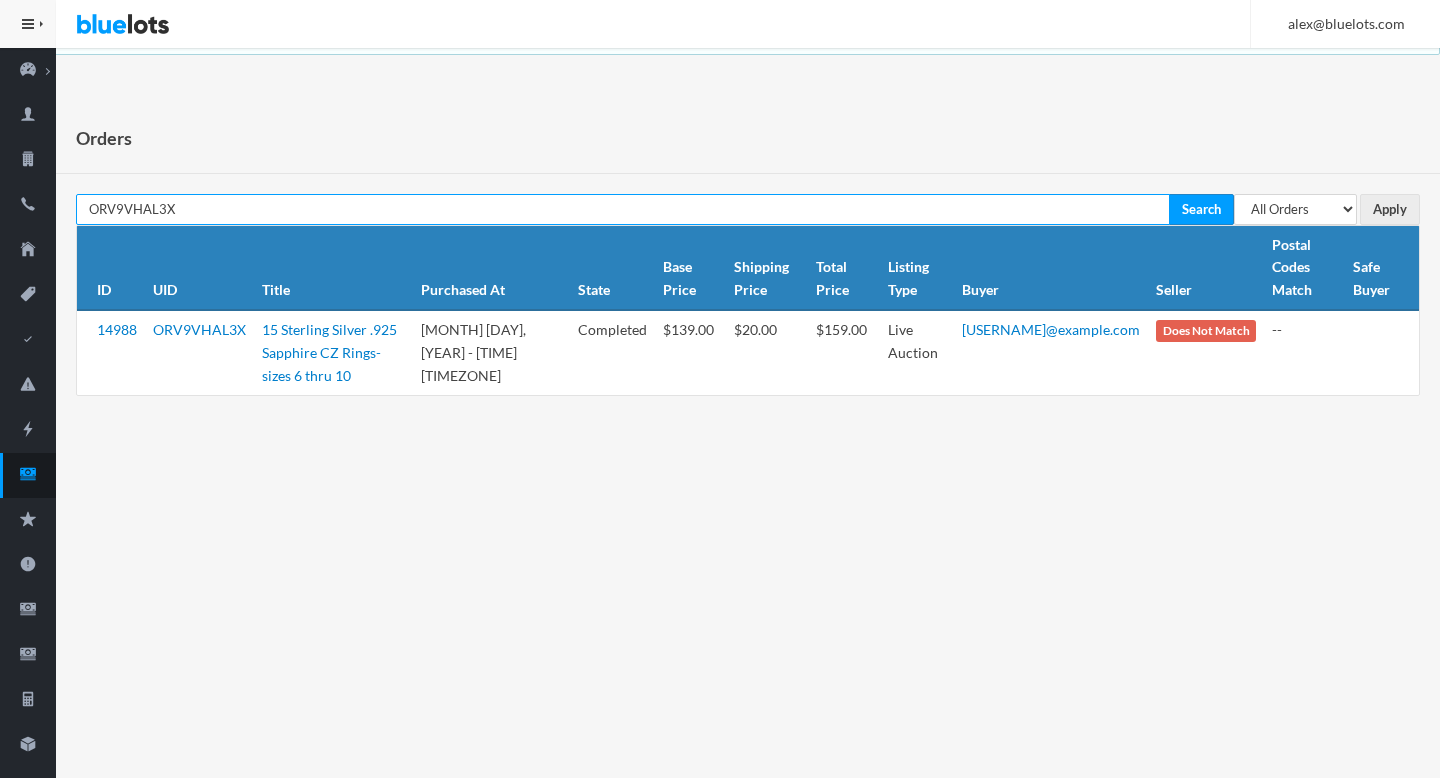 click on "ORV9VHAL3X" at bounding box center [623, 209] 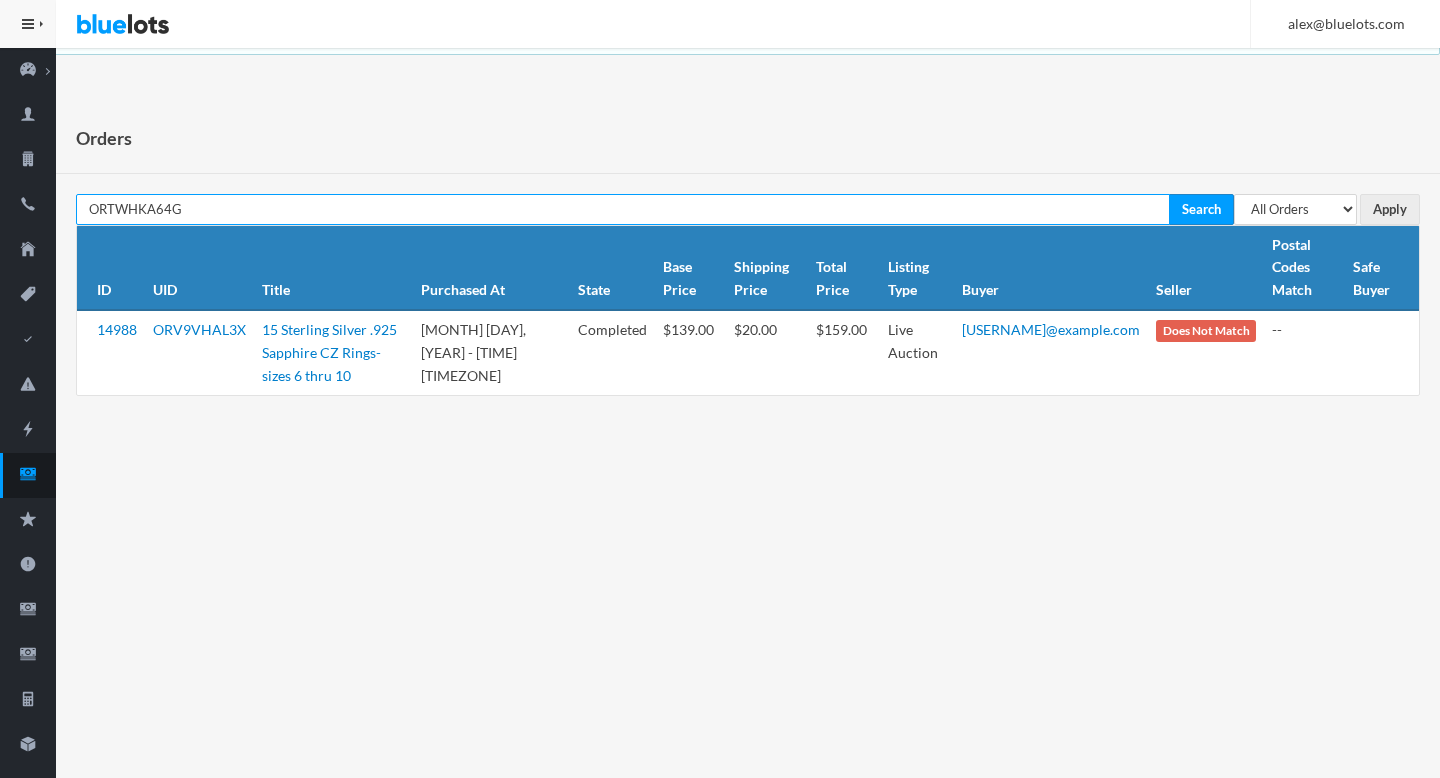 type on "ORTWHKA64G" 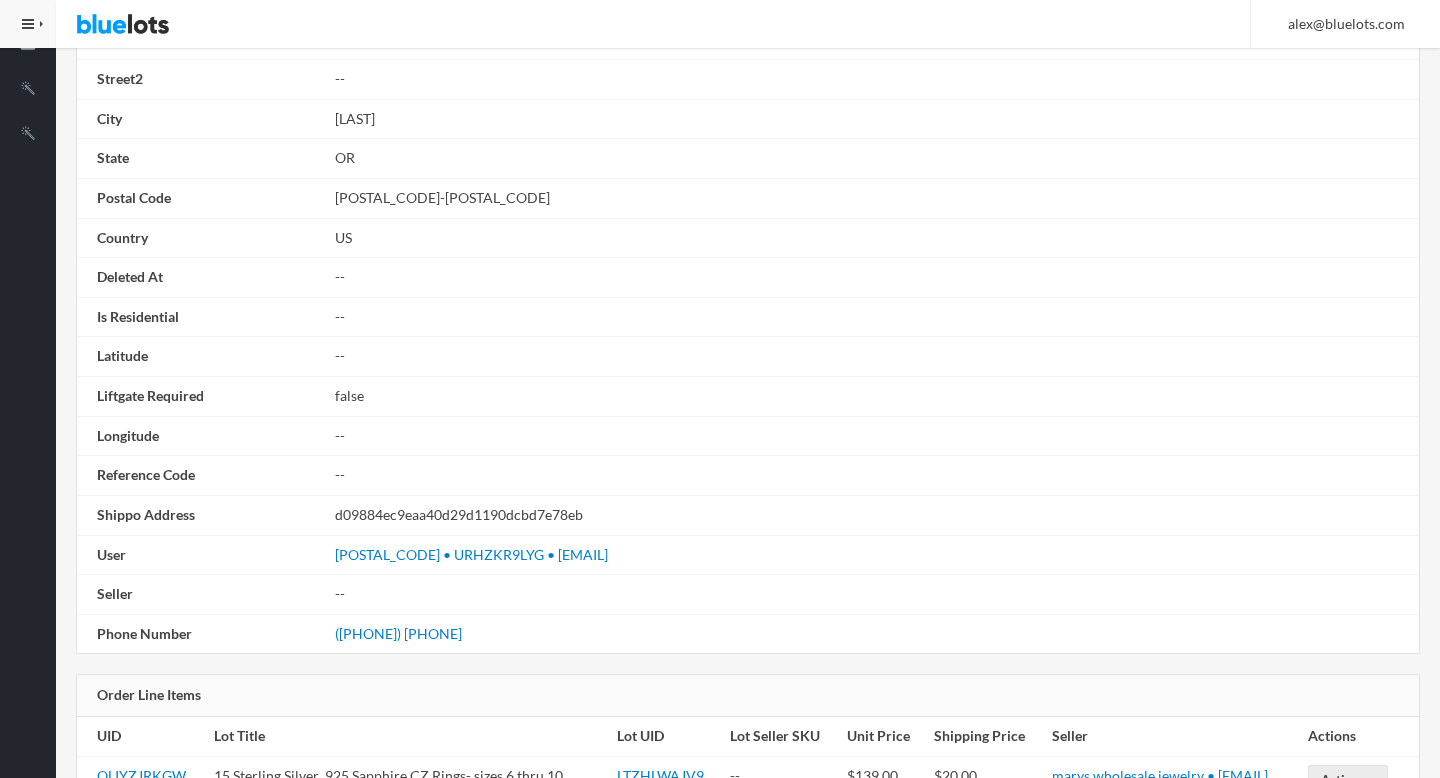 scroll, scrollTop: 1171, scrollLeft: 0, axis: vertical 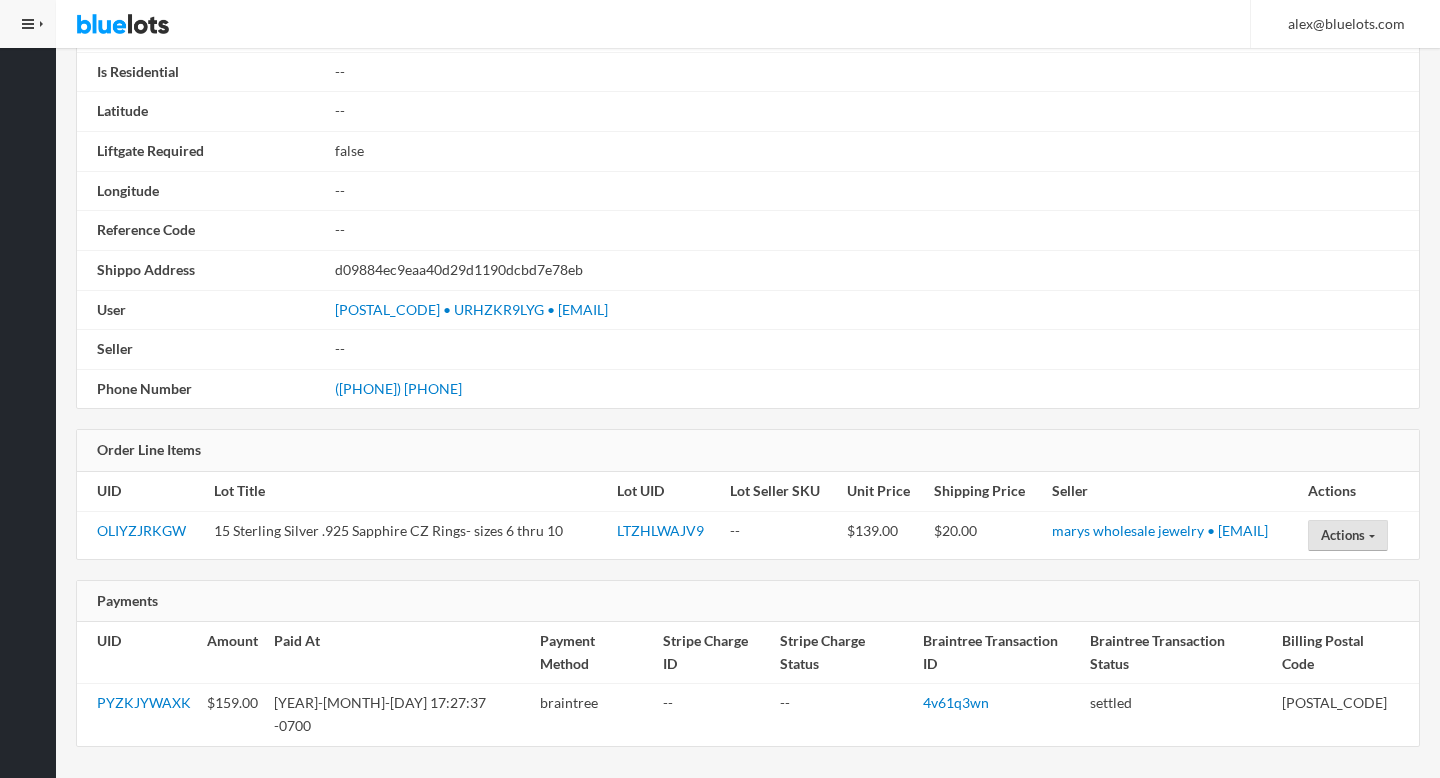 click on "Actions" at bounding box center [1348, 535] 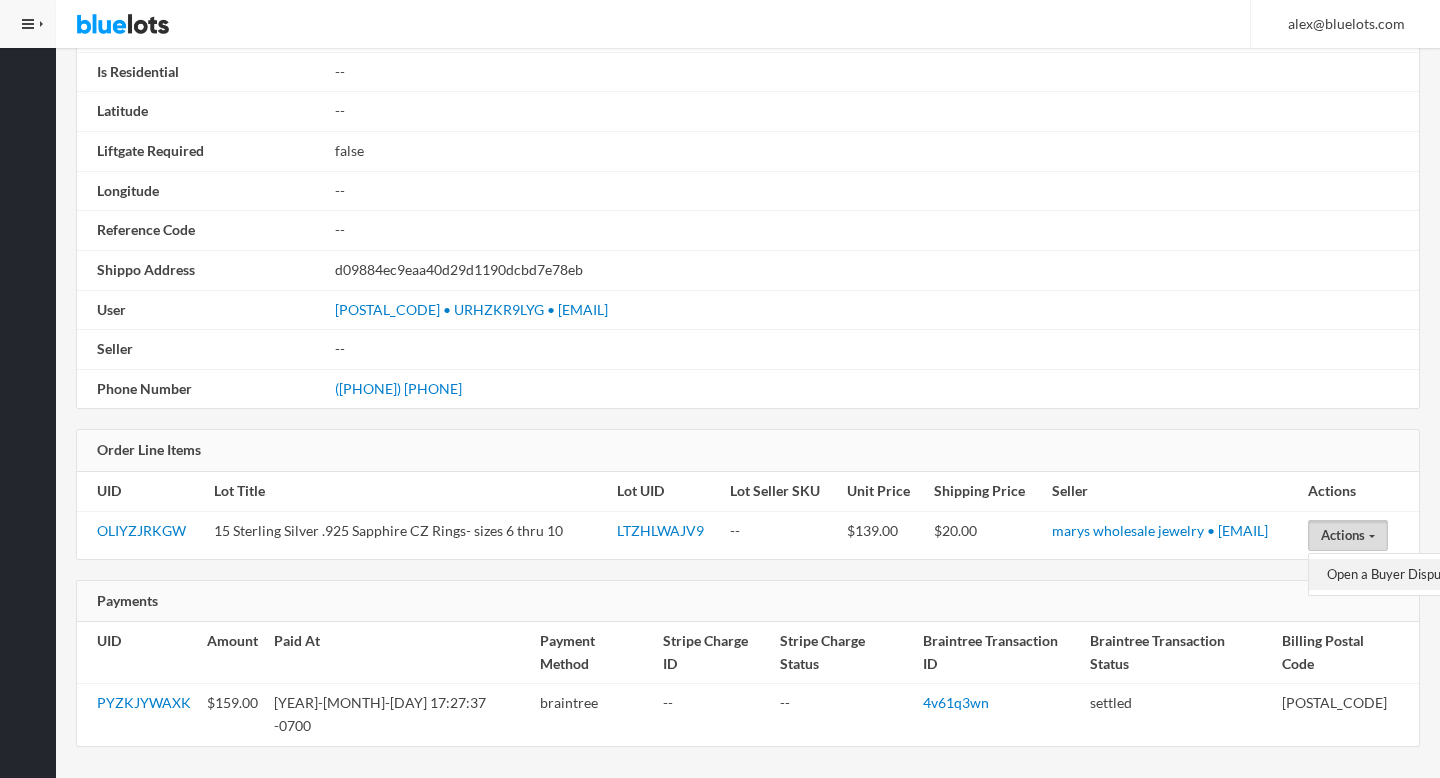 click on "Open a Buyer Dispute" at bounding box center [1390, 574] 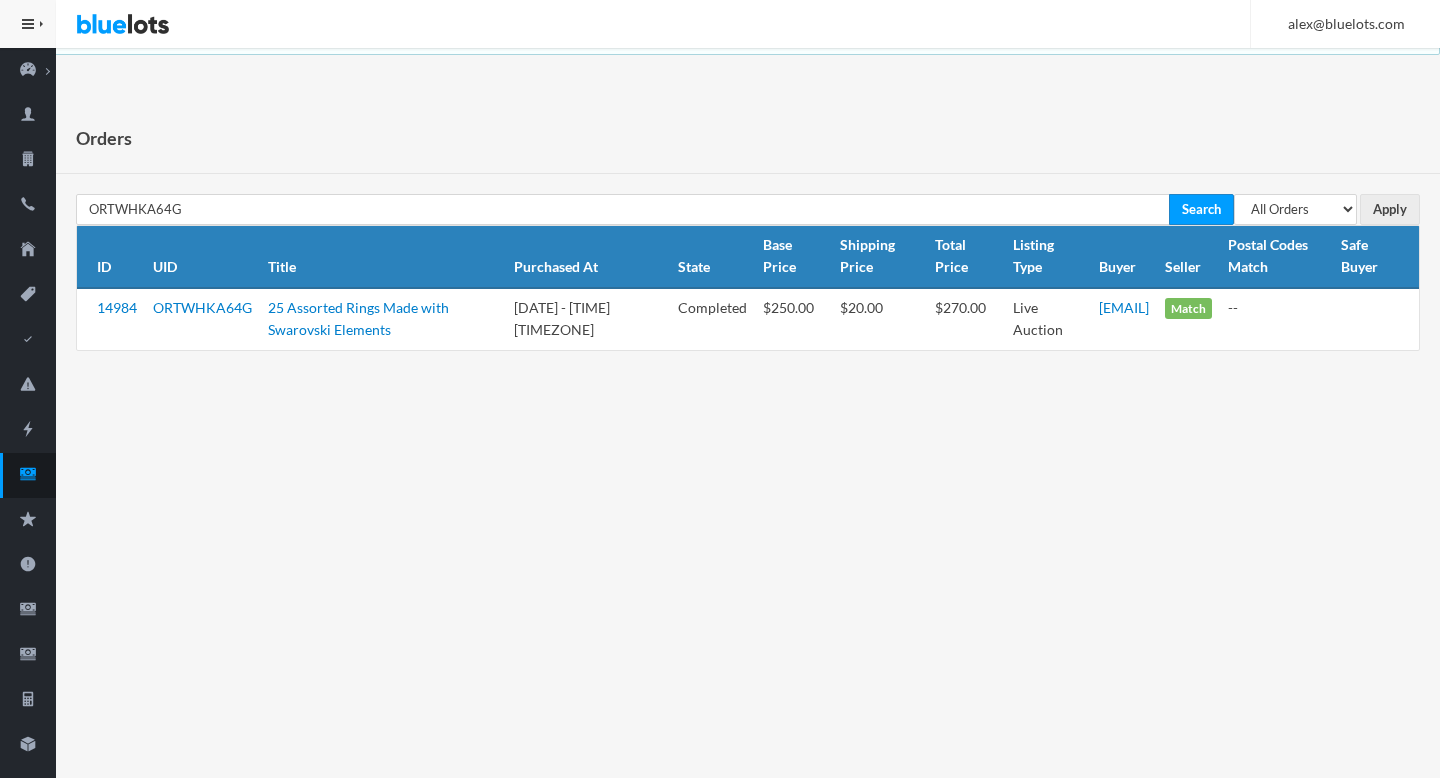 scroll, scrollTop: 0, scrollLeft: 0, axis: both 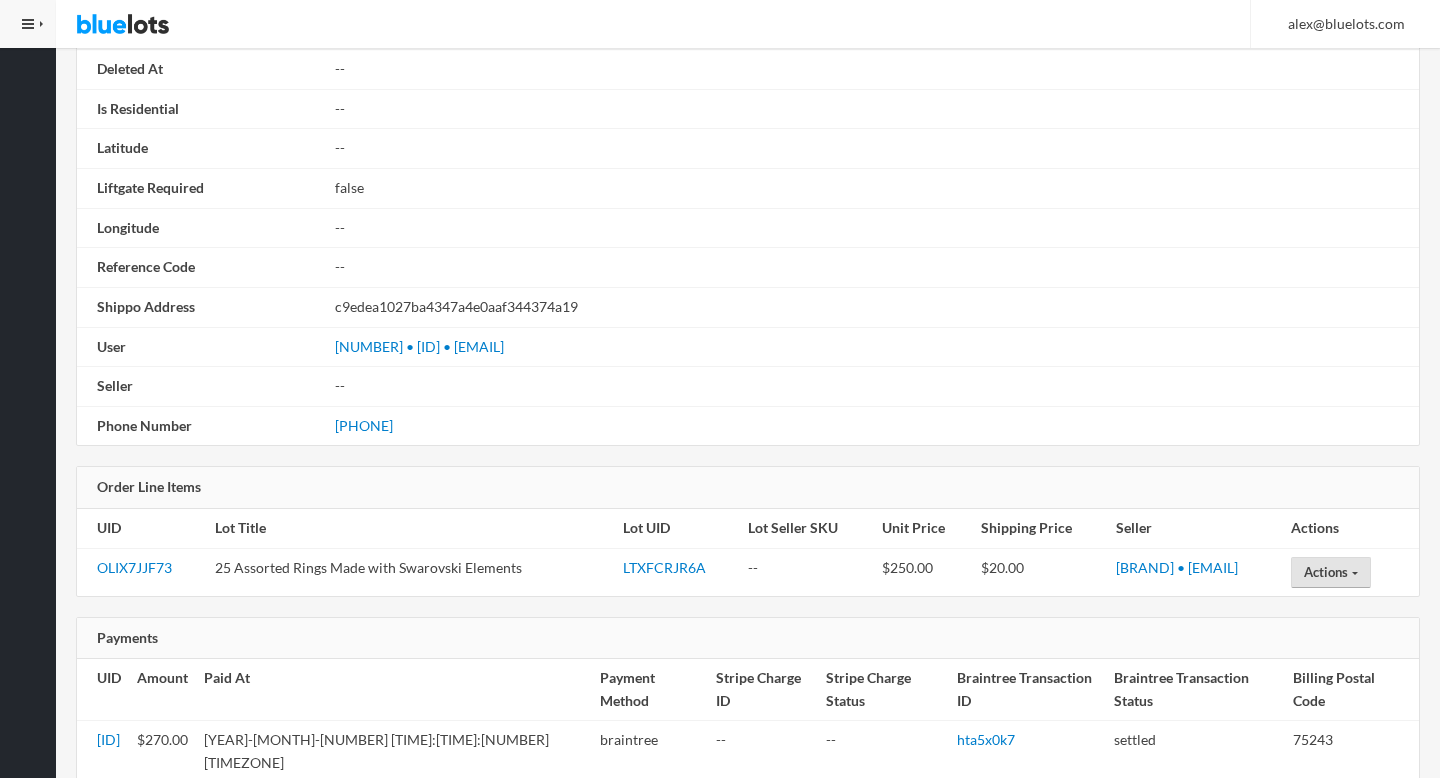 click on "Actions" at bounding box center [1331, 572] 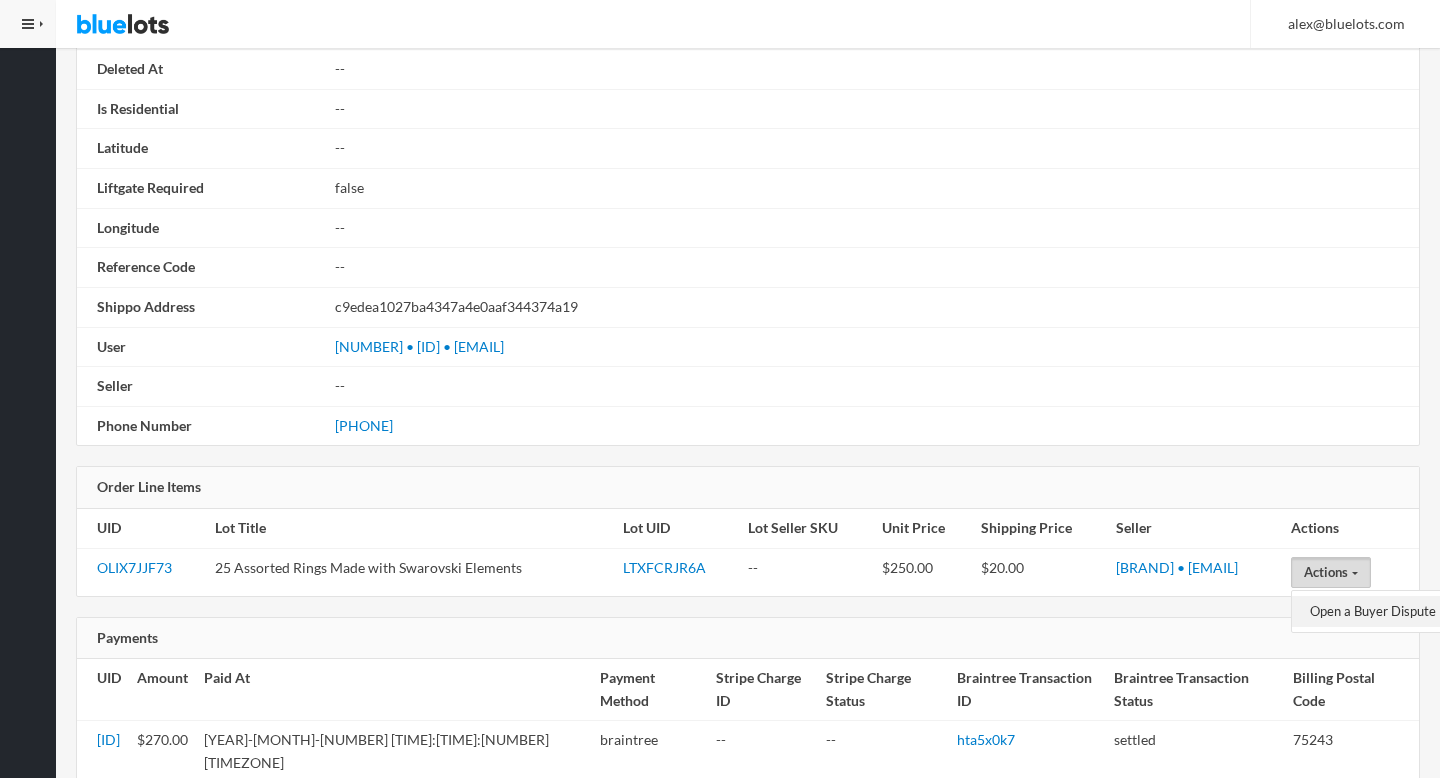 click on "Open a Buyer Dispute" at bounding box center [1373, 611] 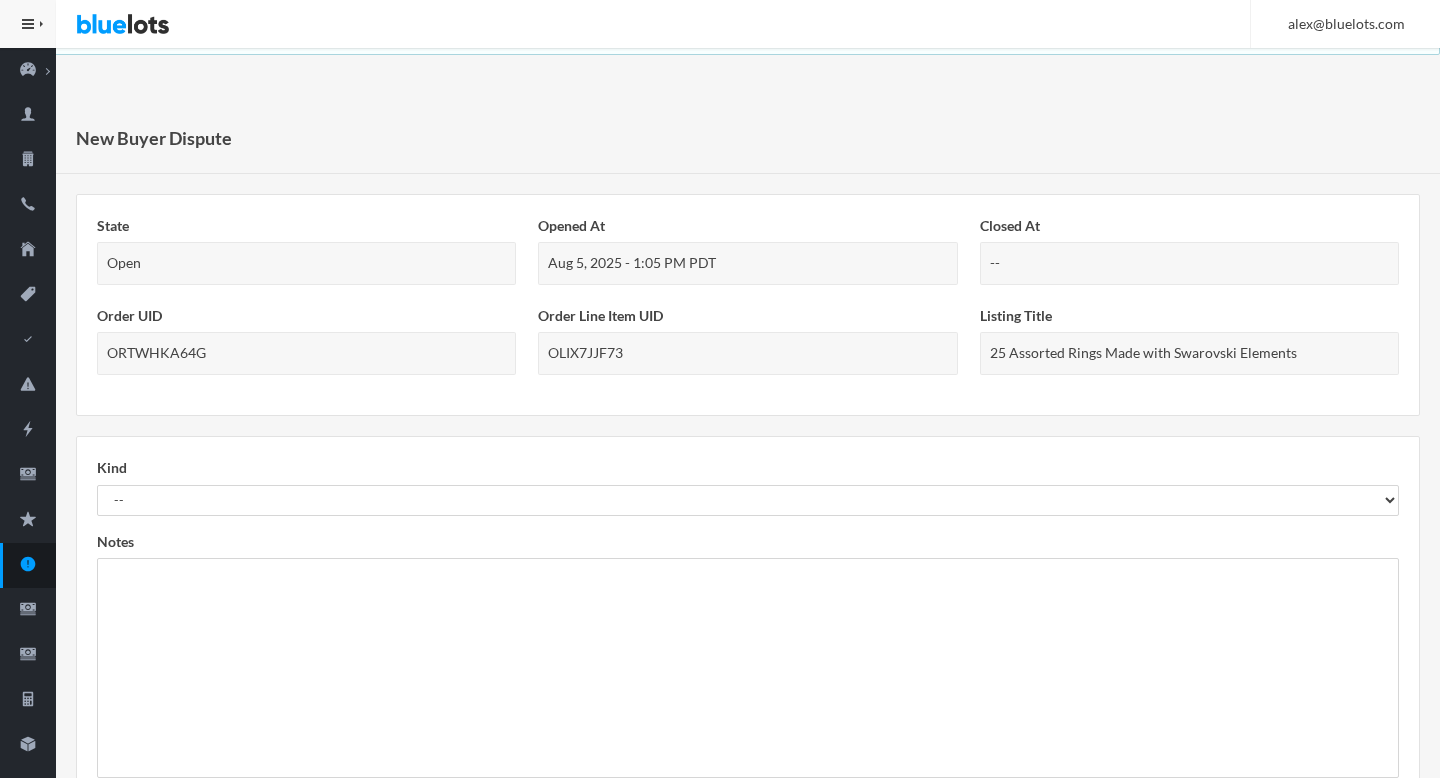 scroll, scrollTop: 0, scrollLeft: 0, axis: both 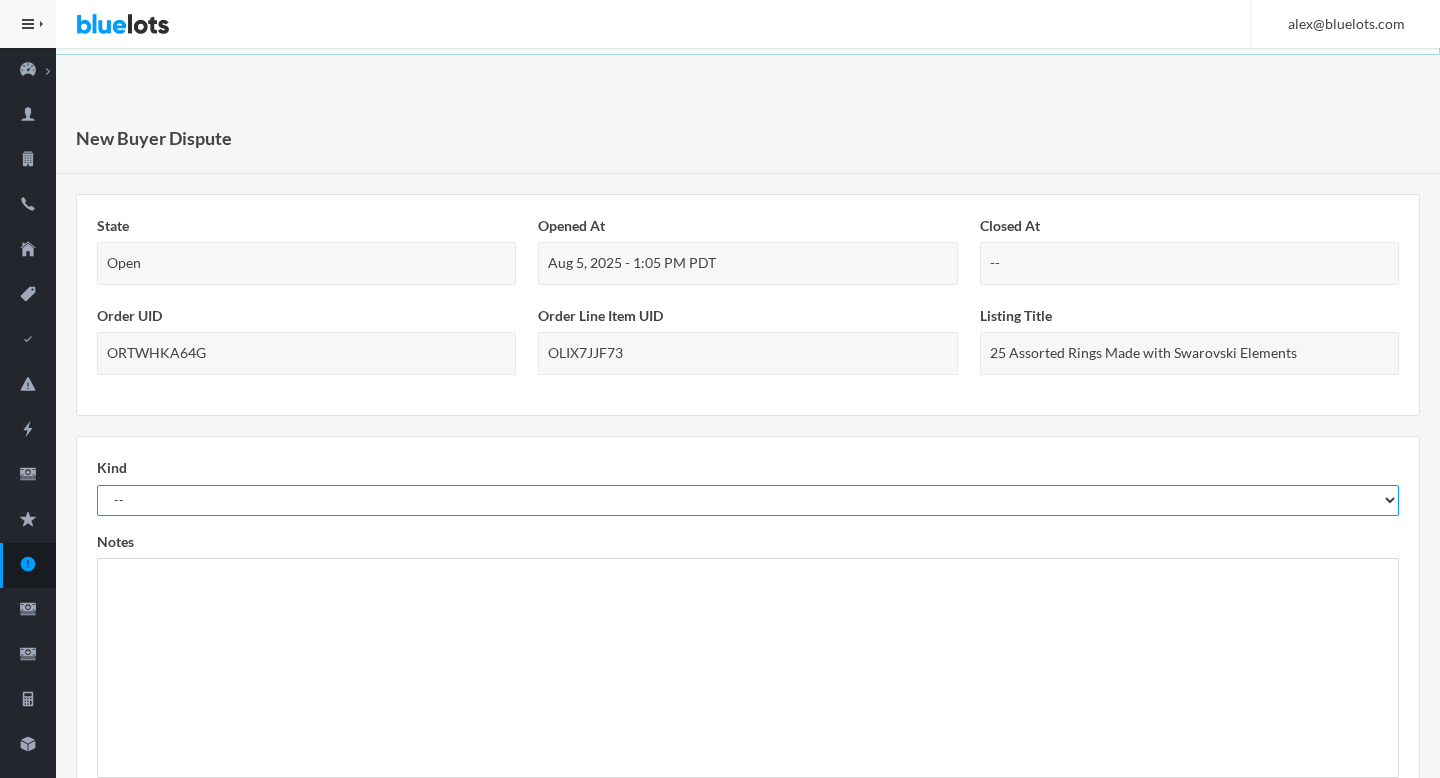 click on "--
Not As Described
Not Received" at bounding box center (748, 500) 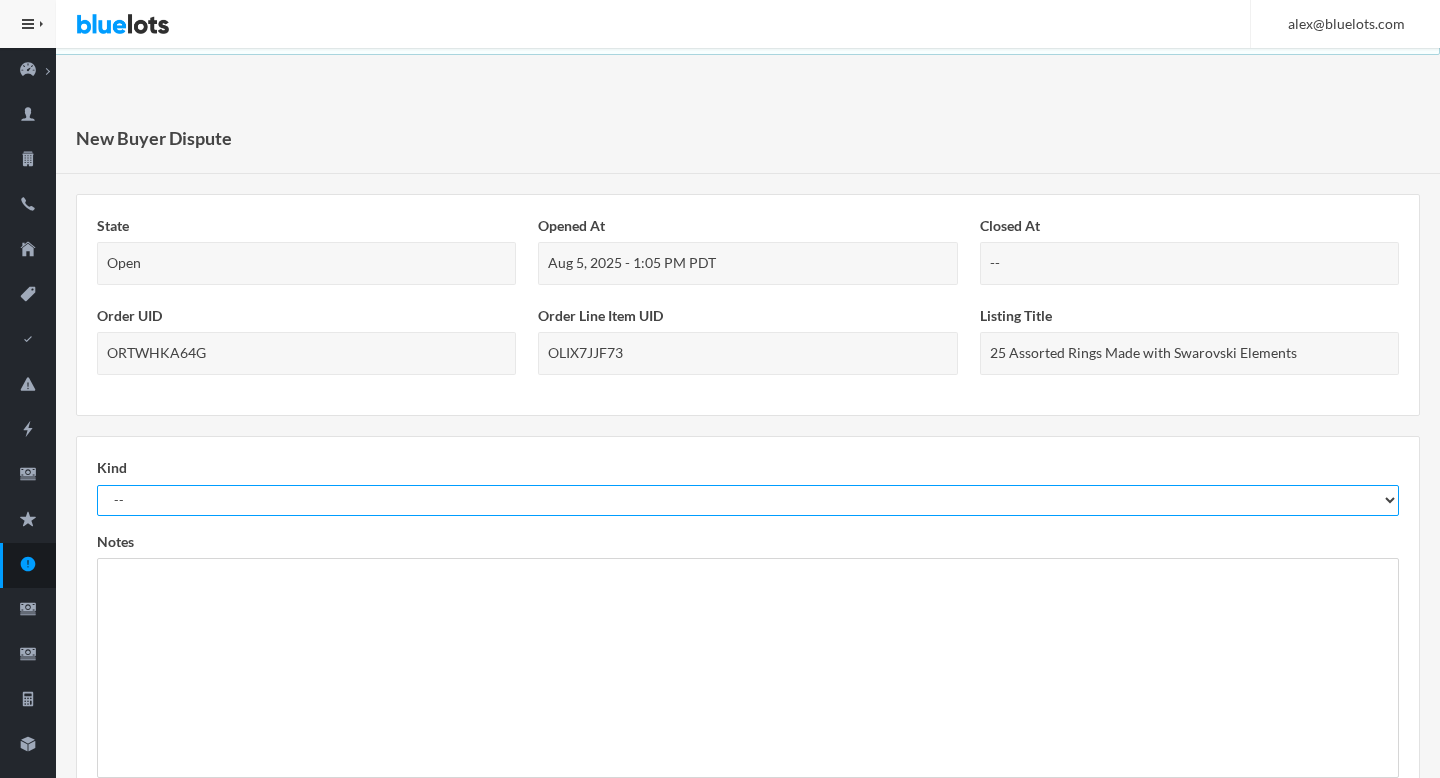 select on "not_received" 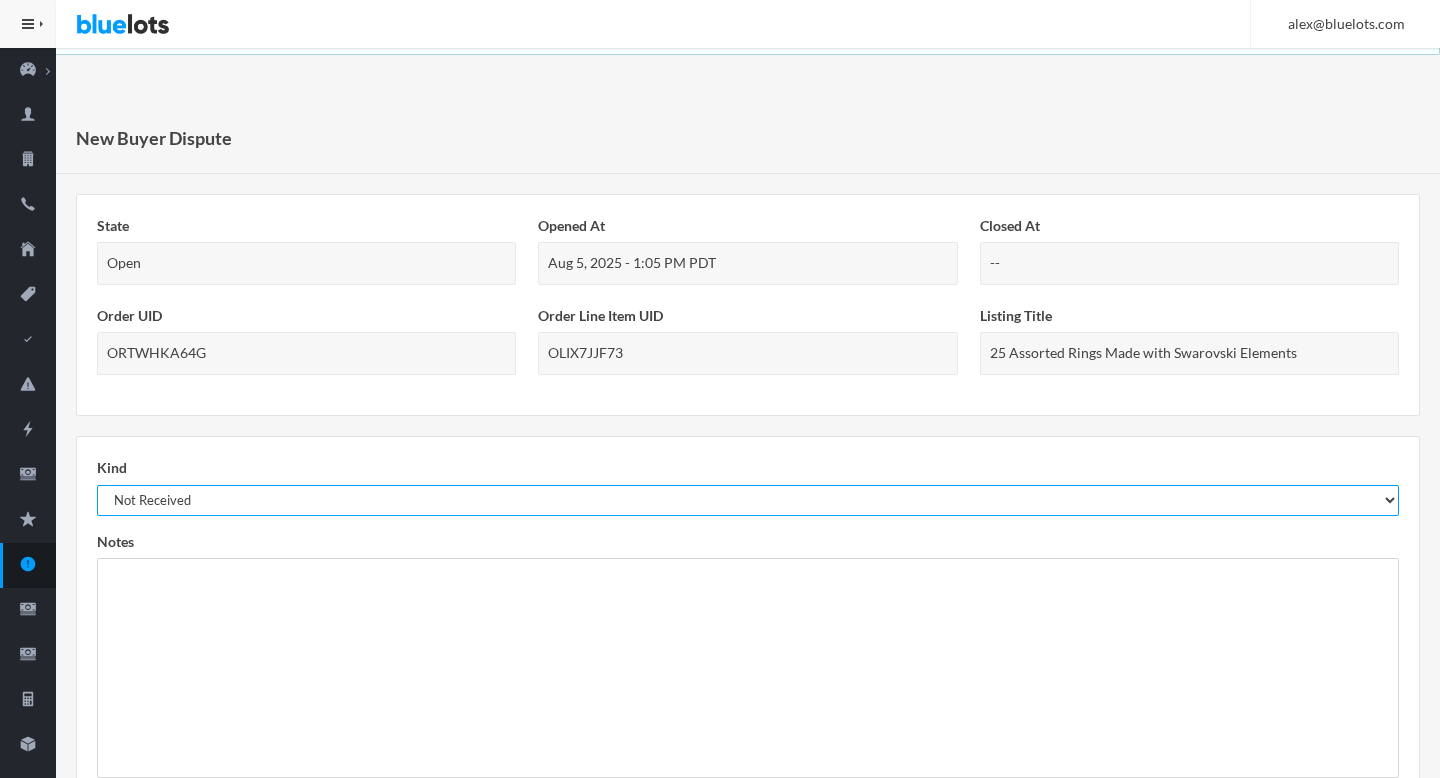scroll, scrollTop: 305, scrollLeft: 0, axis: vertical 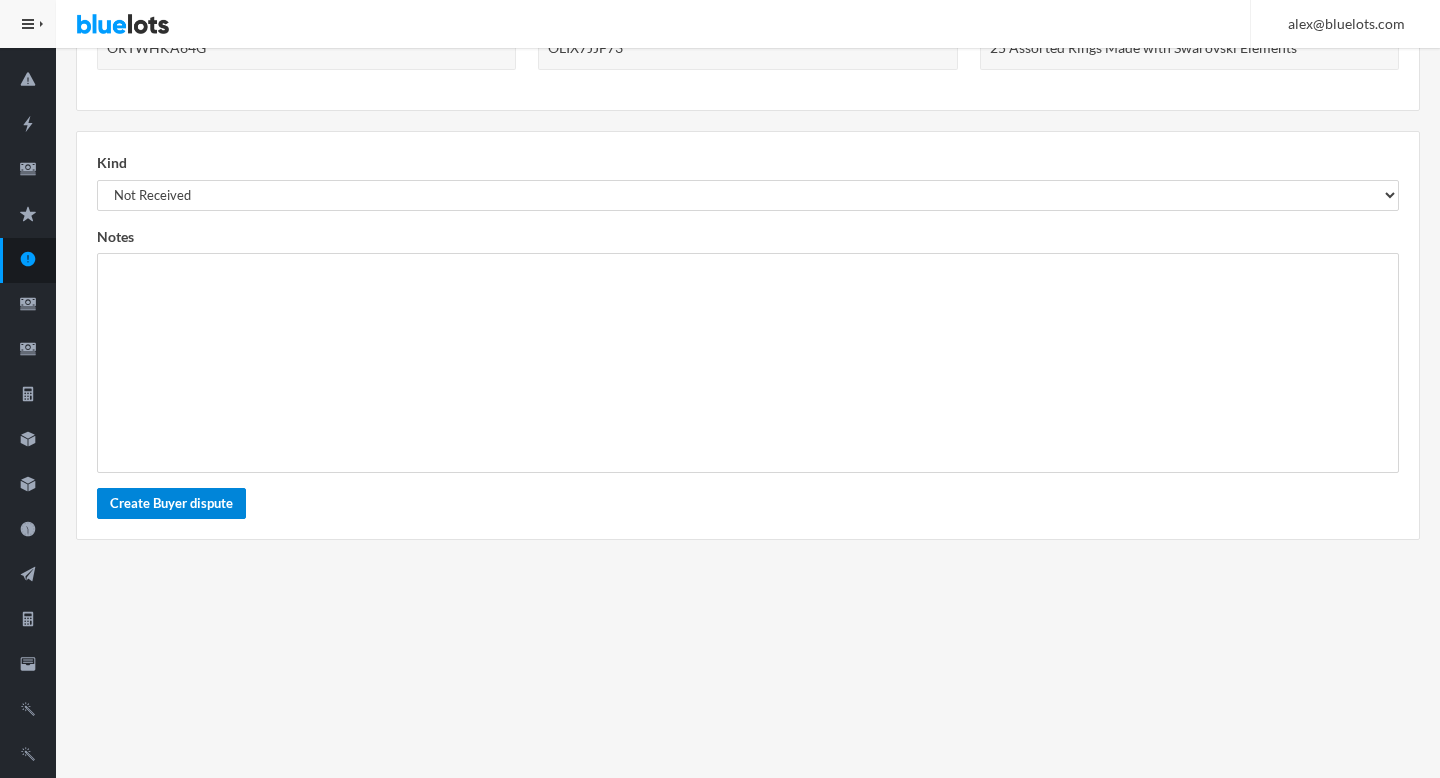 click on "Create Buyer dispute" at bounding box center [171, 503] 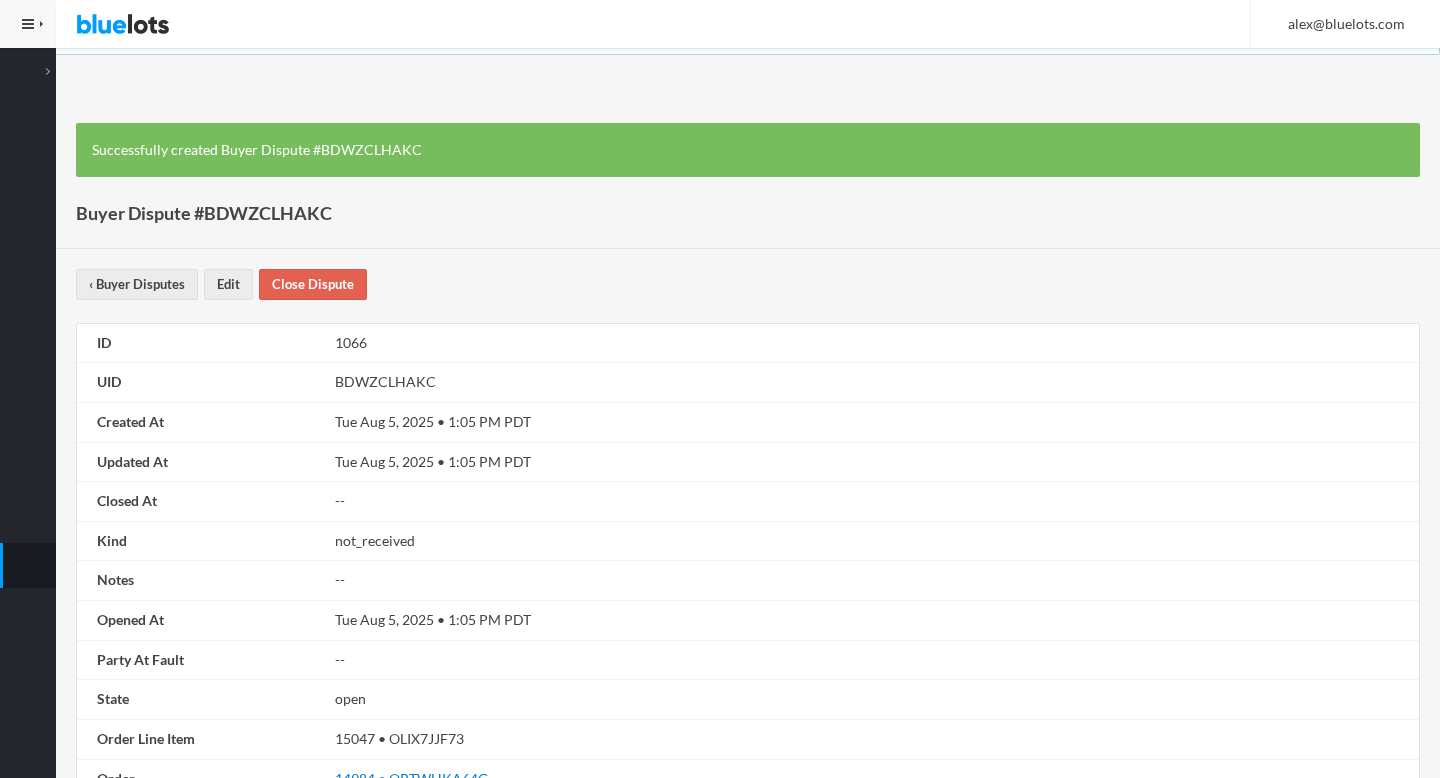 scroll, scrollTop: 0, scrollLeft: 0, axis: both 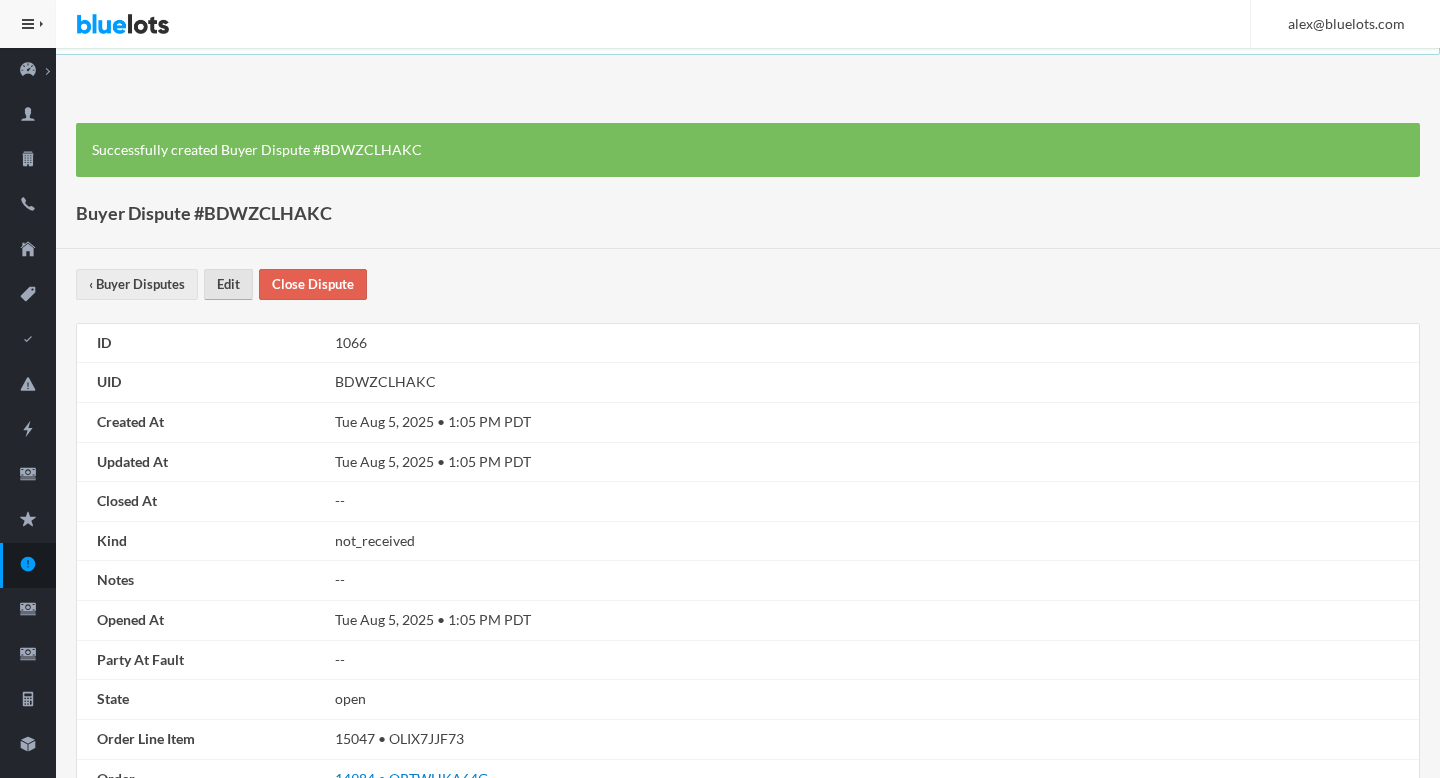 click on "Edit" at bounding box center [228, 284] 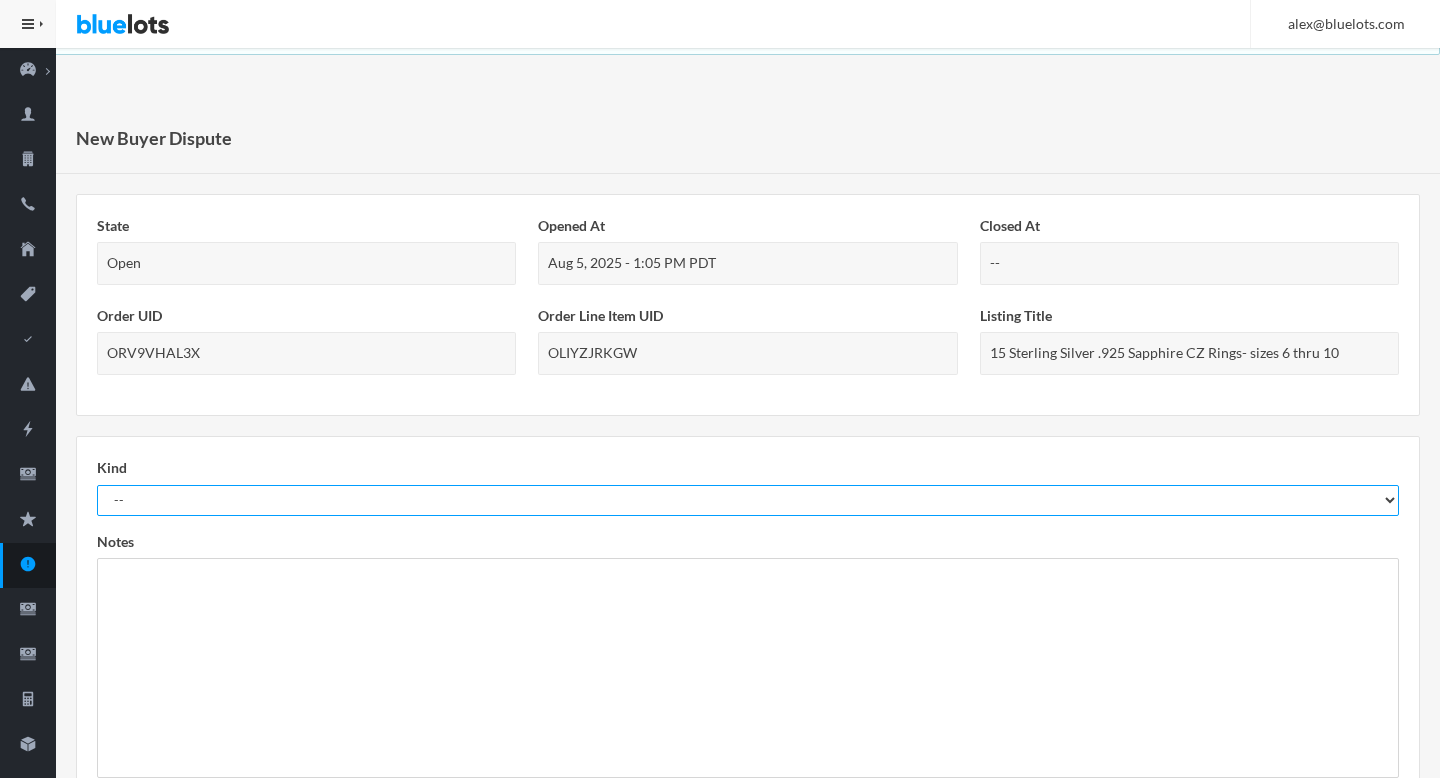 click on "--
Not As Described
Not Received" at bounding box center [748, 500] 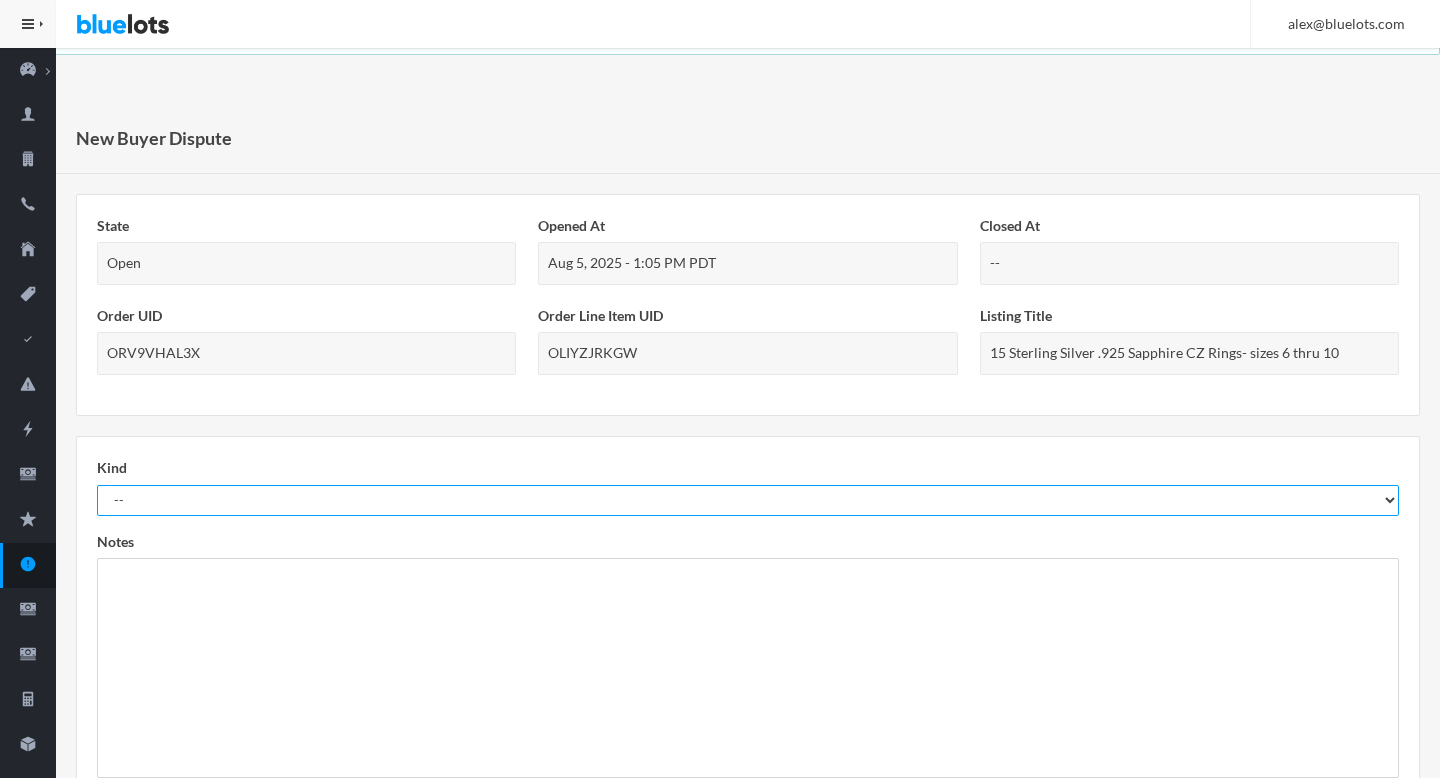 select on "not_received" 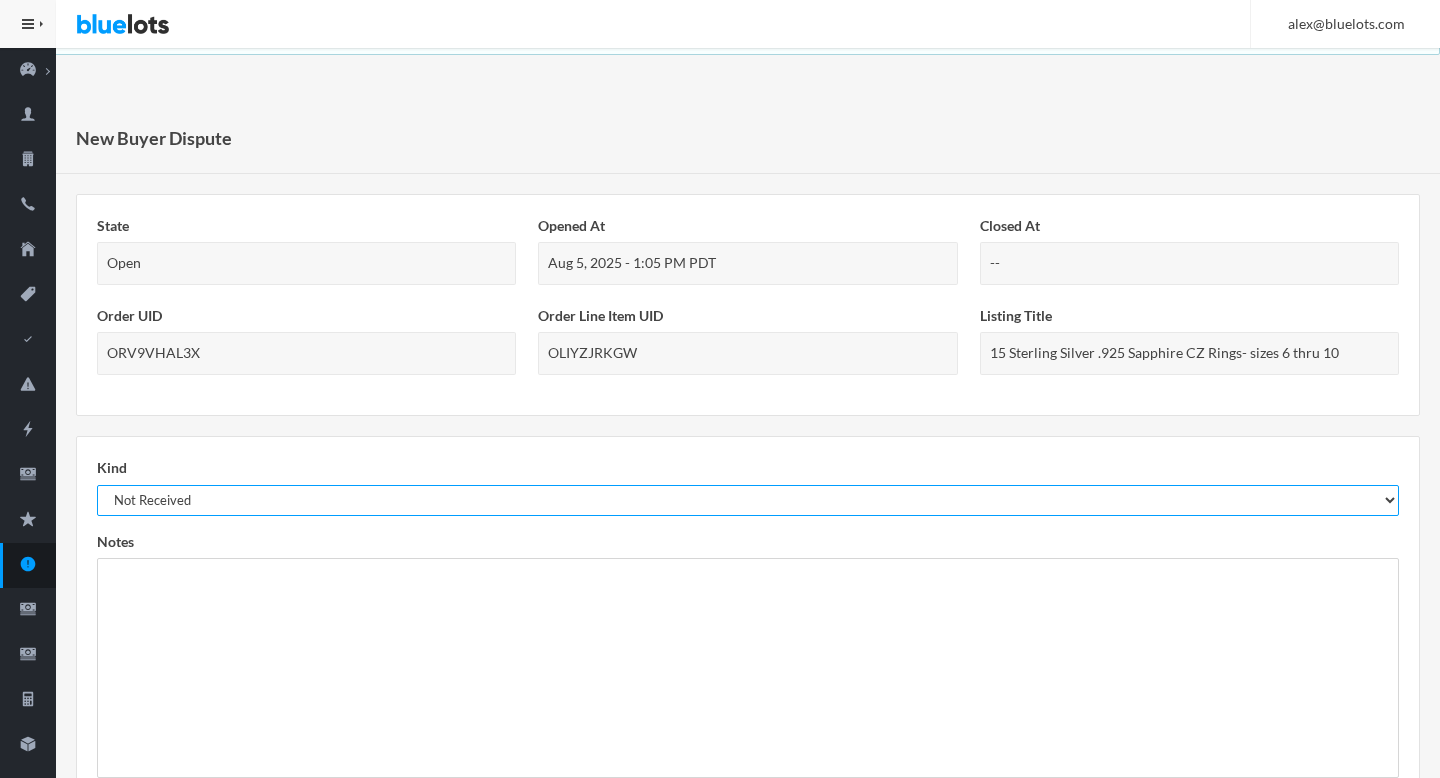scroll, scrollTop: 305, scrollLeft: 0, axis: vertical 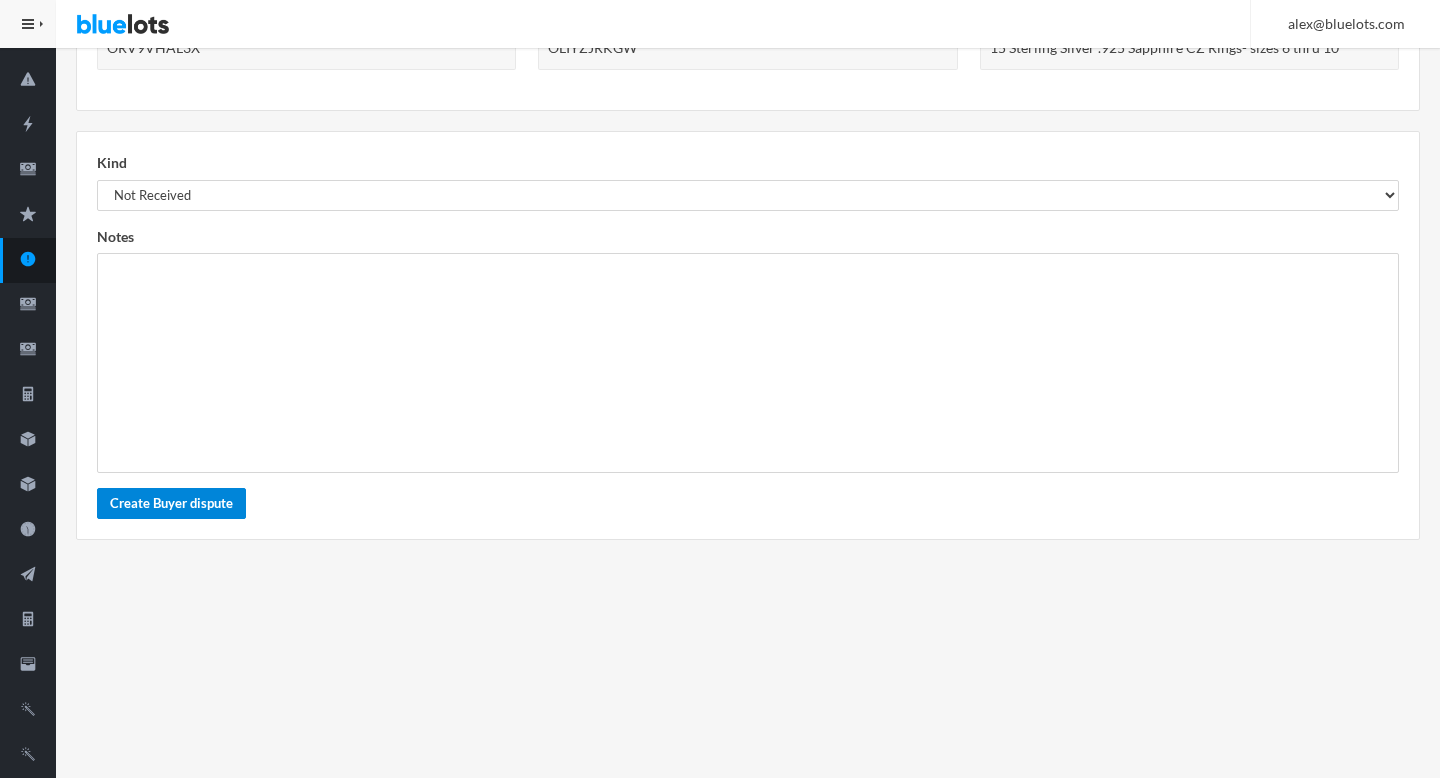 click on "Create Buyer dispute" at bounding box center [171, 503] 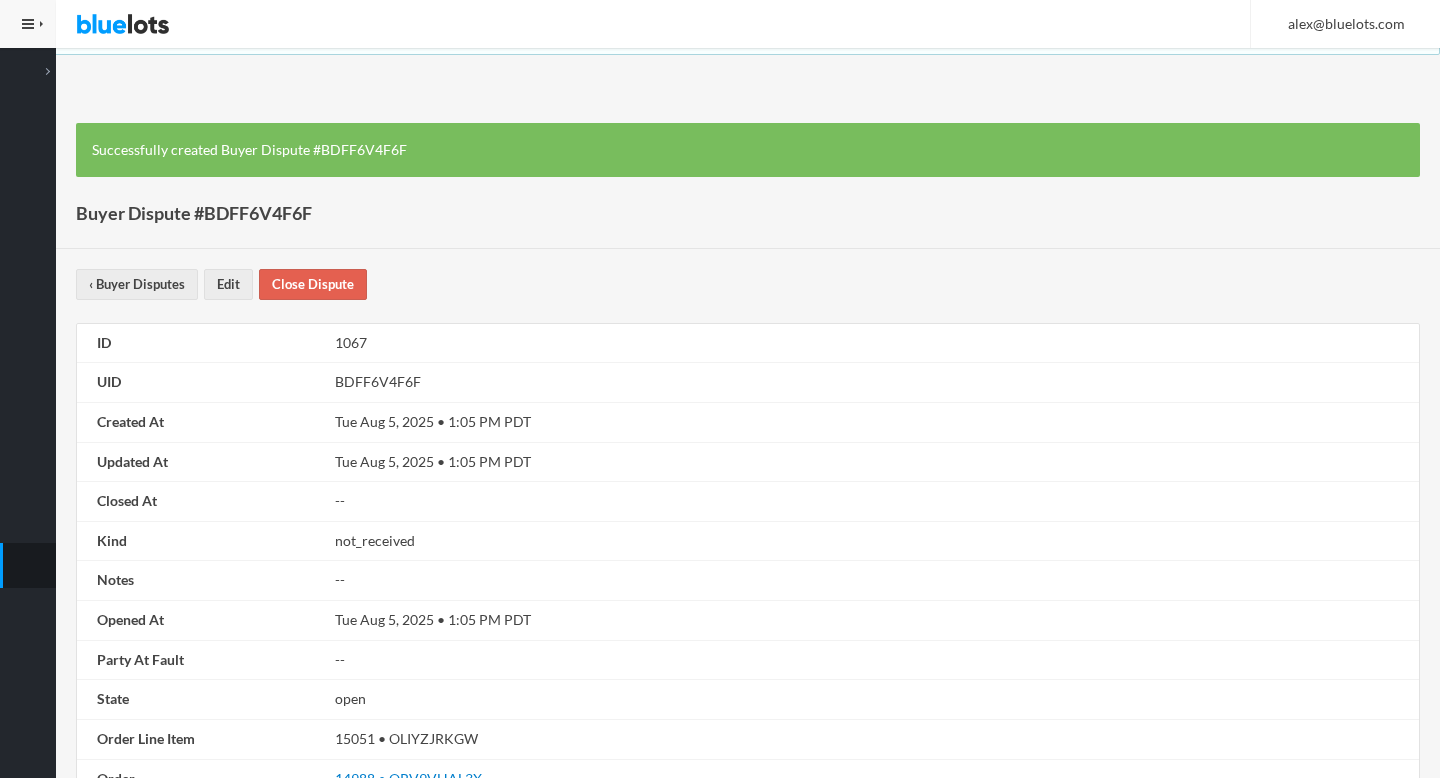 scroll, scrollTop: 0, scrollLeft: 0, axis: both 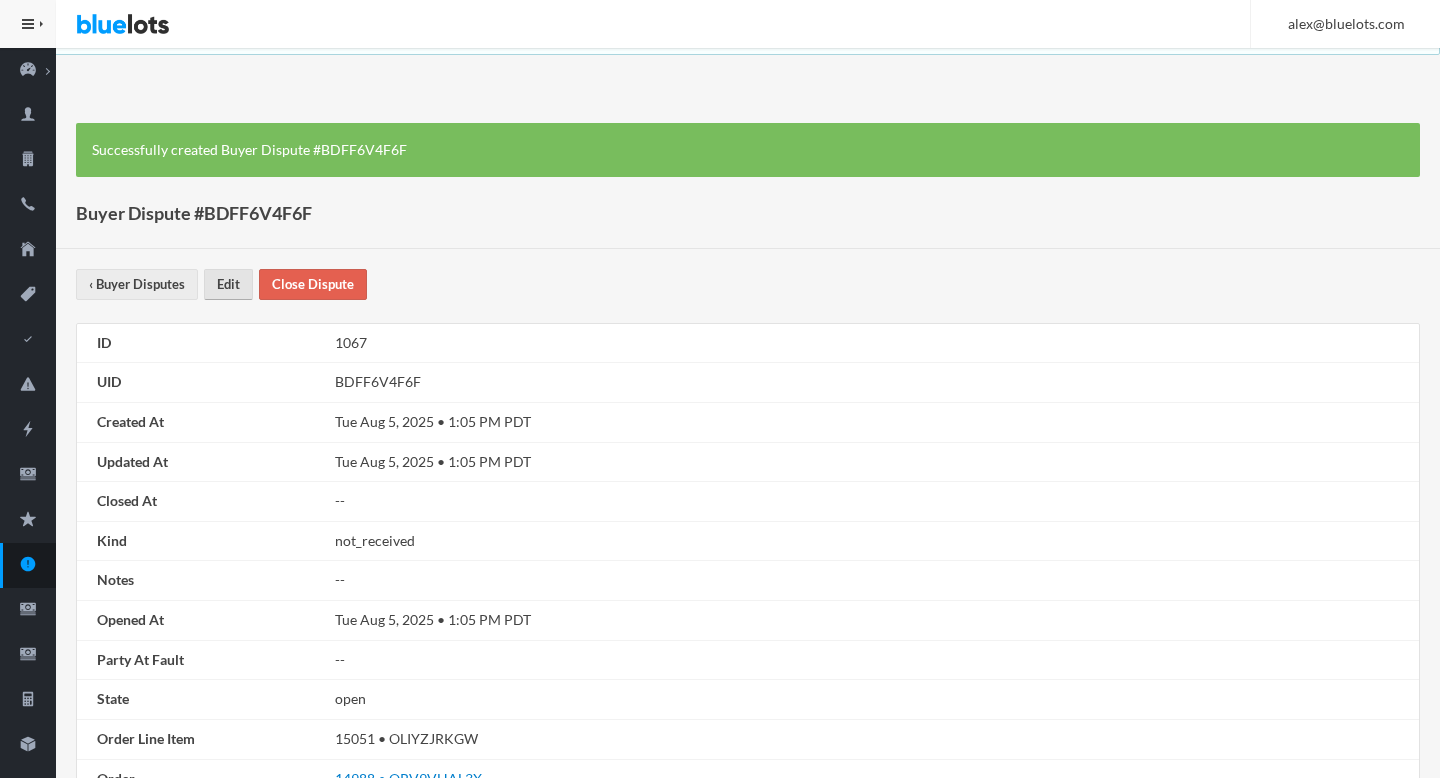 click on "Edit" at bounding box center (228, 284) 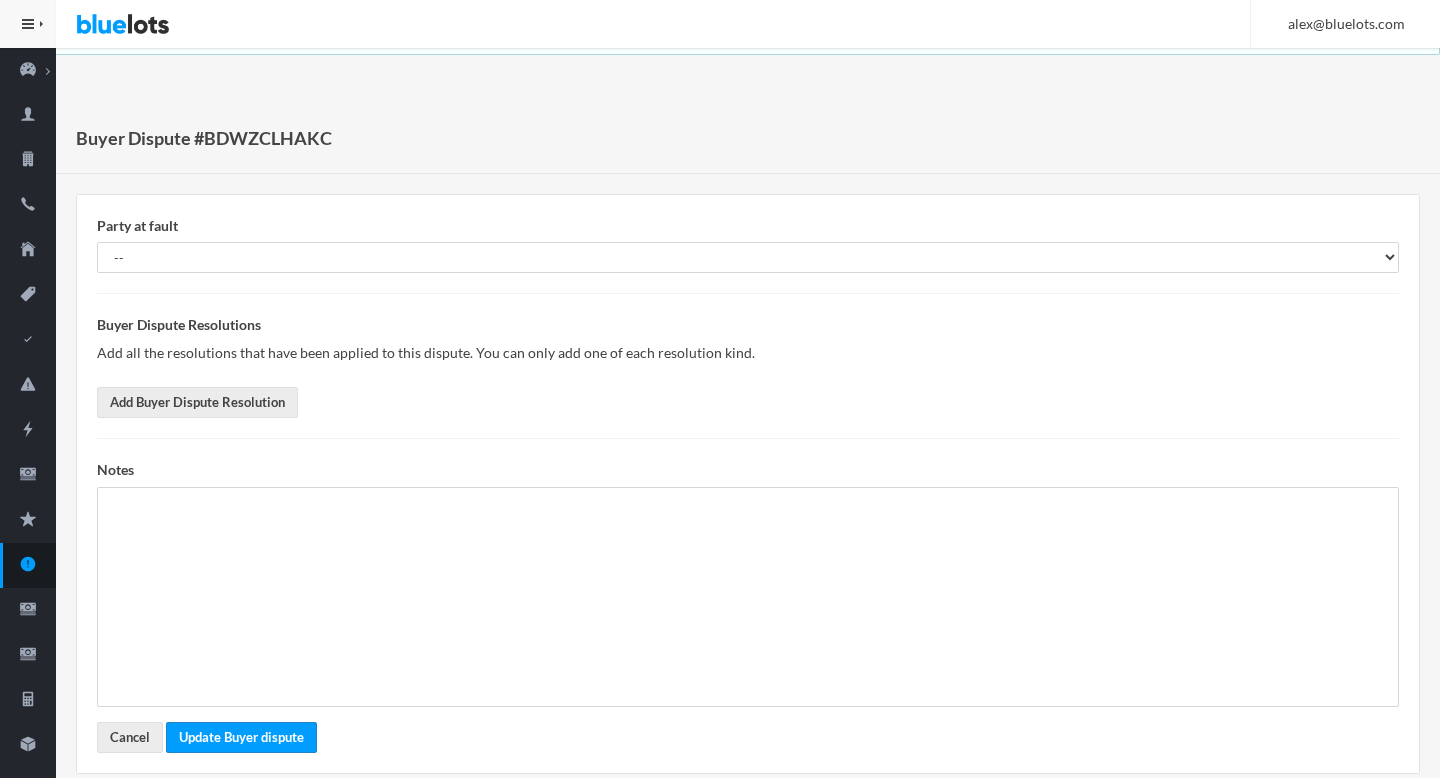 scroll, scrollTop: 0, scrollLeft: 0, axis: both 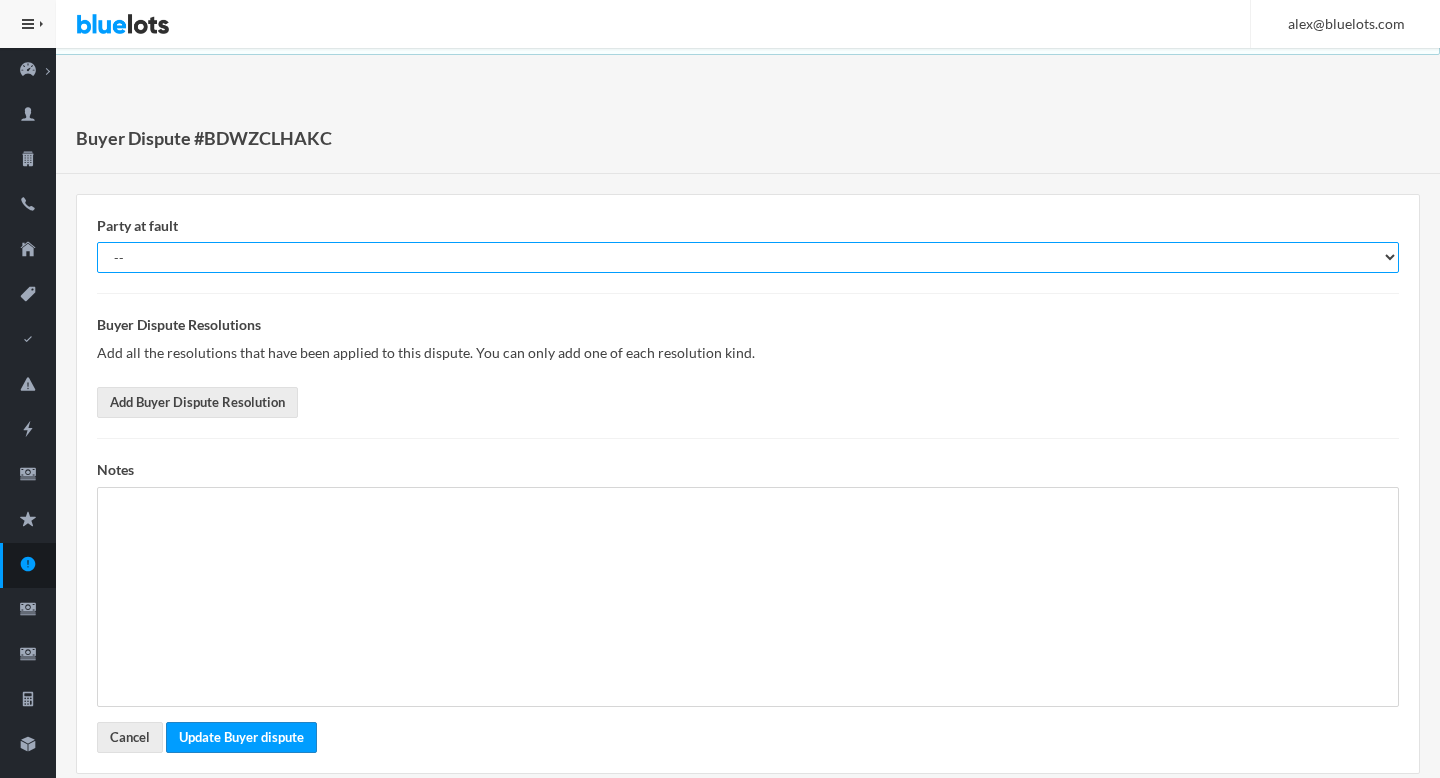 click on "--
Buyer
Seller
Nobody" at bounding box center [748, 257] 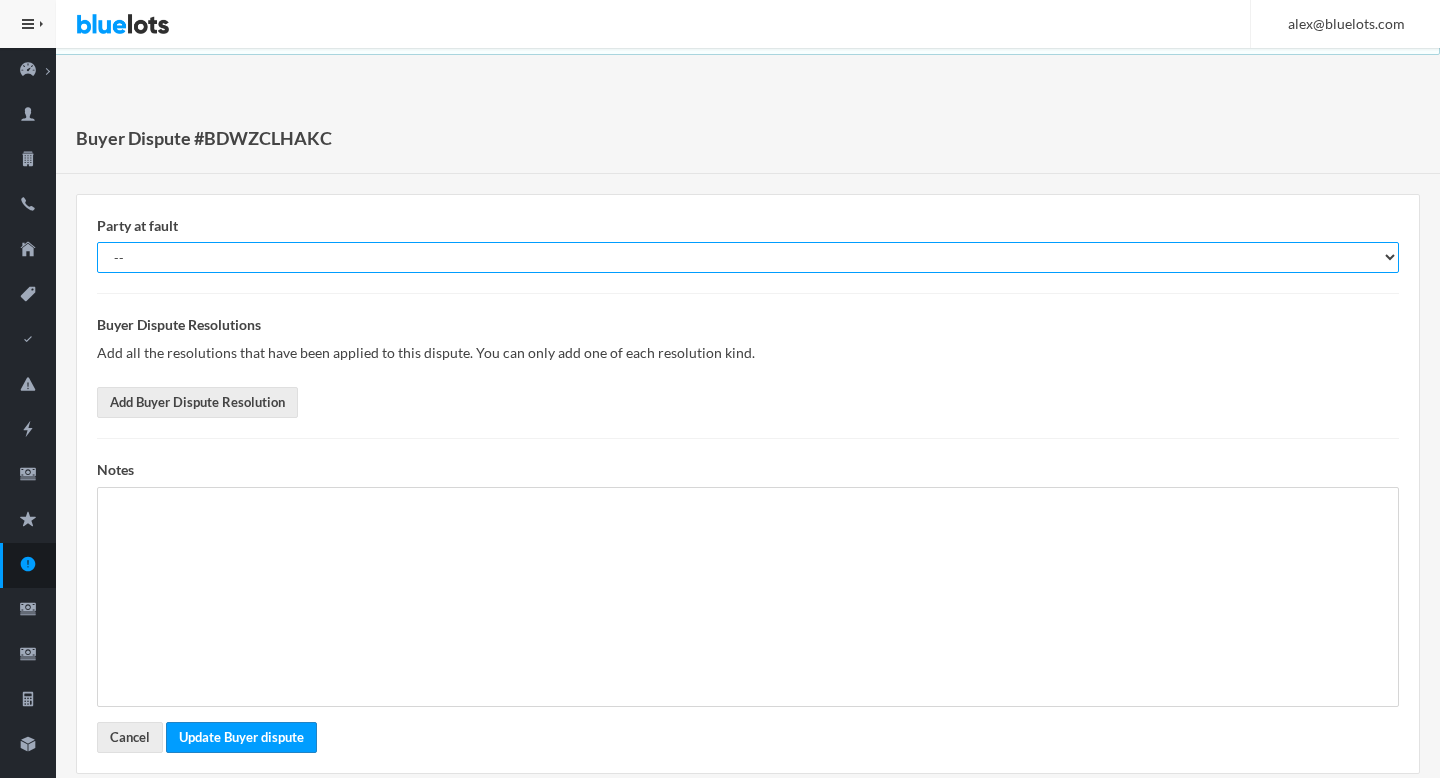 select on "nobody" 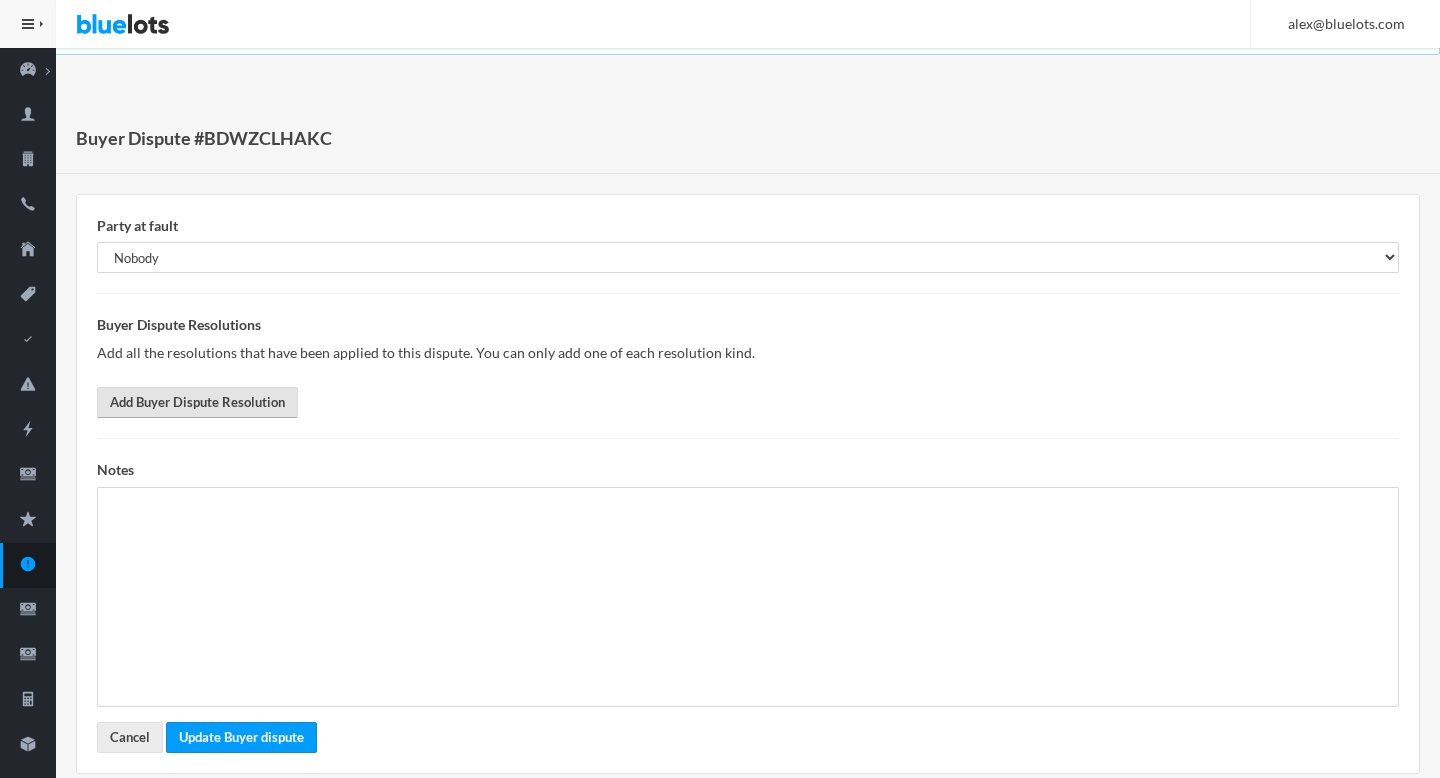 click on "Add Buyer Dispute Resolution" at bounding box center [197, 402] 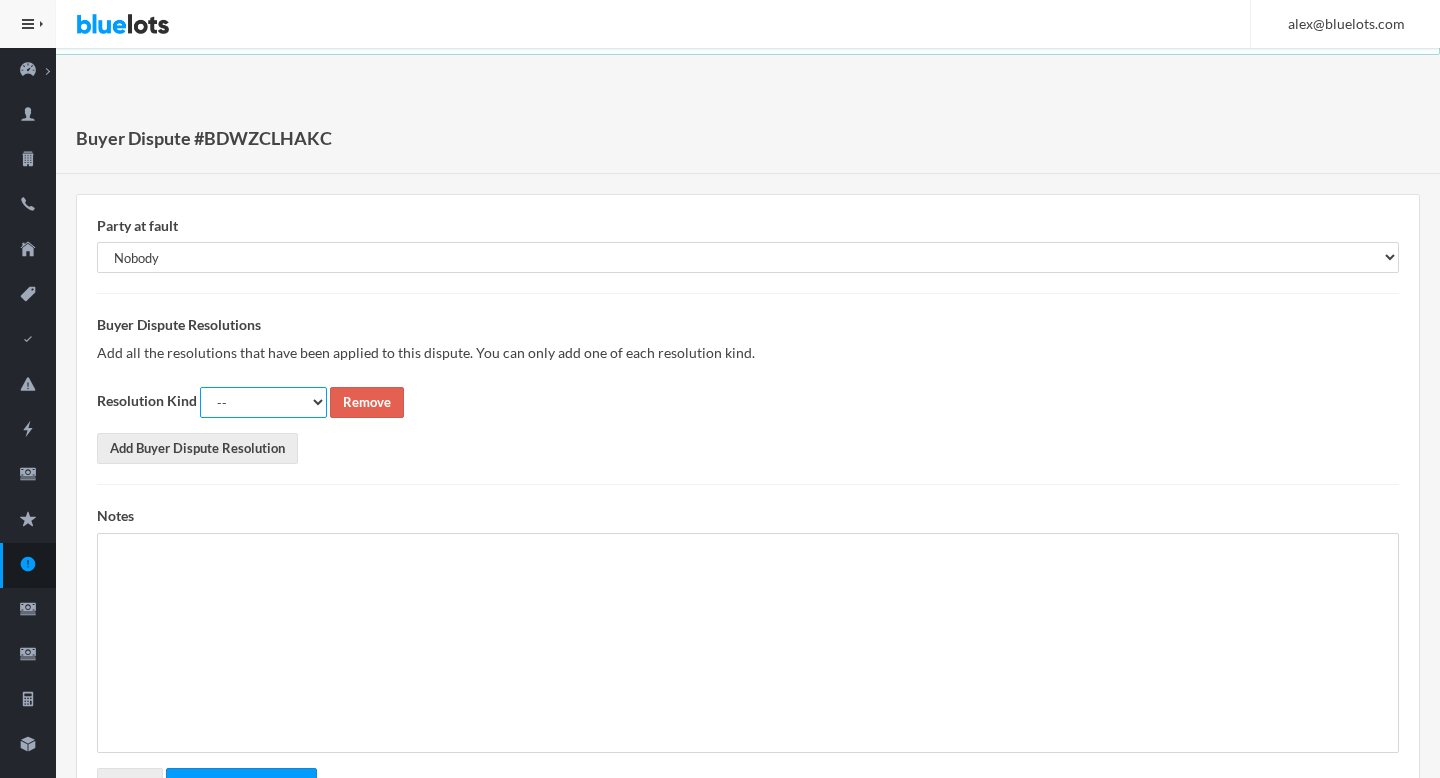 click on "--
Full Refund
Partial Refund
Return
Replacement
Credit
Not Required" at bounding box center [263, 402] 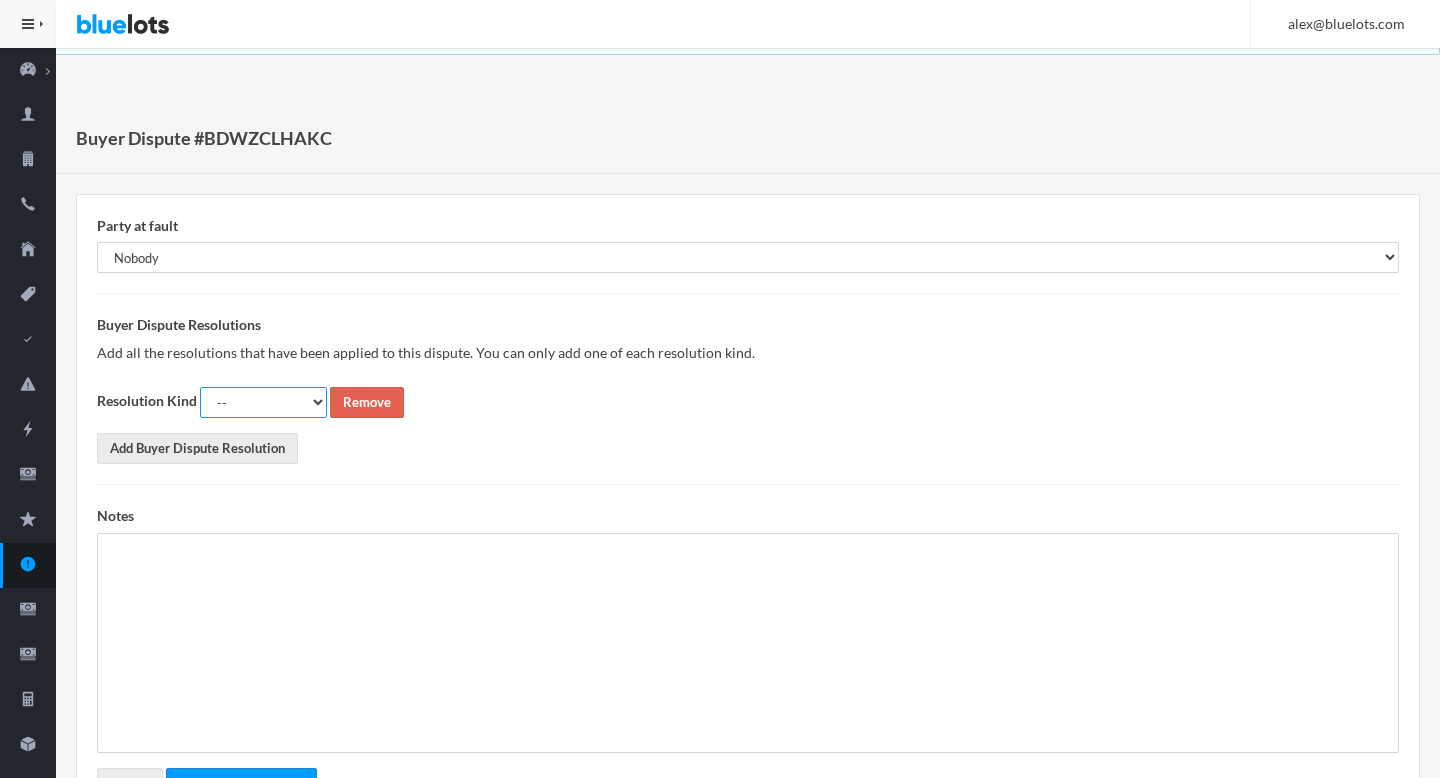 select on "not_required" 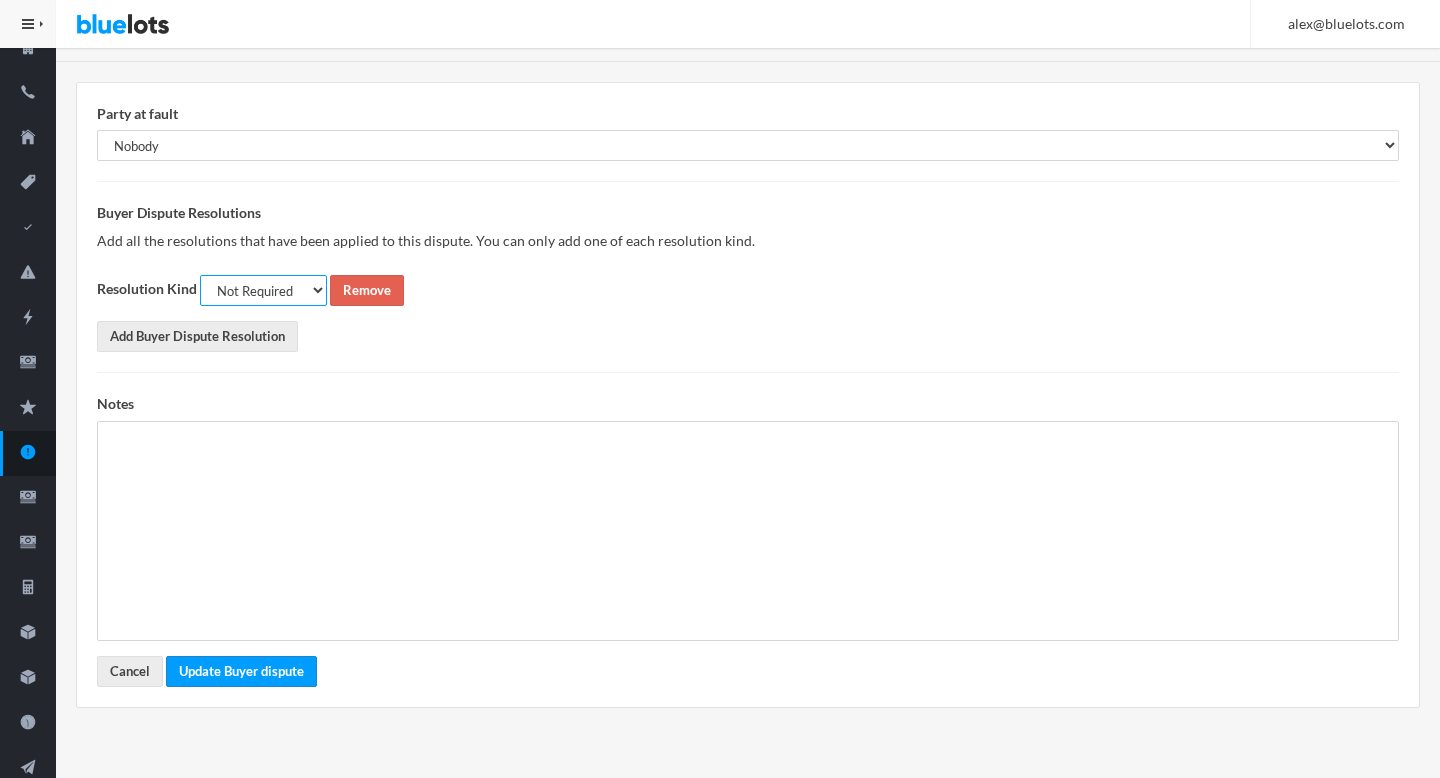 scroll, scrollTop: 190, scrollLeft: 0, axis: vertical 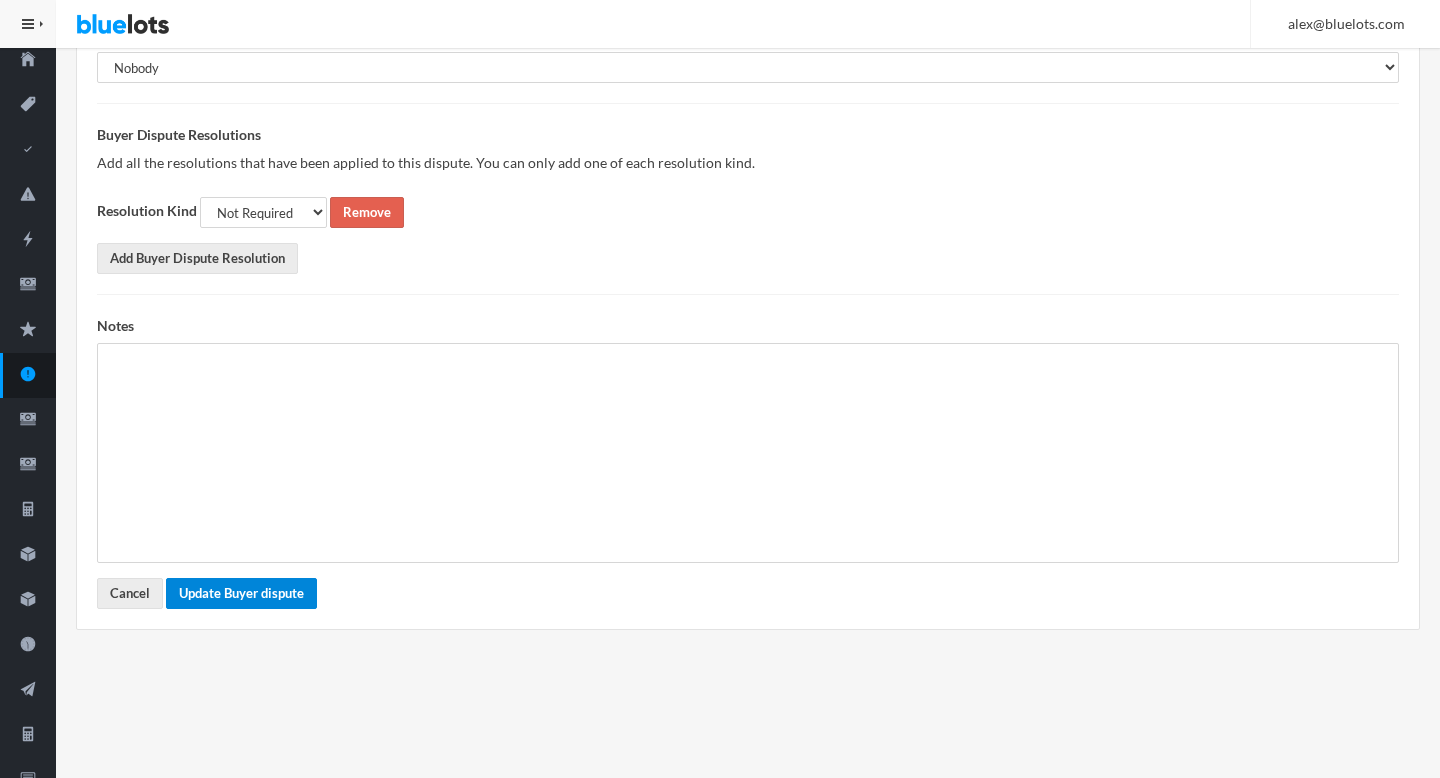 click on "Update Buyer dispute" at bounding box center [241, 593] 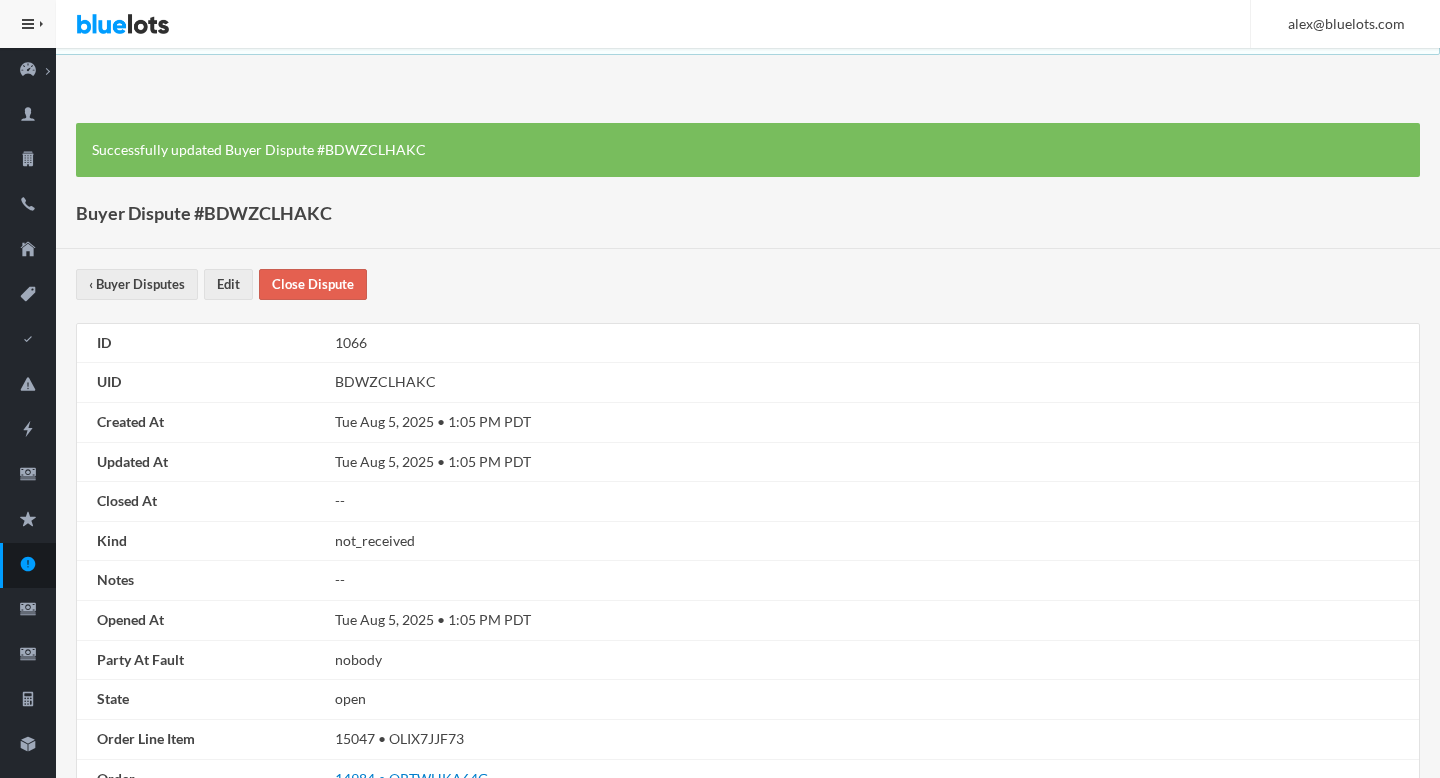 scroll, scrollTop: 0, scrollLeft: 0, axis: both 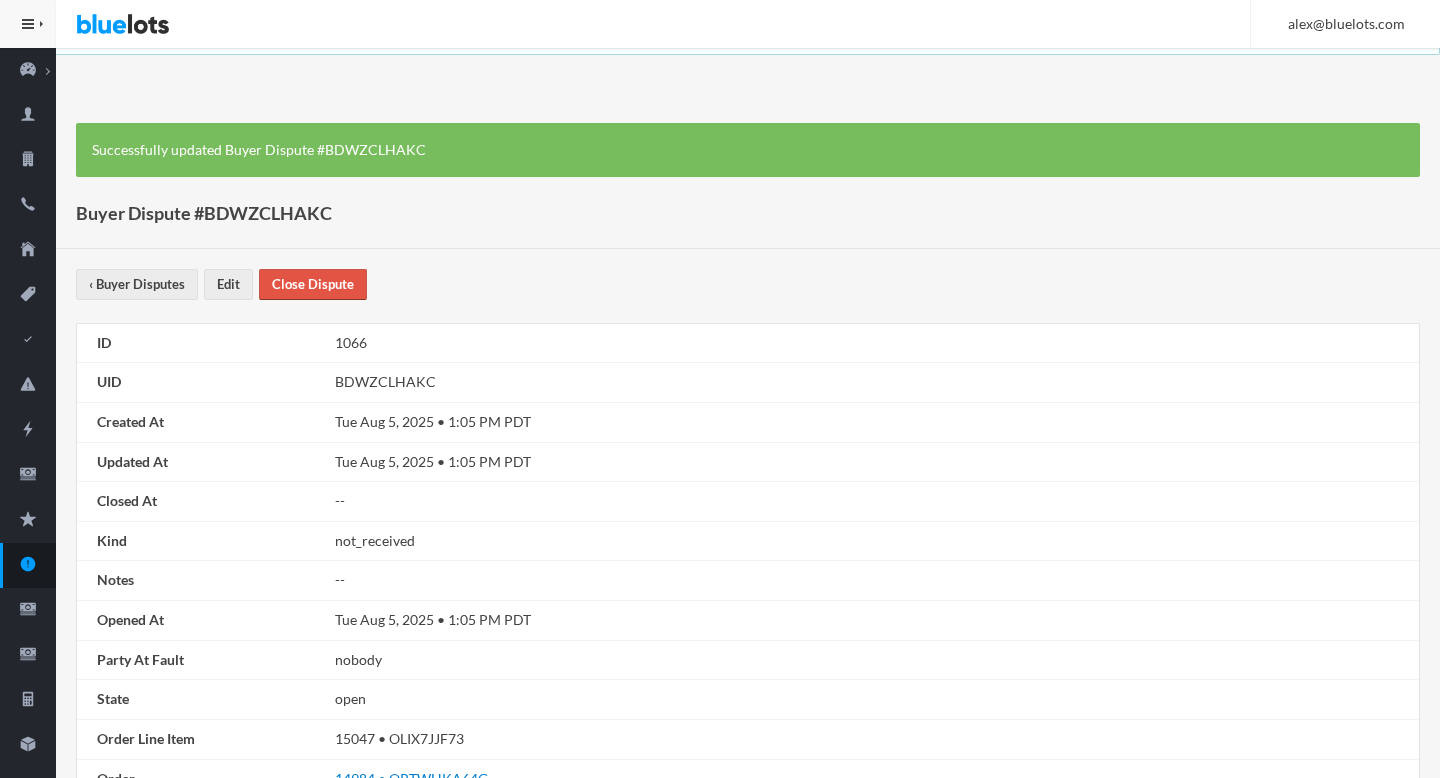 click on "Close Dispute" at bounding box center (313, 284) 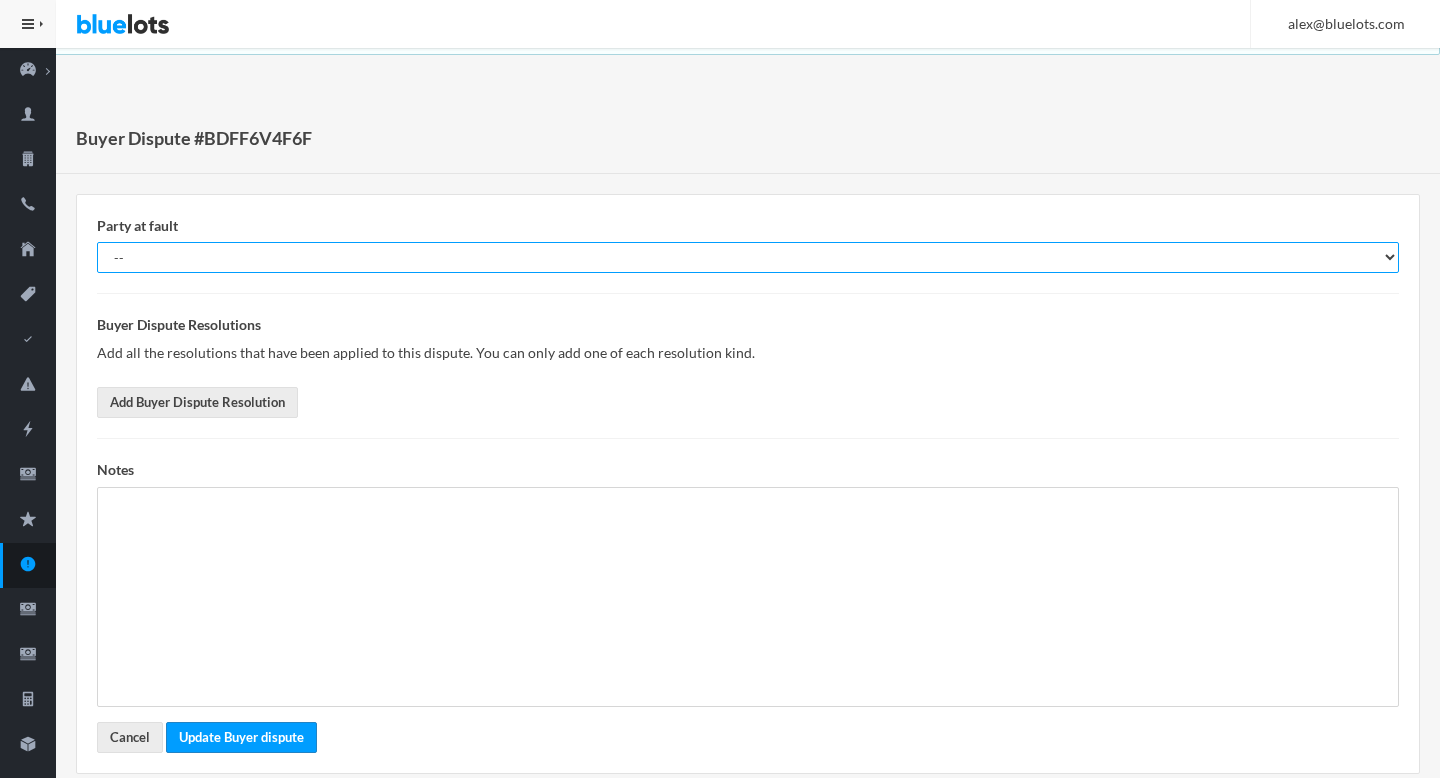 click on "--
Buyer
Seller
Nobody" at bounding box center [748, 257] 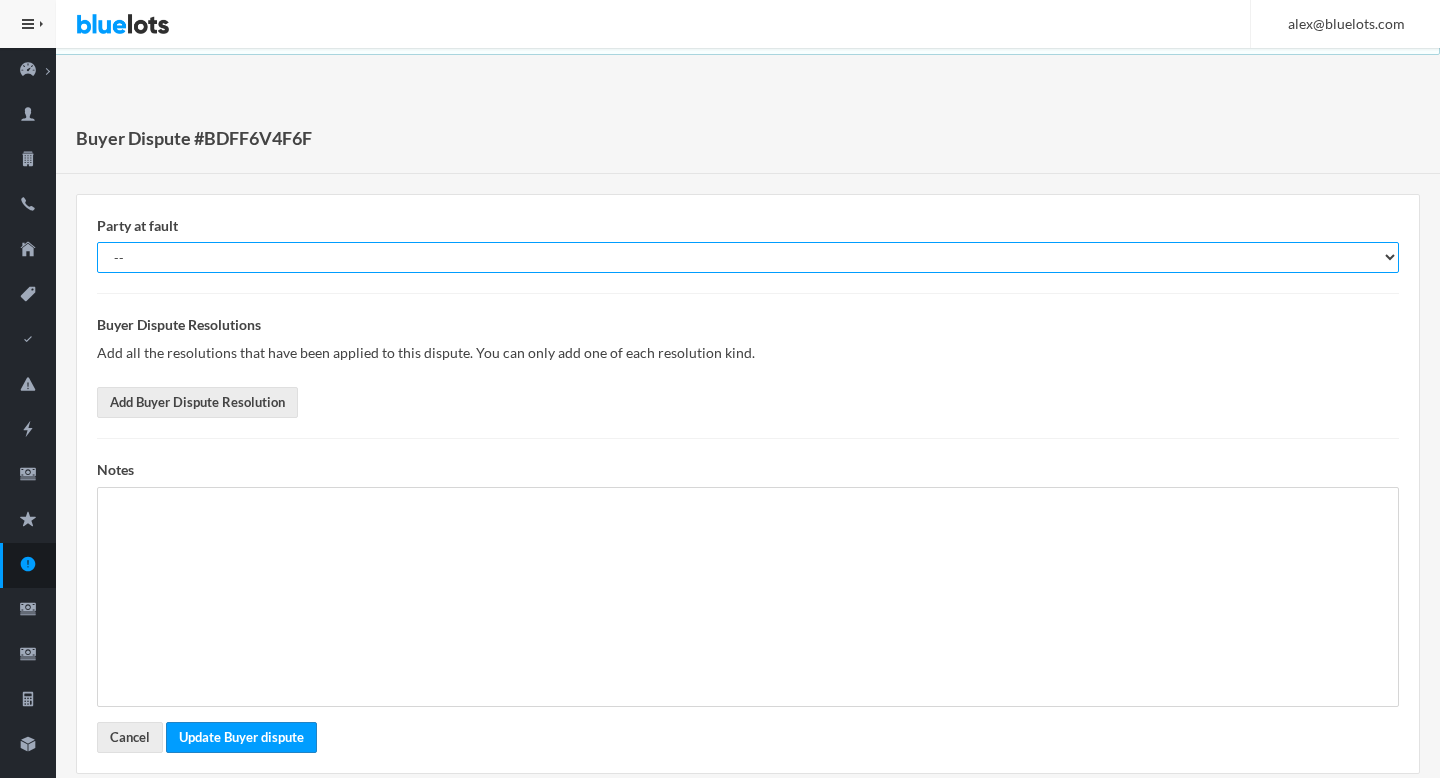 select on "nobody" 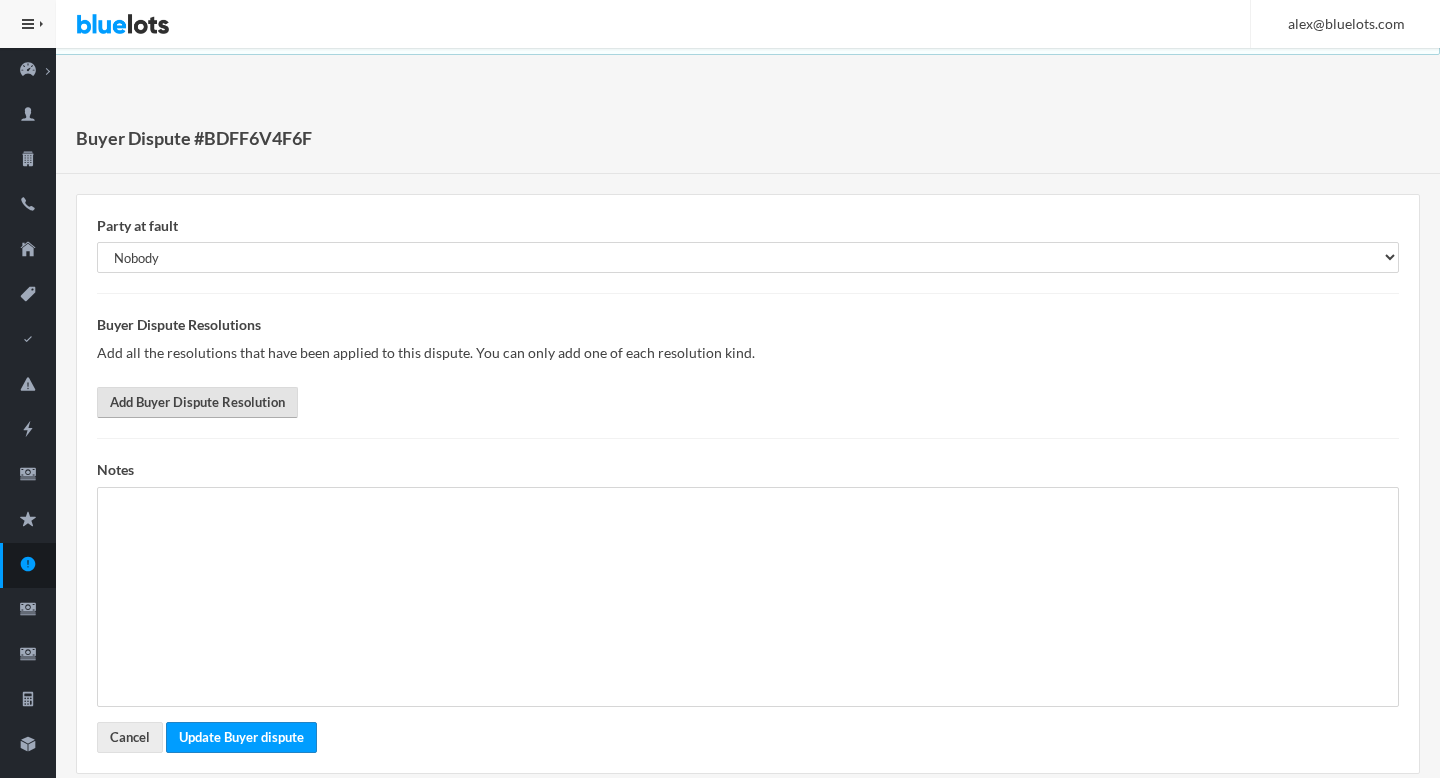 click on "Add Buyer Dispute Resolution" at bounding box center [197, 402] 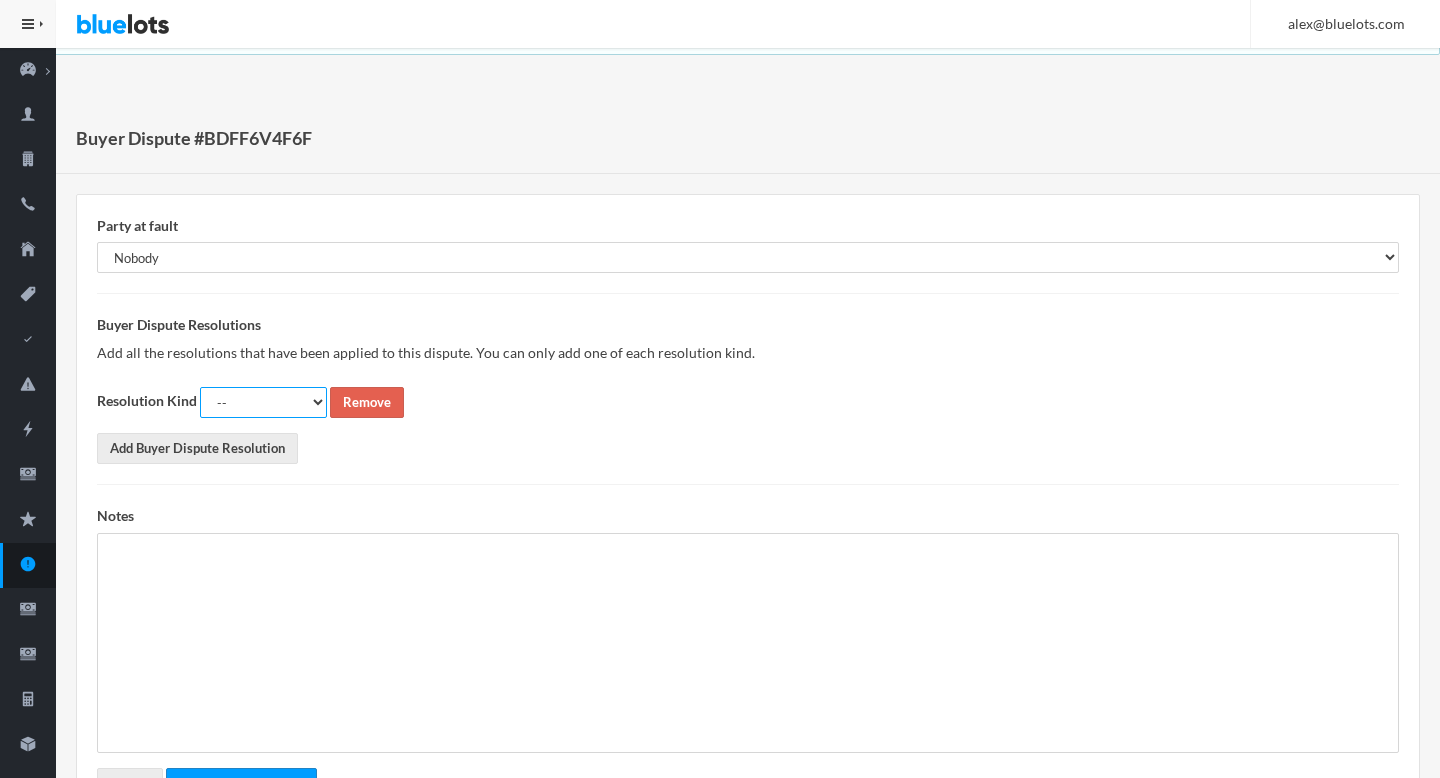 click on "--
Full Refund
Partial Refund
Return
Replacement
Credit
Not Required" at bounding box center (263, 402) 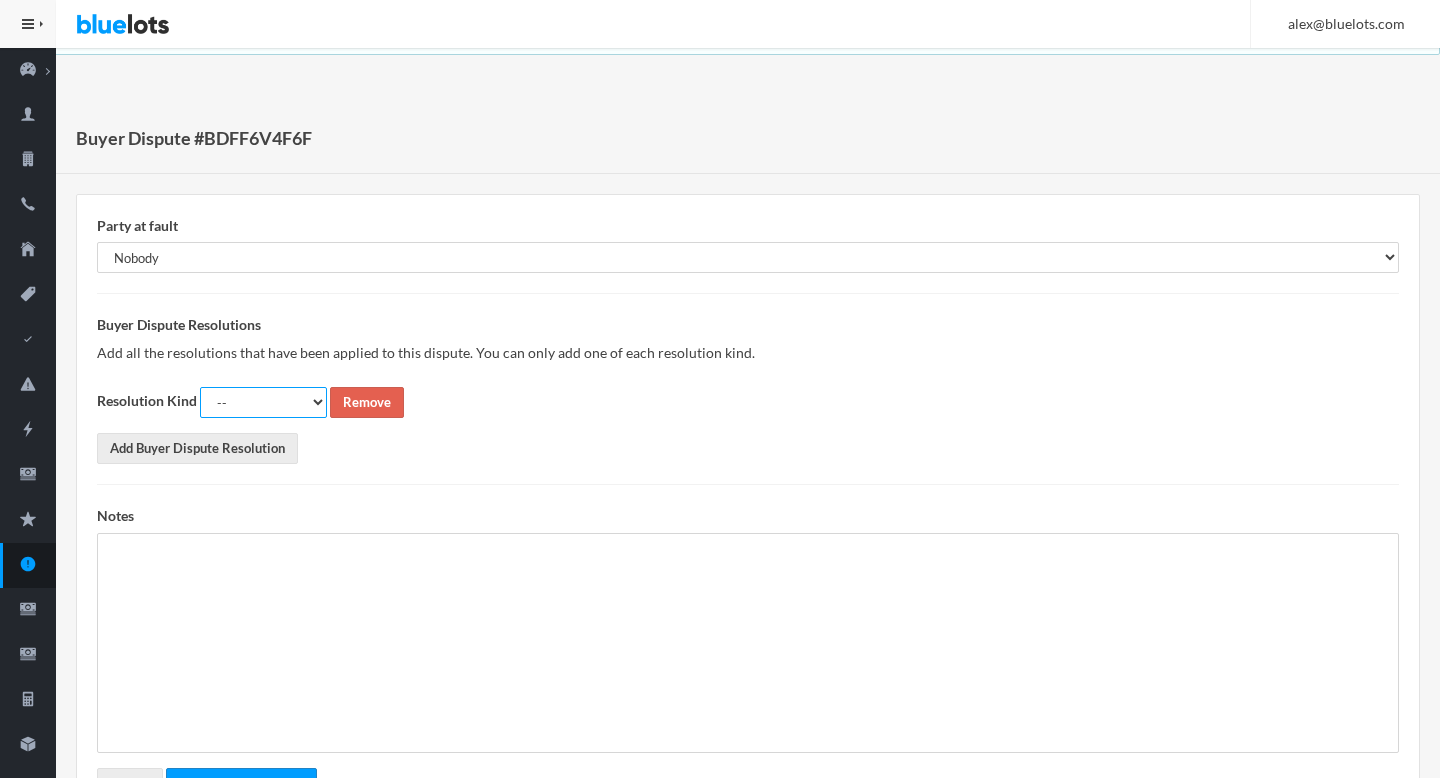 select on "not_required" 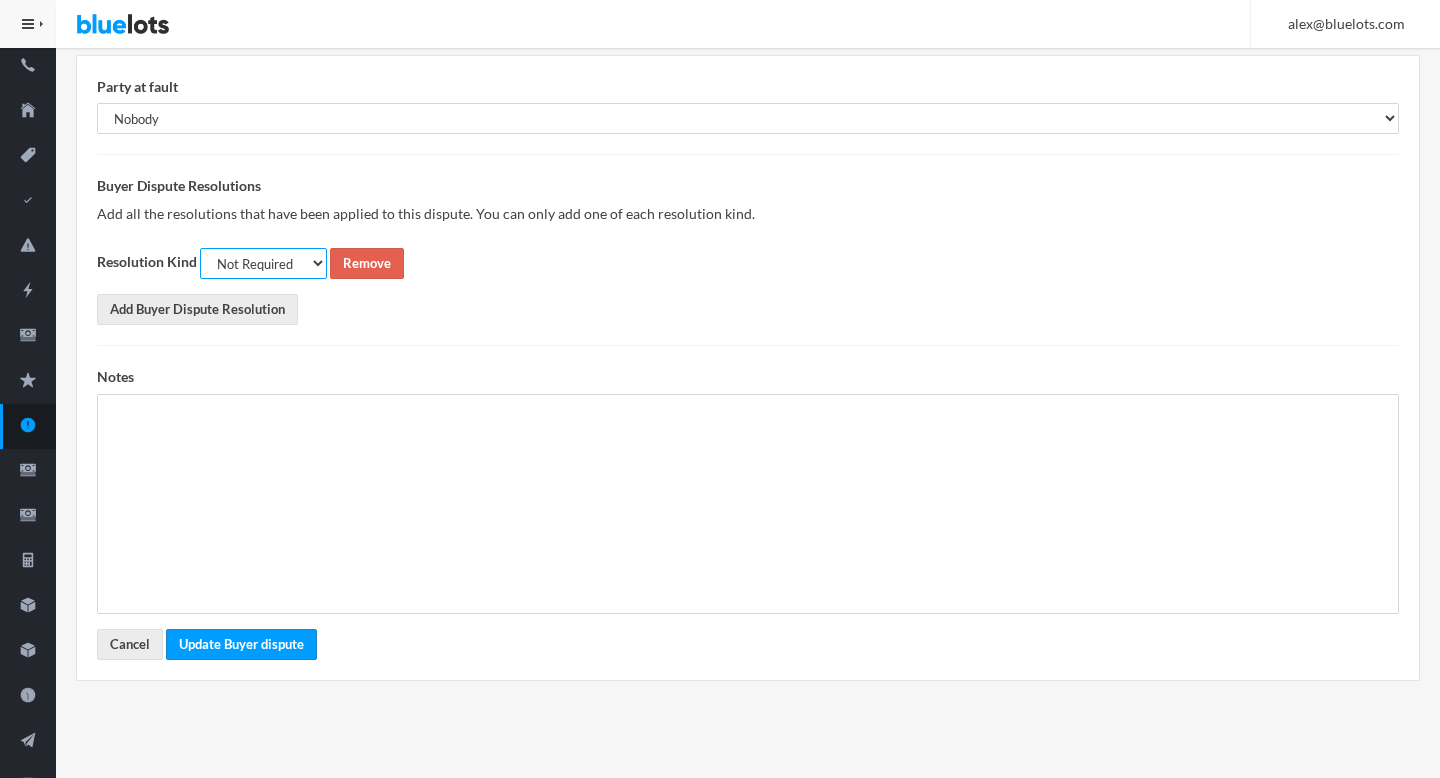 scroll, scrollTop: 197, scrollLeft: 0, axis: vertical 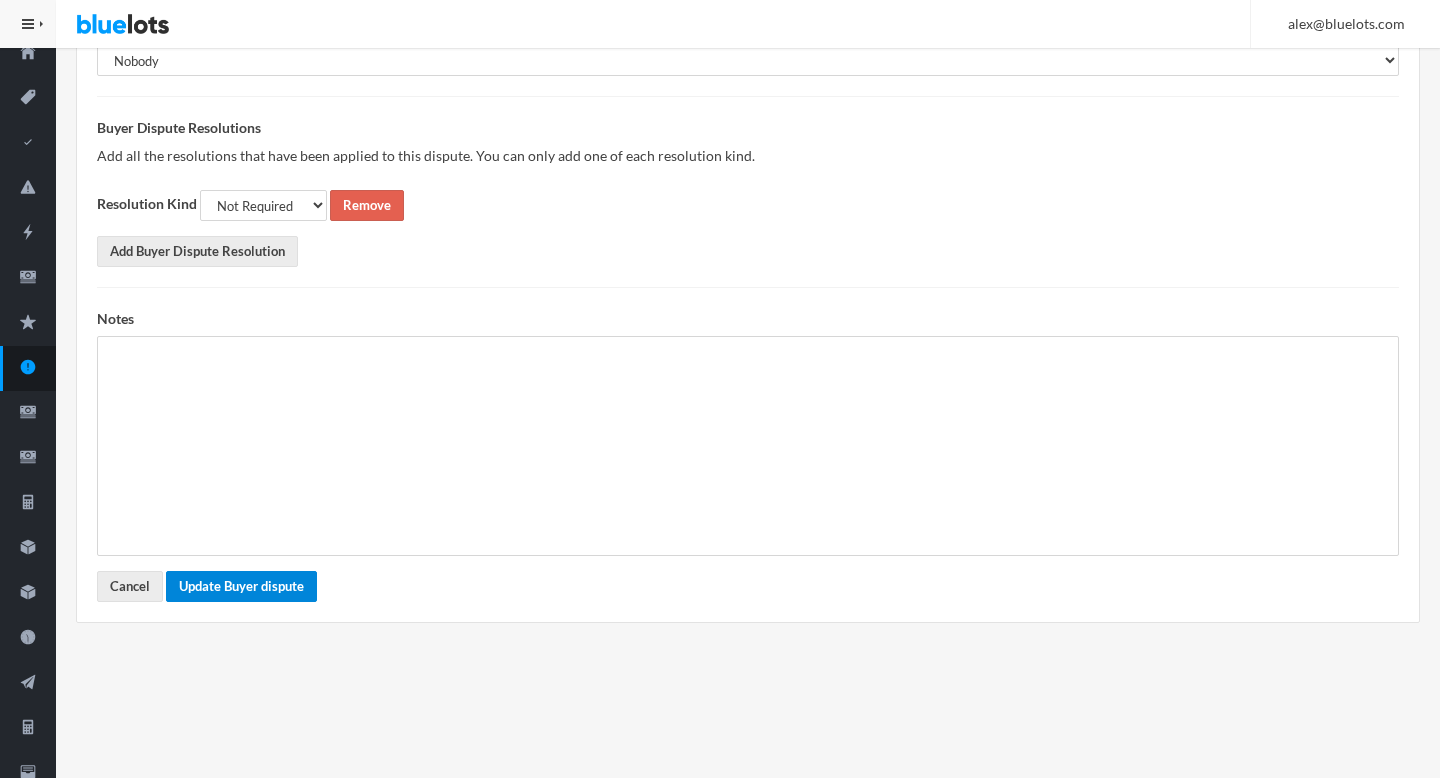 click on "Update Buyer dispute" at bounding box center (241, 586) 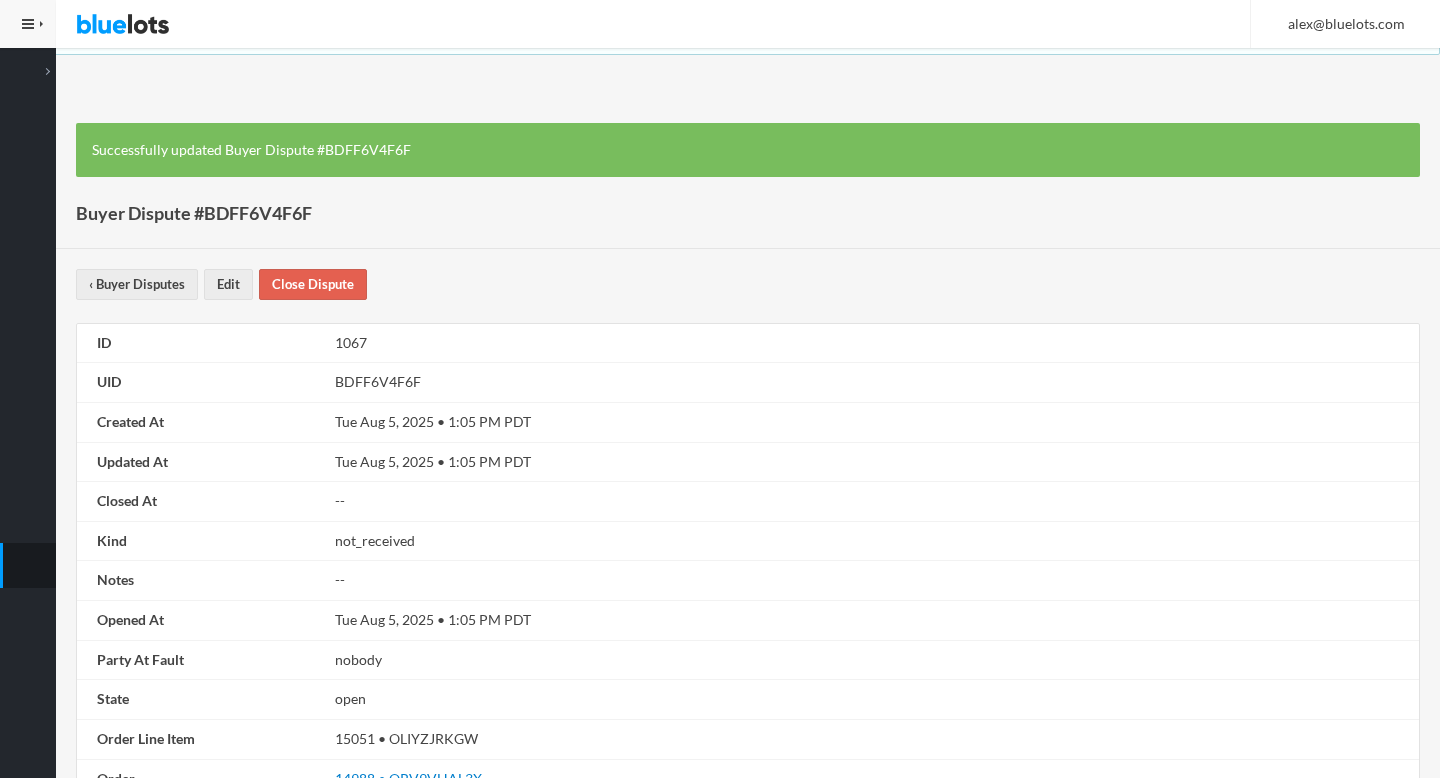 scroll, scrollTop: 0, scrollLeft: 0, axis: both 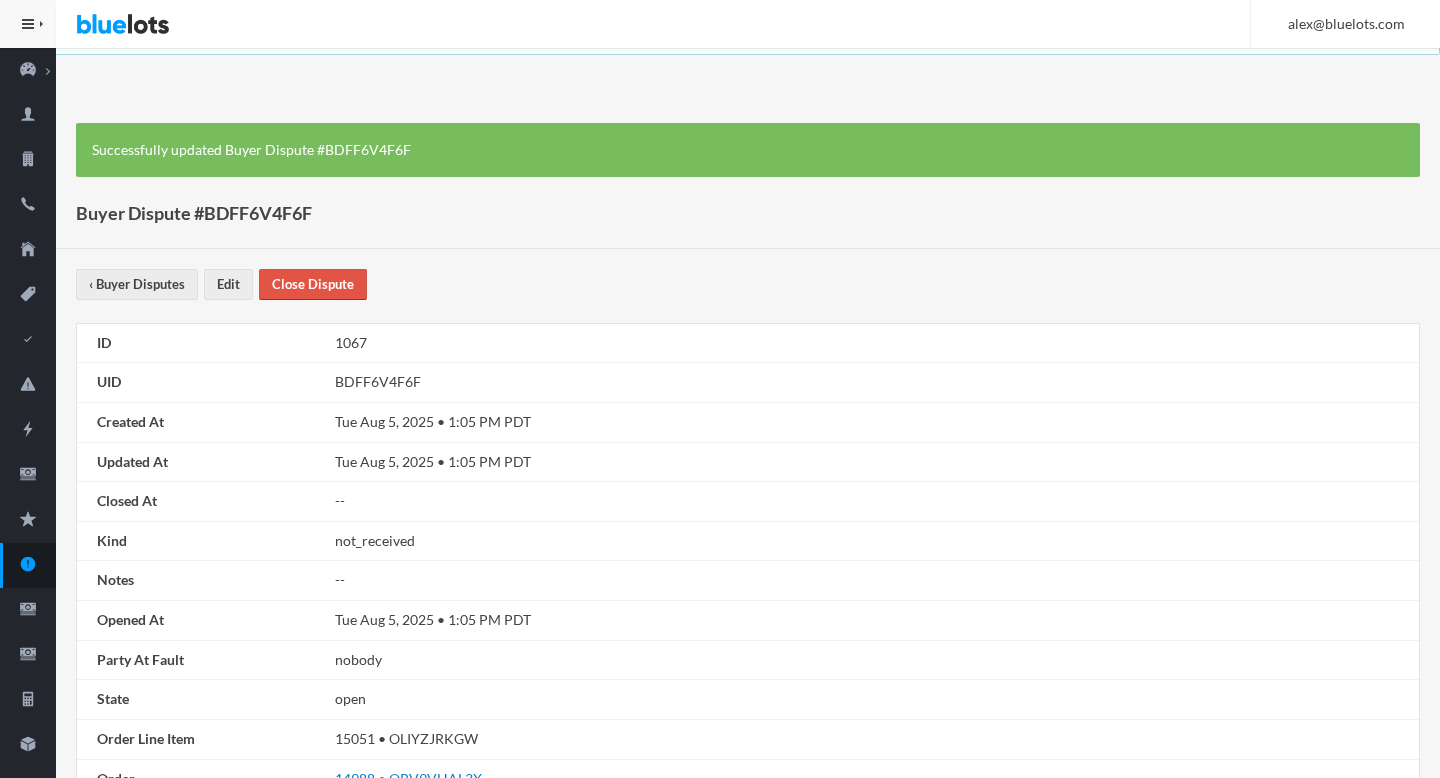 click on "Close Dispute" at bounding box center (313, 284) 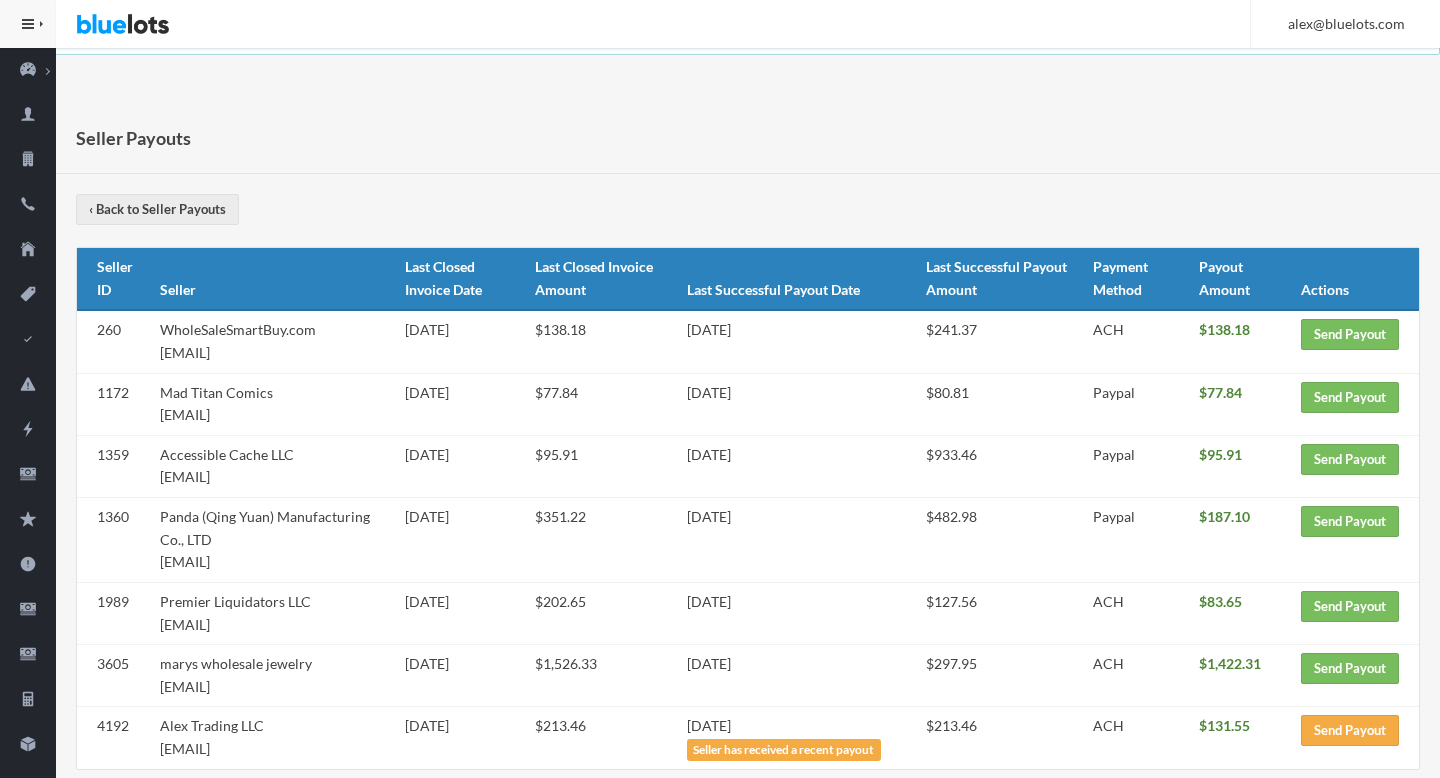 scroll, scrollTop: 121, scrollLeft: 0, axis: vertical 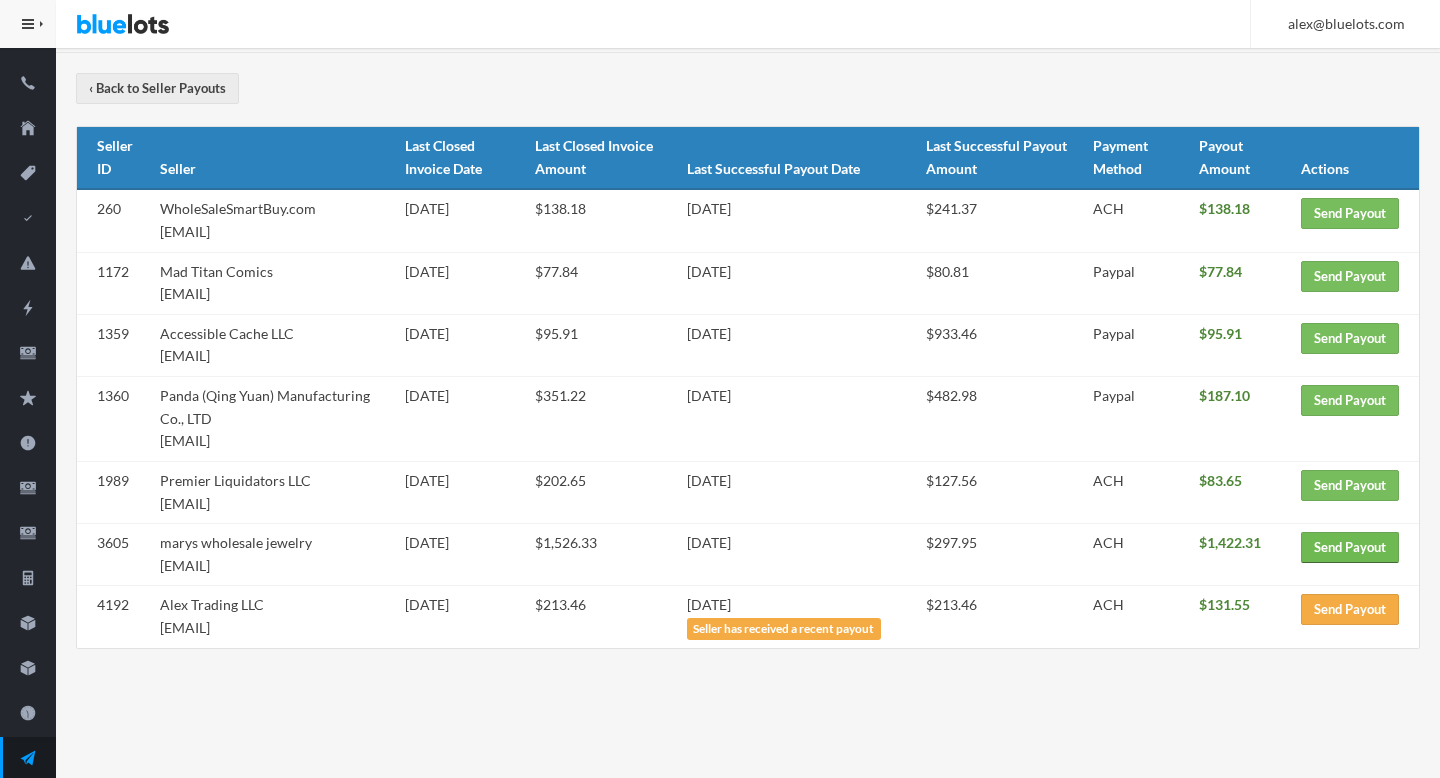 click on "Send Payout" at bounding box center (1350, 547) 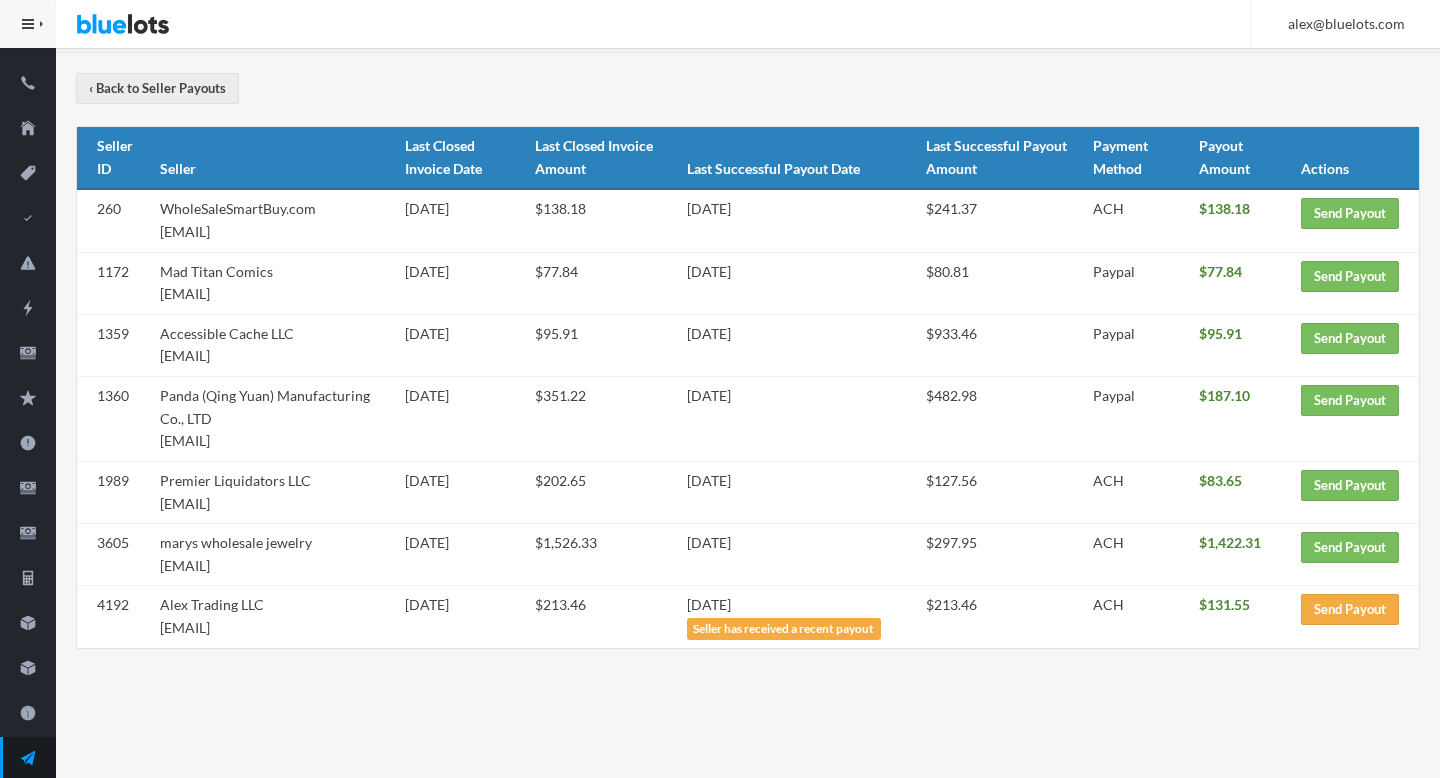 scroll, scrollTop: 146, scrollLeft: 0, axis: vertical 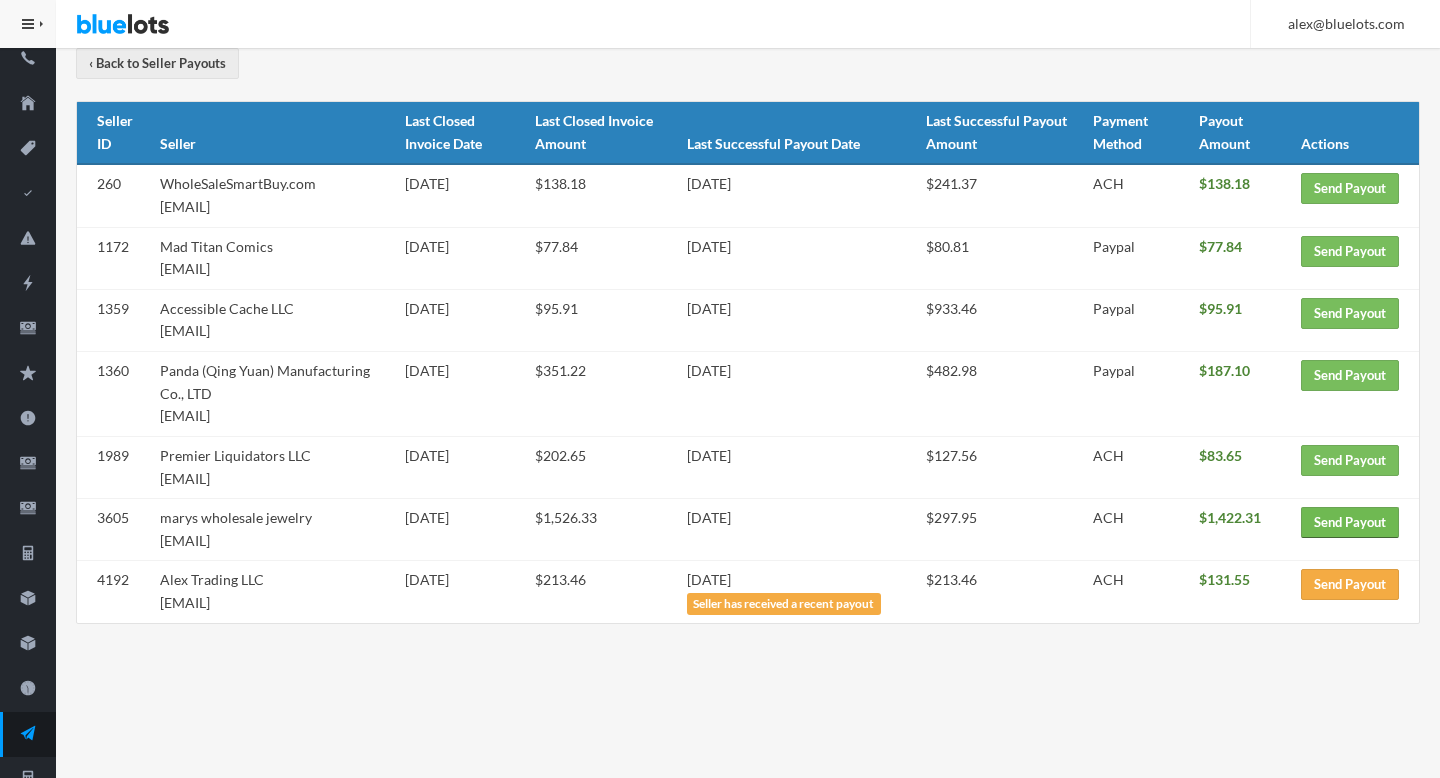 click on "Send Payout" at bounding box center (1350, 522) 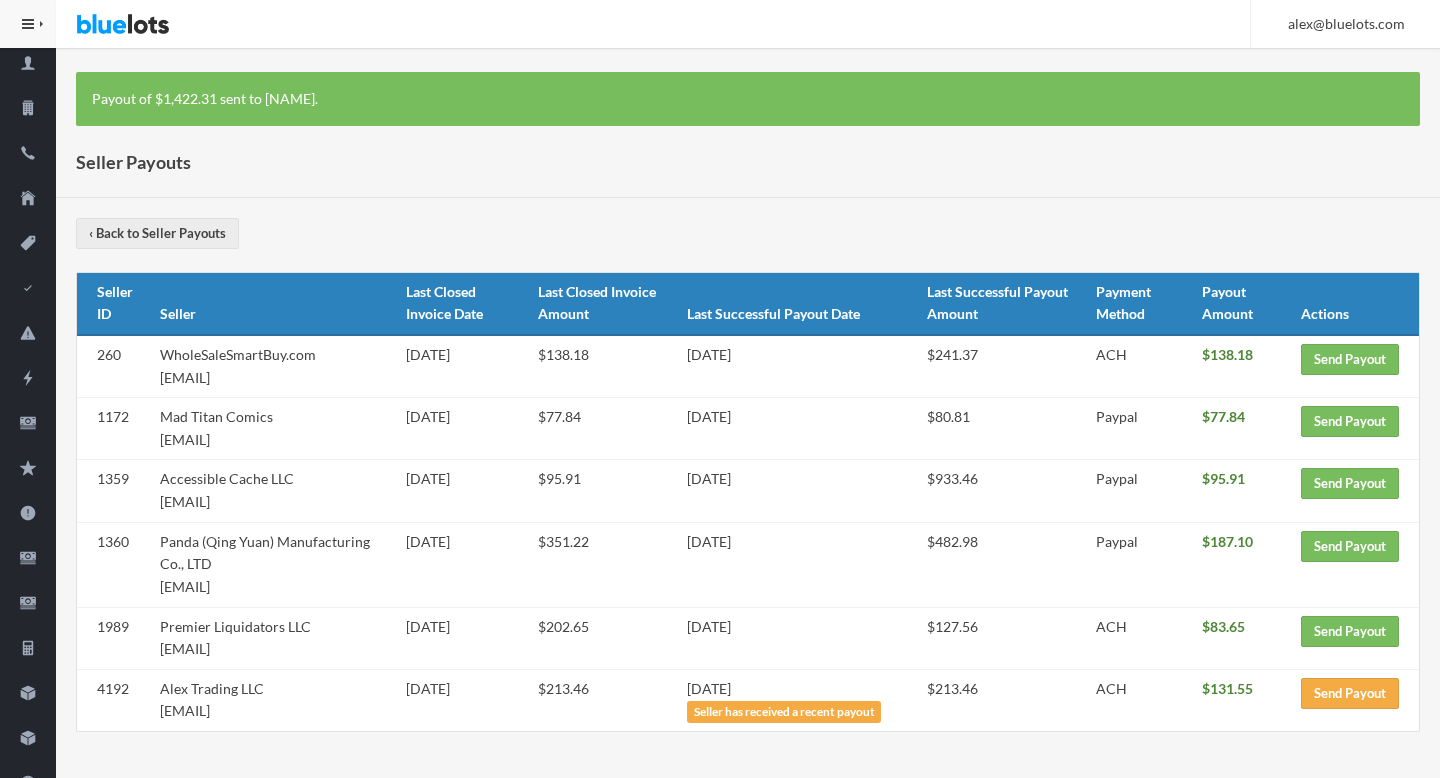 scroll, scrollTop: 53, scrollLeft: 0, axis: vertical 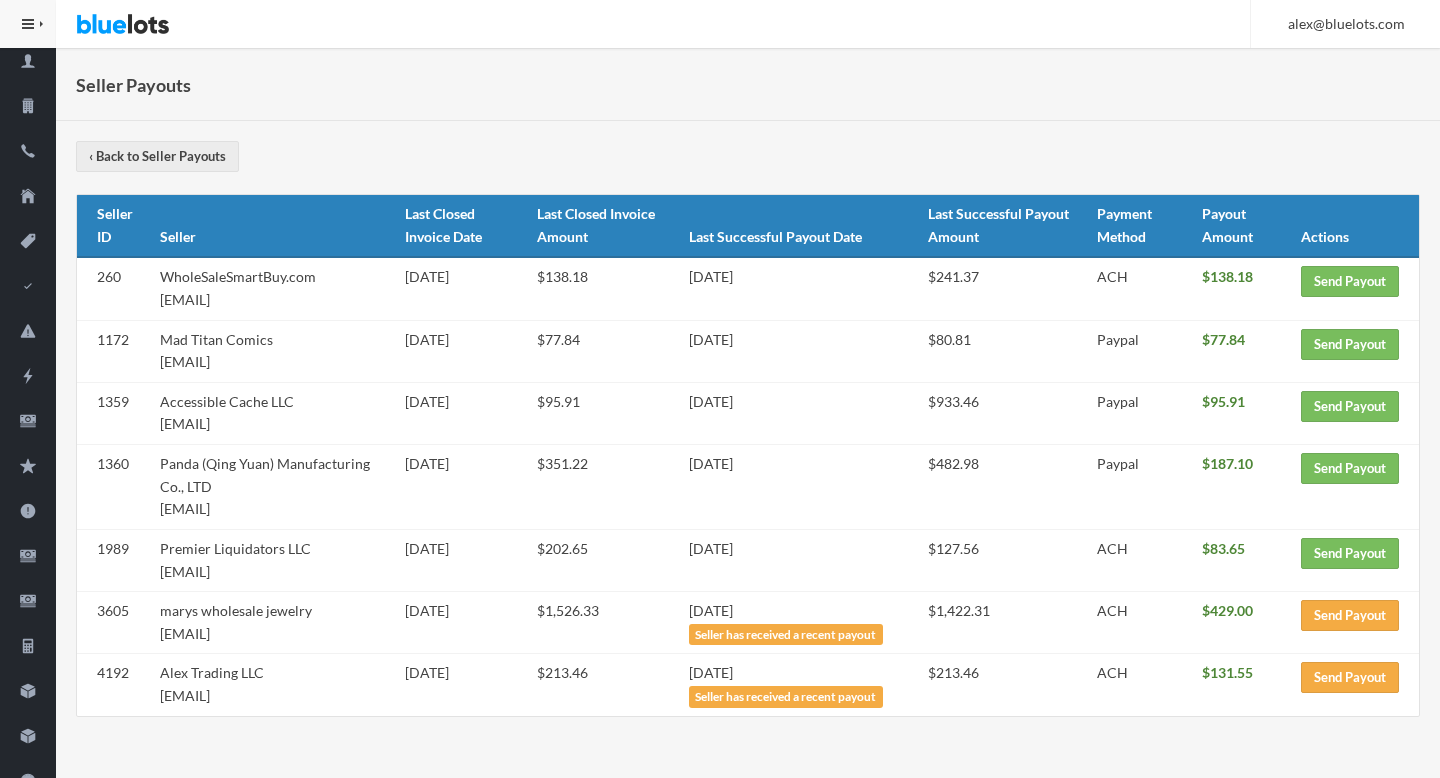 click on "Premier Liquidators LLC [EMAIL]" at bounding box center (274, 560) 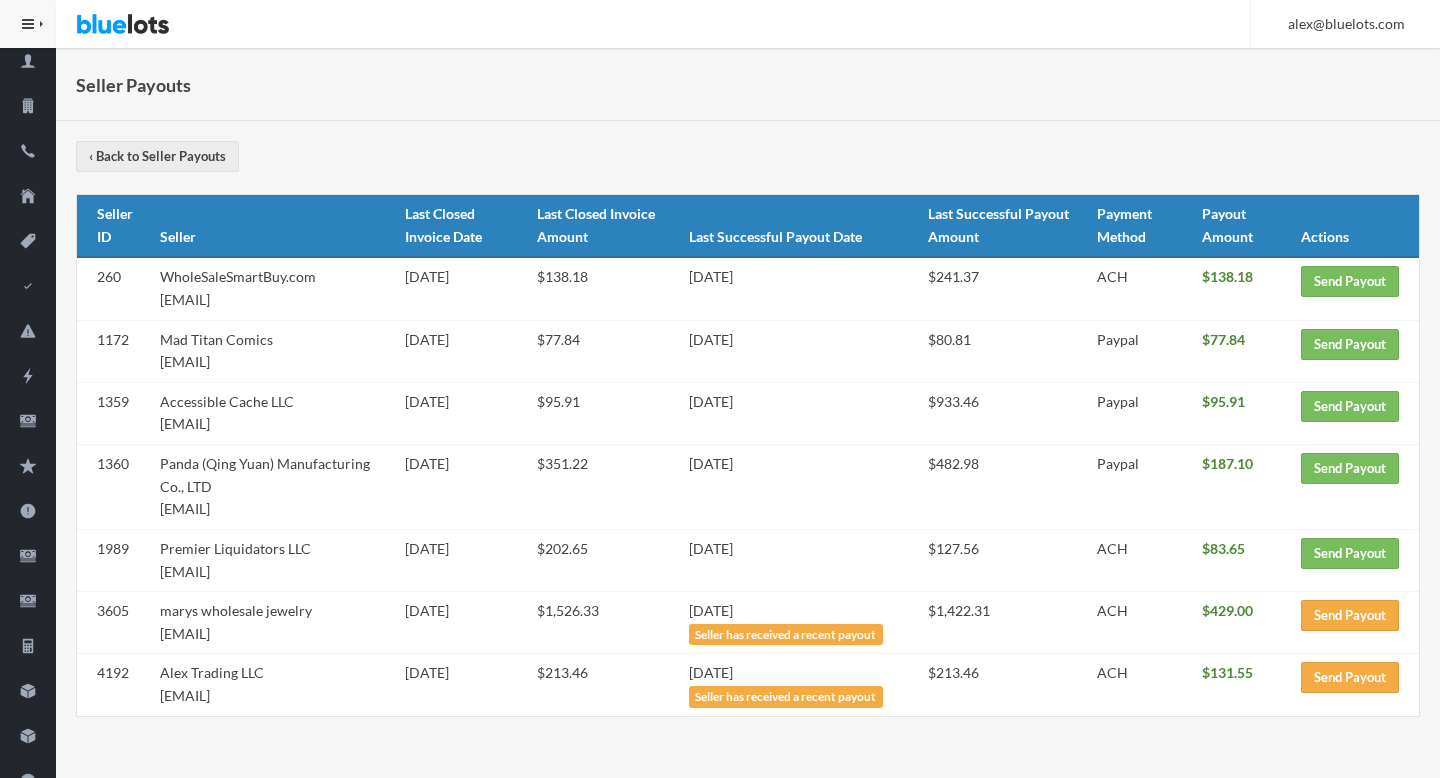 drag, startPoint x: 279, startPoint y: 510, endPoint x: 168, endPoint y: 508, distance: 111.01801 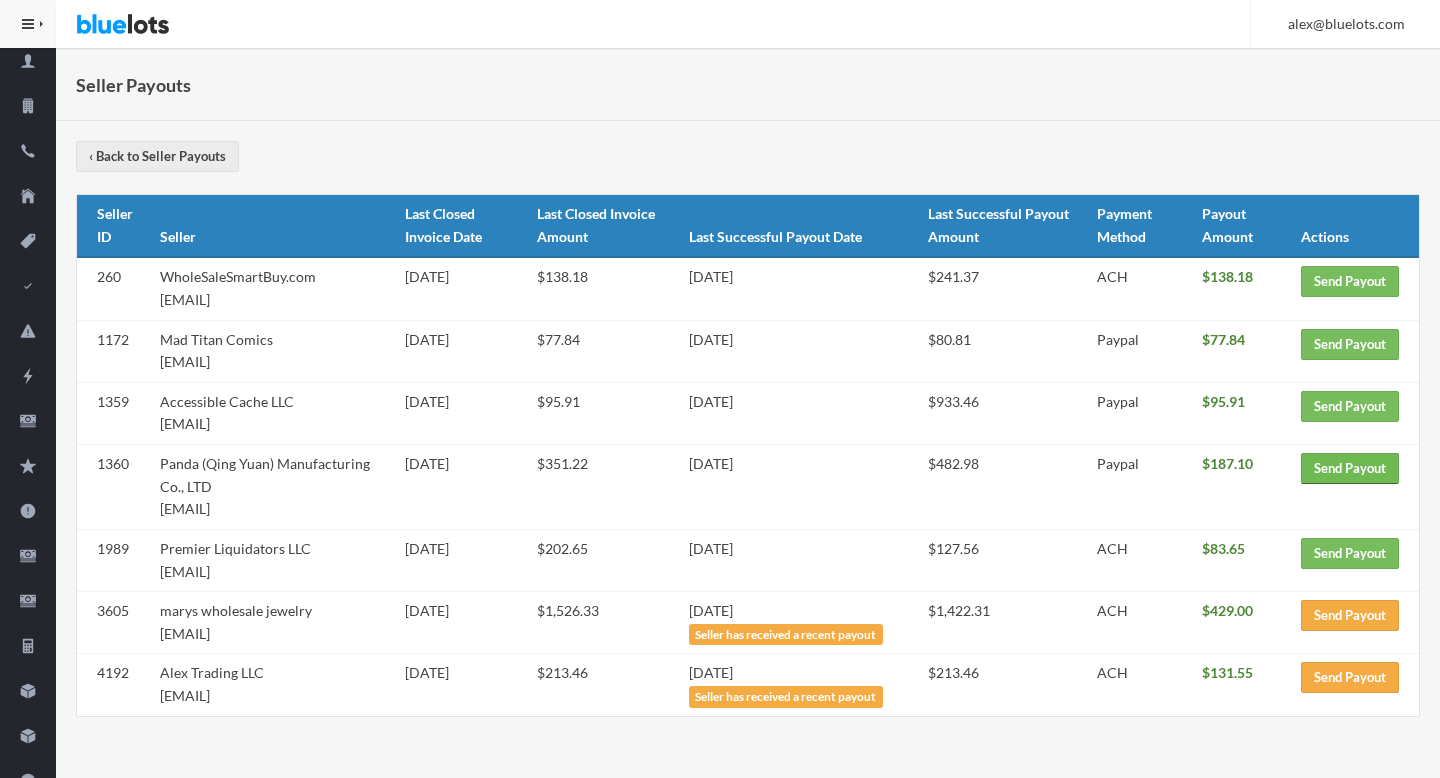click on "Send Payout" at bounding box center [1350, 468] 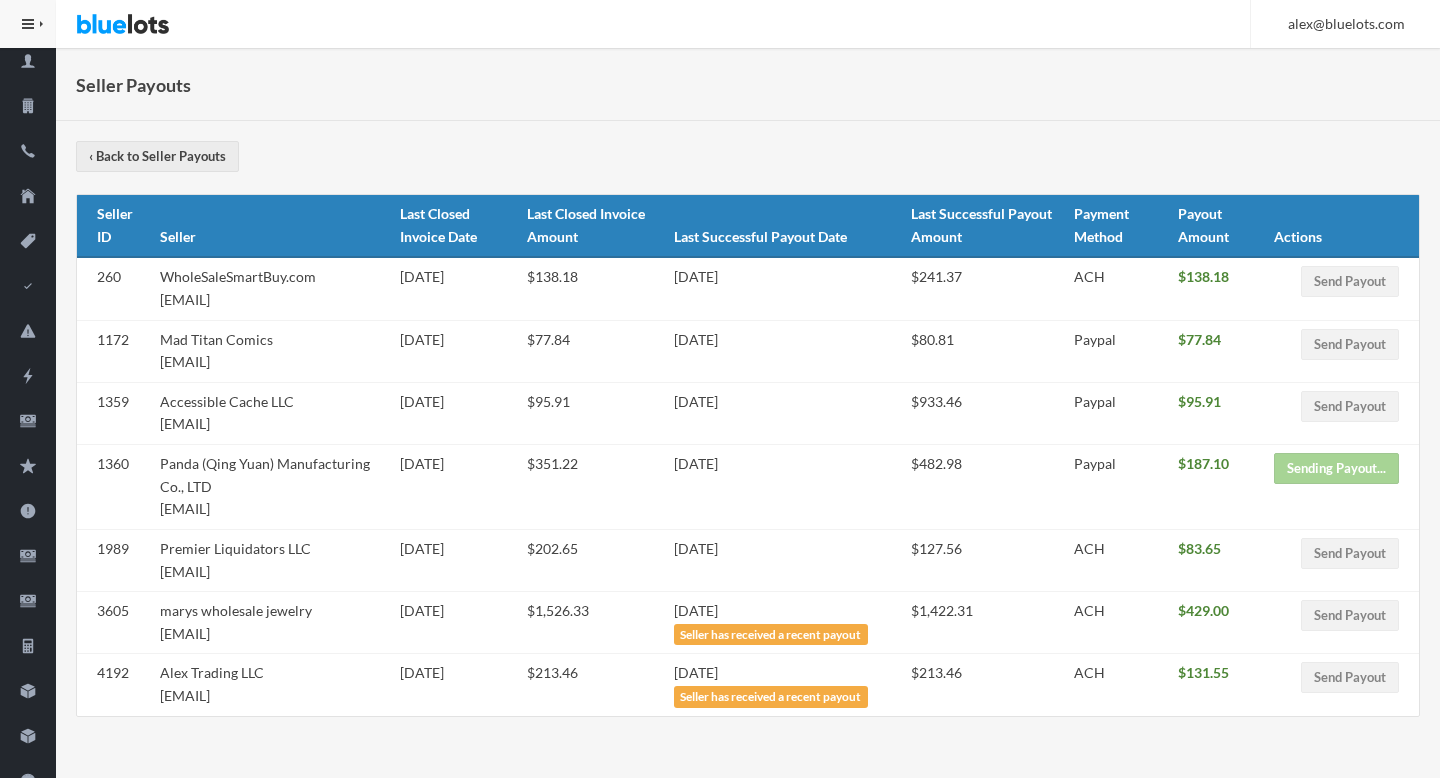 click on "Accessible Cache LLC accessiblecachellc@gmail.com" at bounding box center (272, 413) 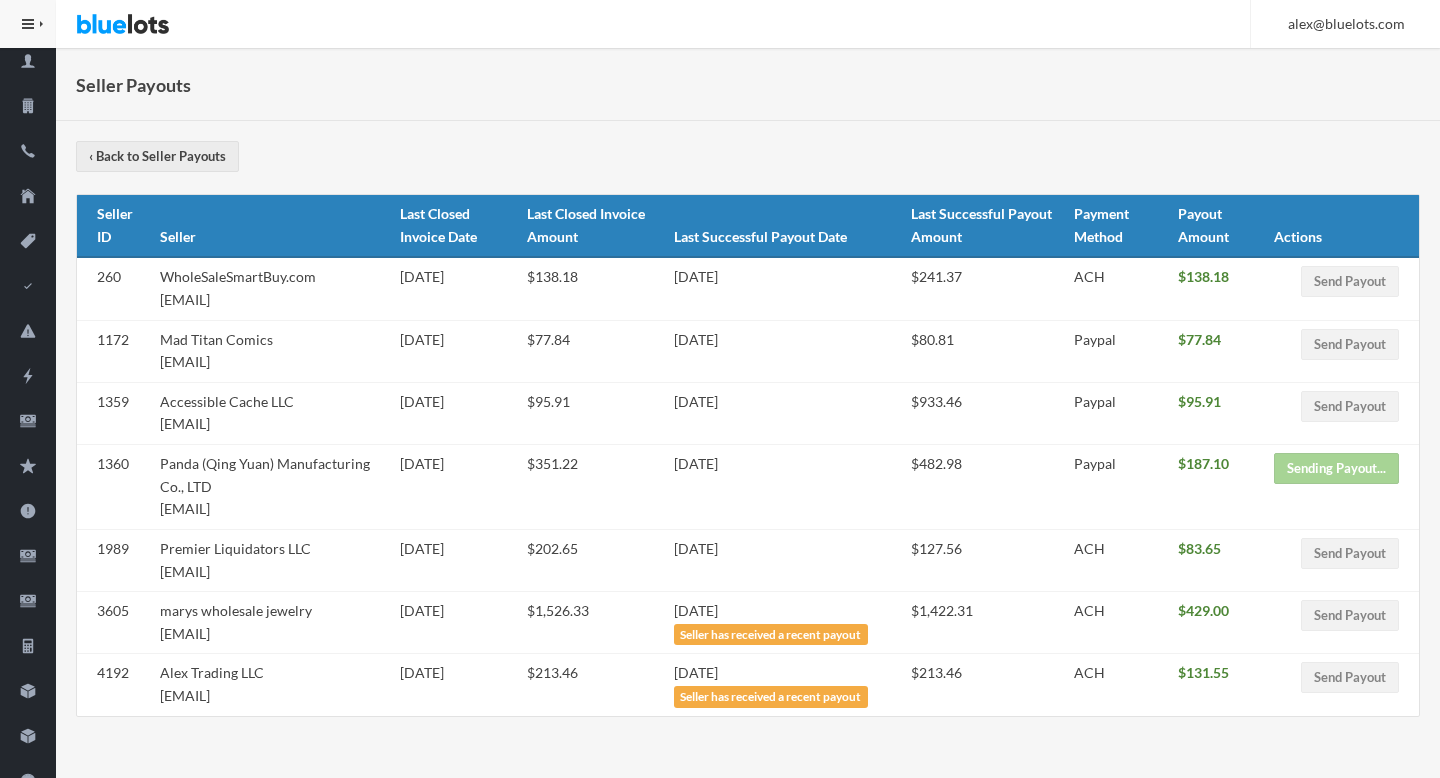 copy on "accessiblecachellc@gmail.com" 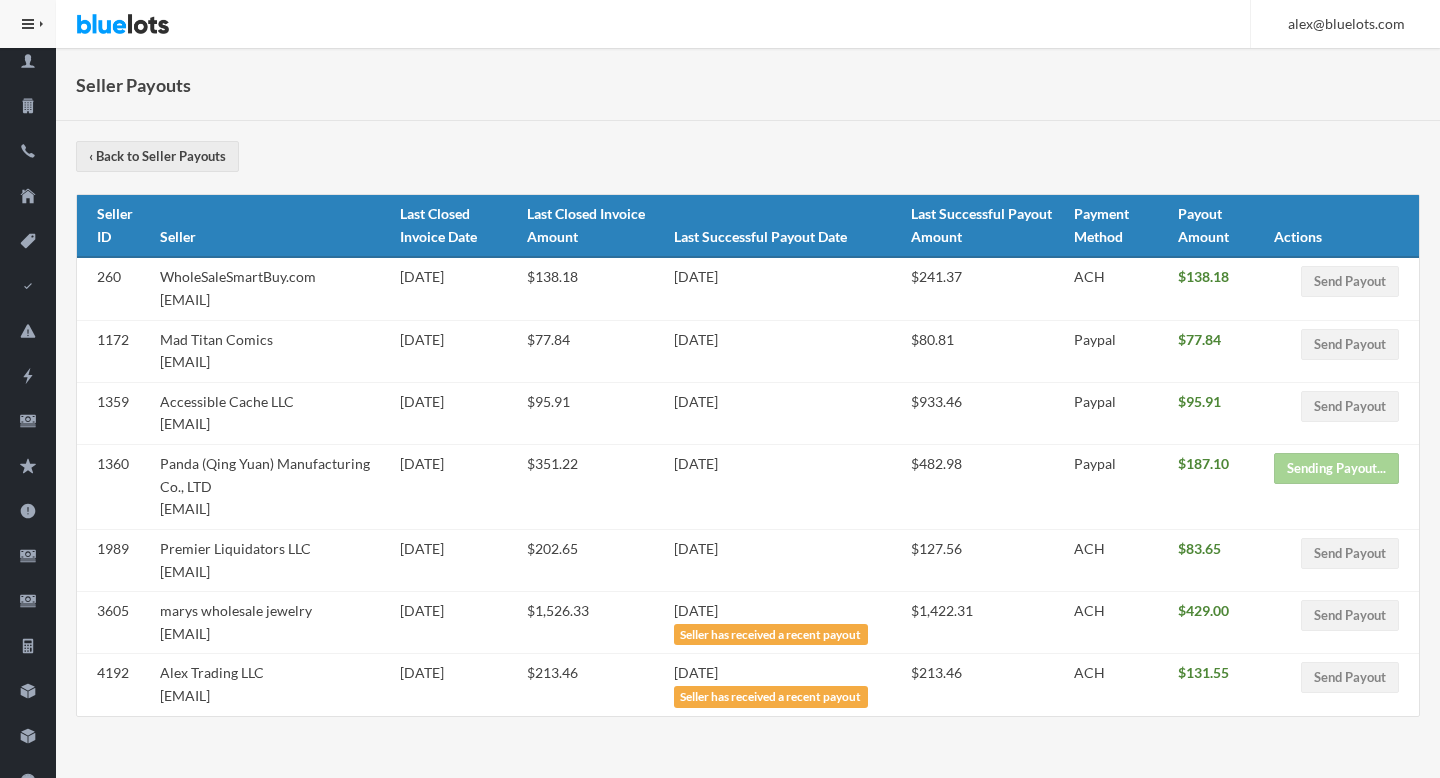scroll, scrollTop: 0, scrollLeft: 0, axis: both 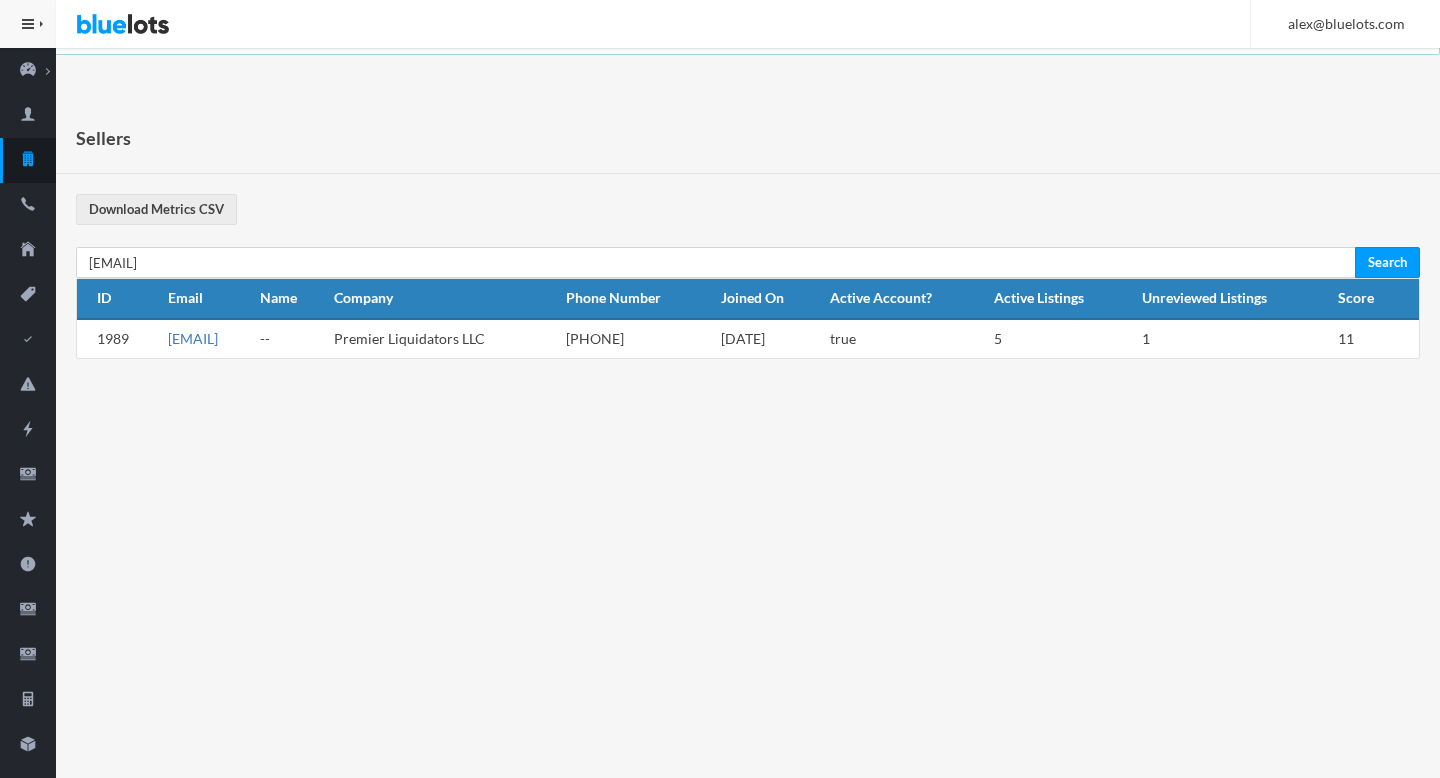 click on "[EMAIL]" at bounding box center (193, 338) 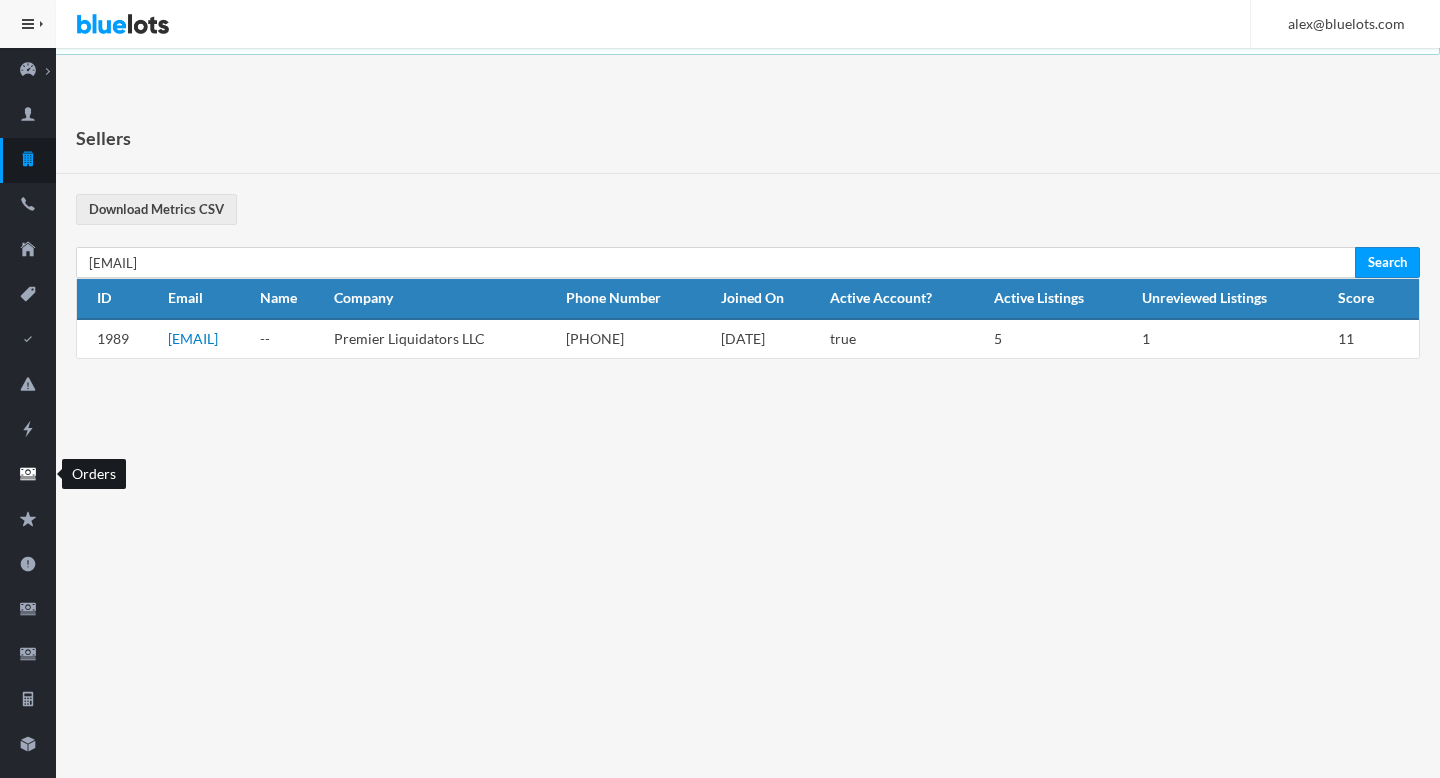 click 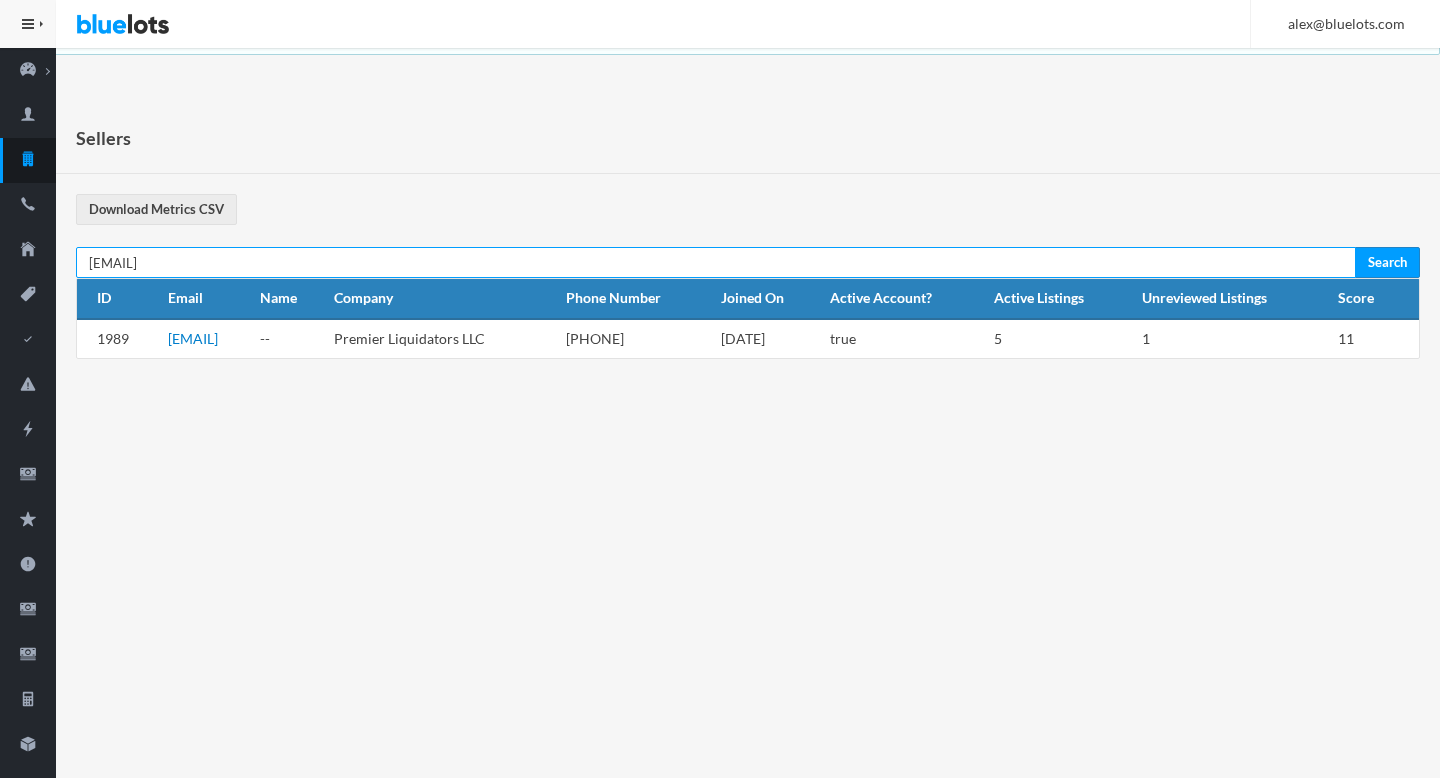 click on "[EMAIL]" at bounding box center (716, 262) 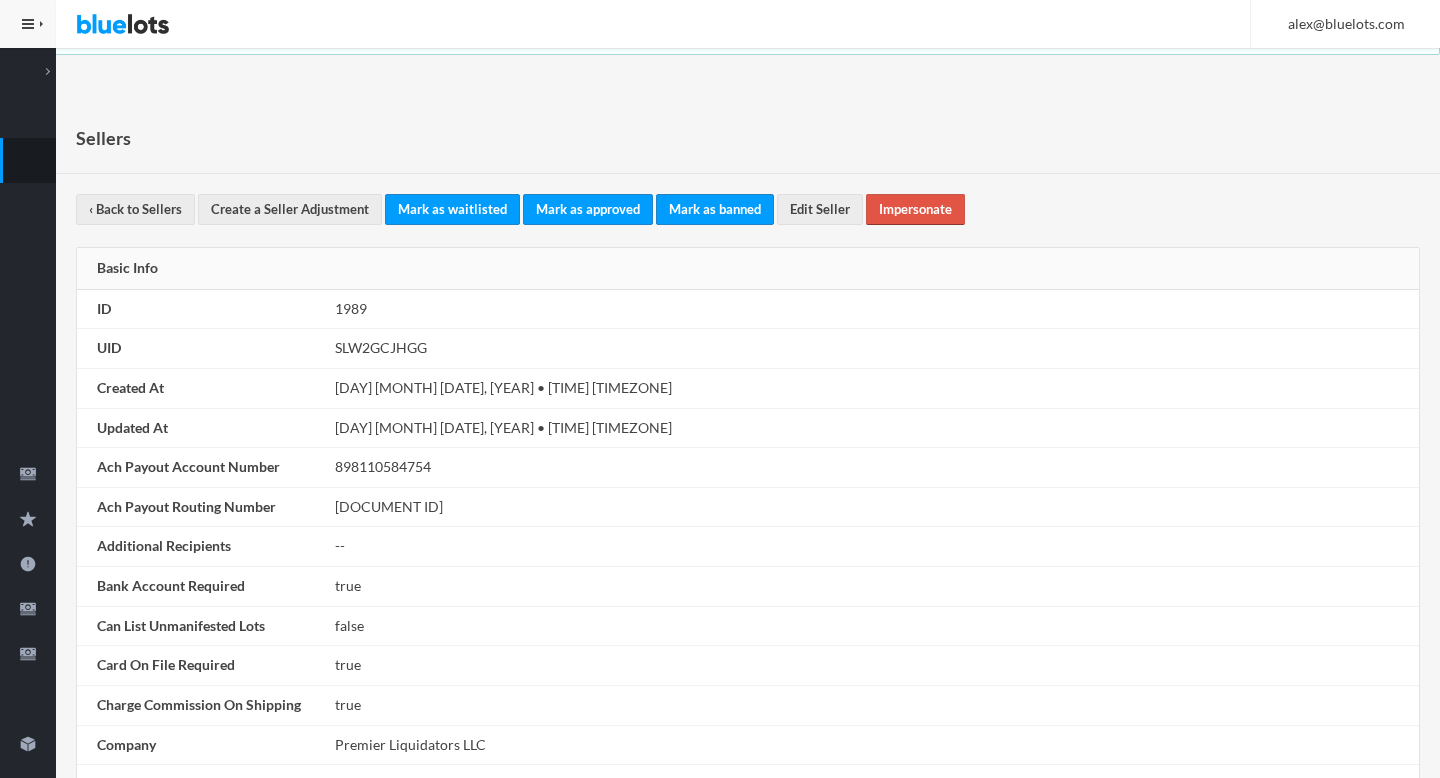 click on "Impersonate" at bounding box center (915, 209) 